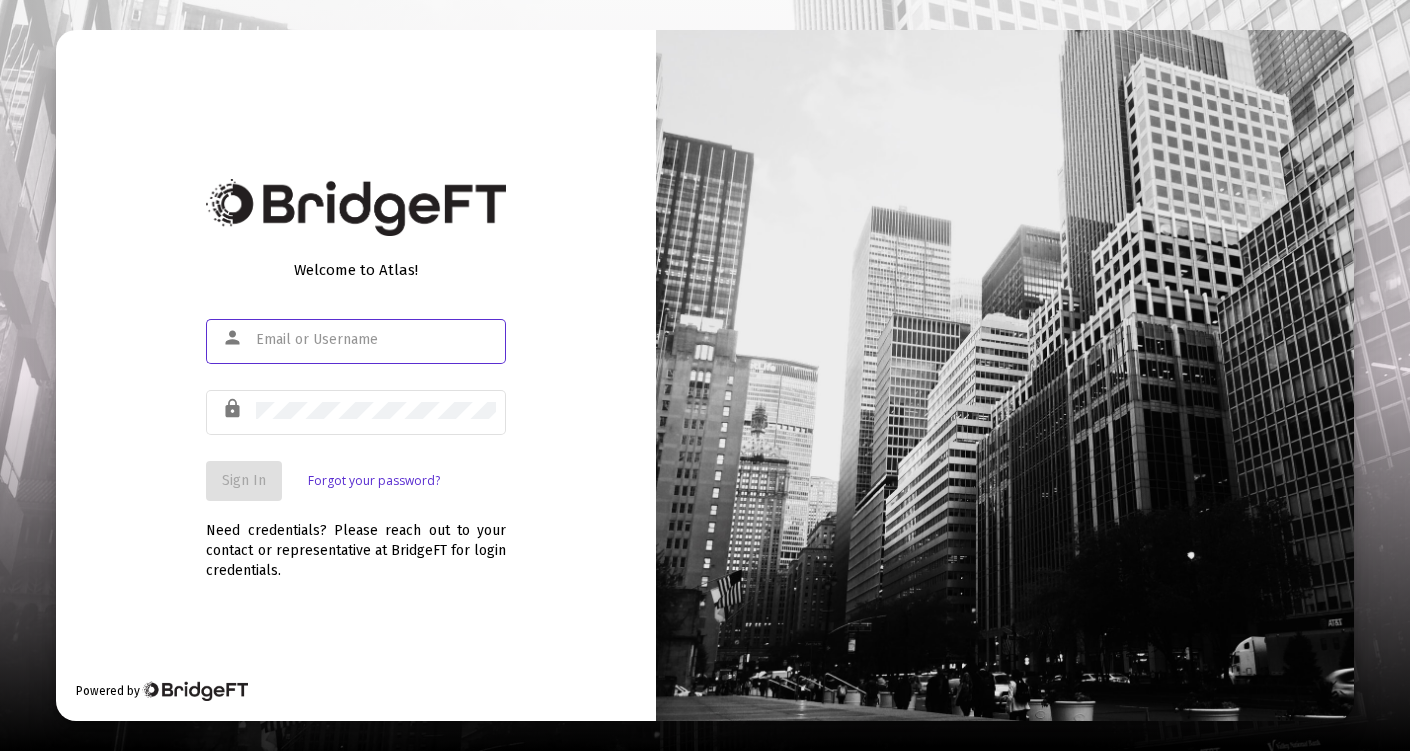 scroll, scrollTop: 0, scrollLeft: 0, axis: both 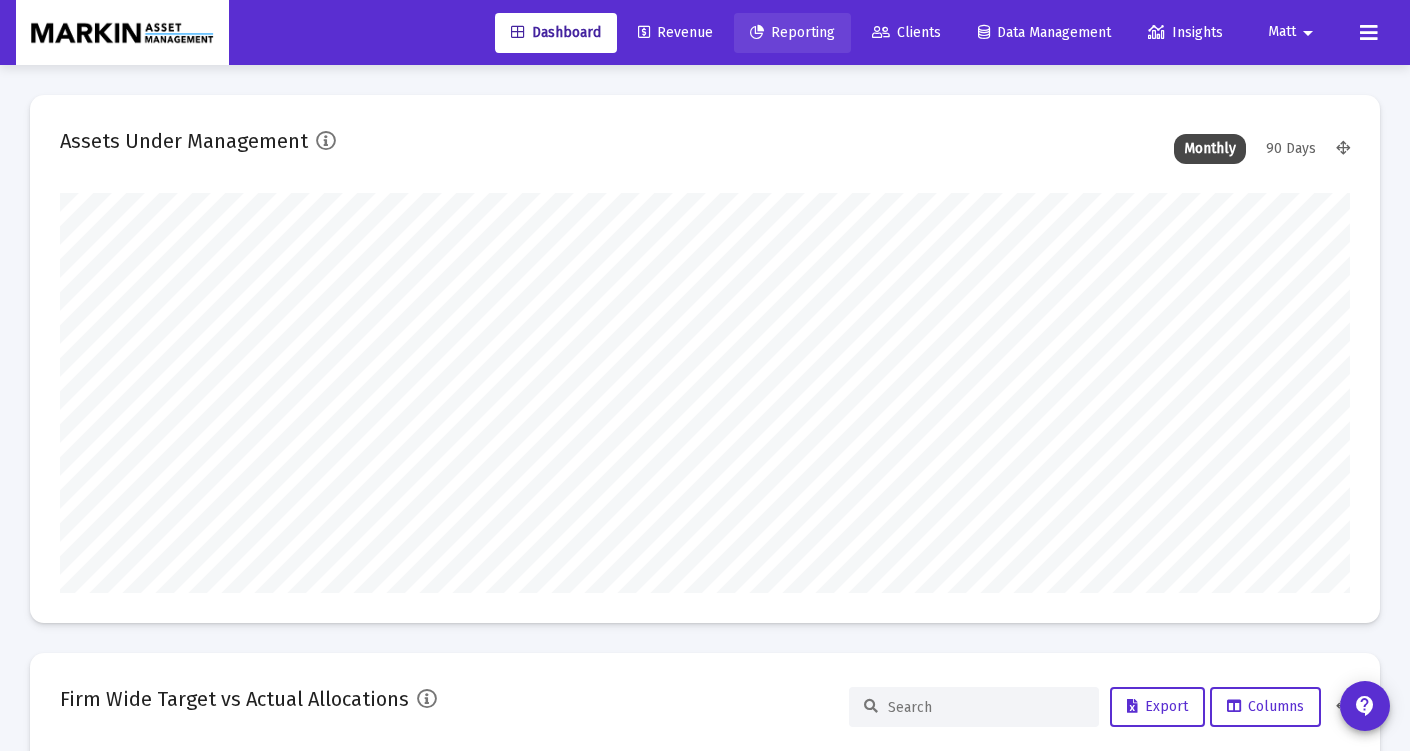 drag, startPoint x: 789, startPoint y: 29, endPoint x: 814, endPoint y: 32, distance: 25.179358 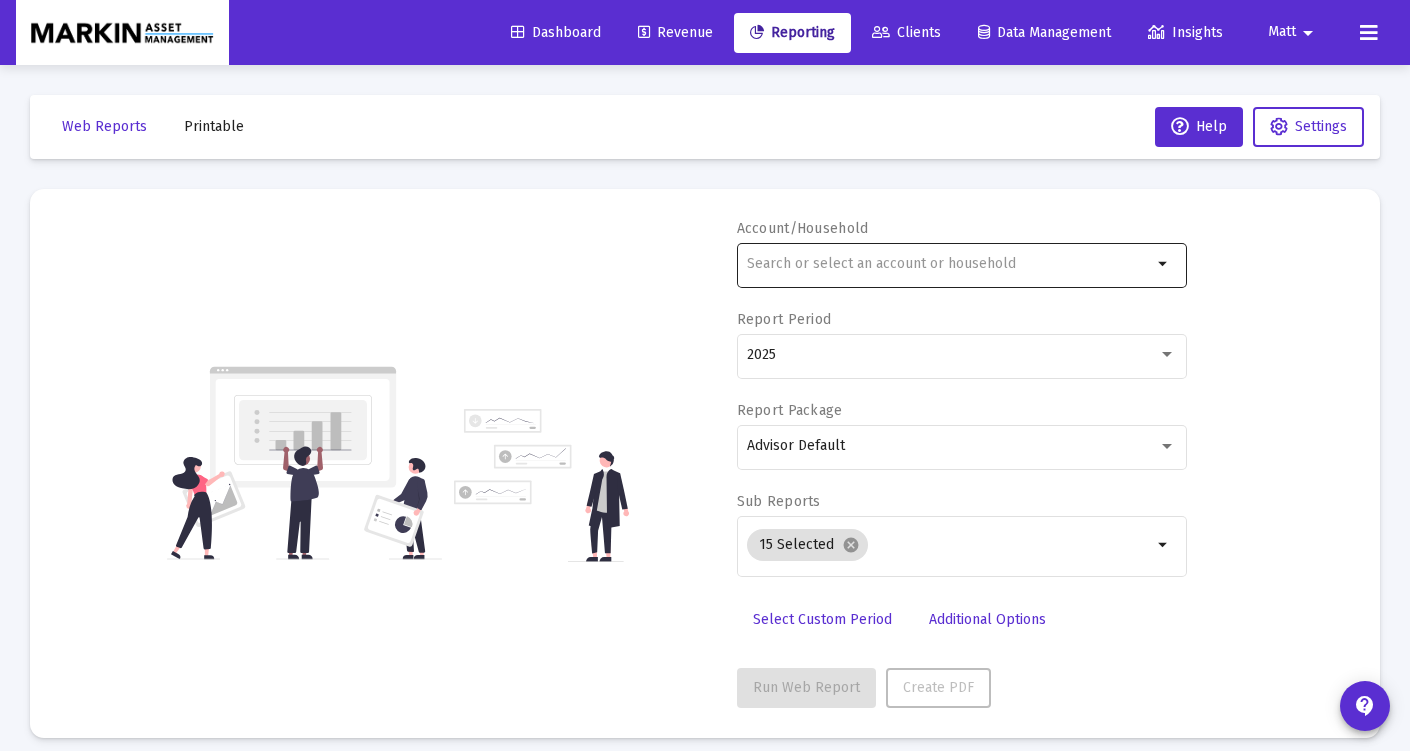 click at bounding box center [949, 264] 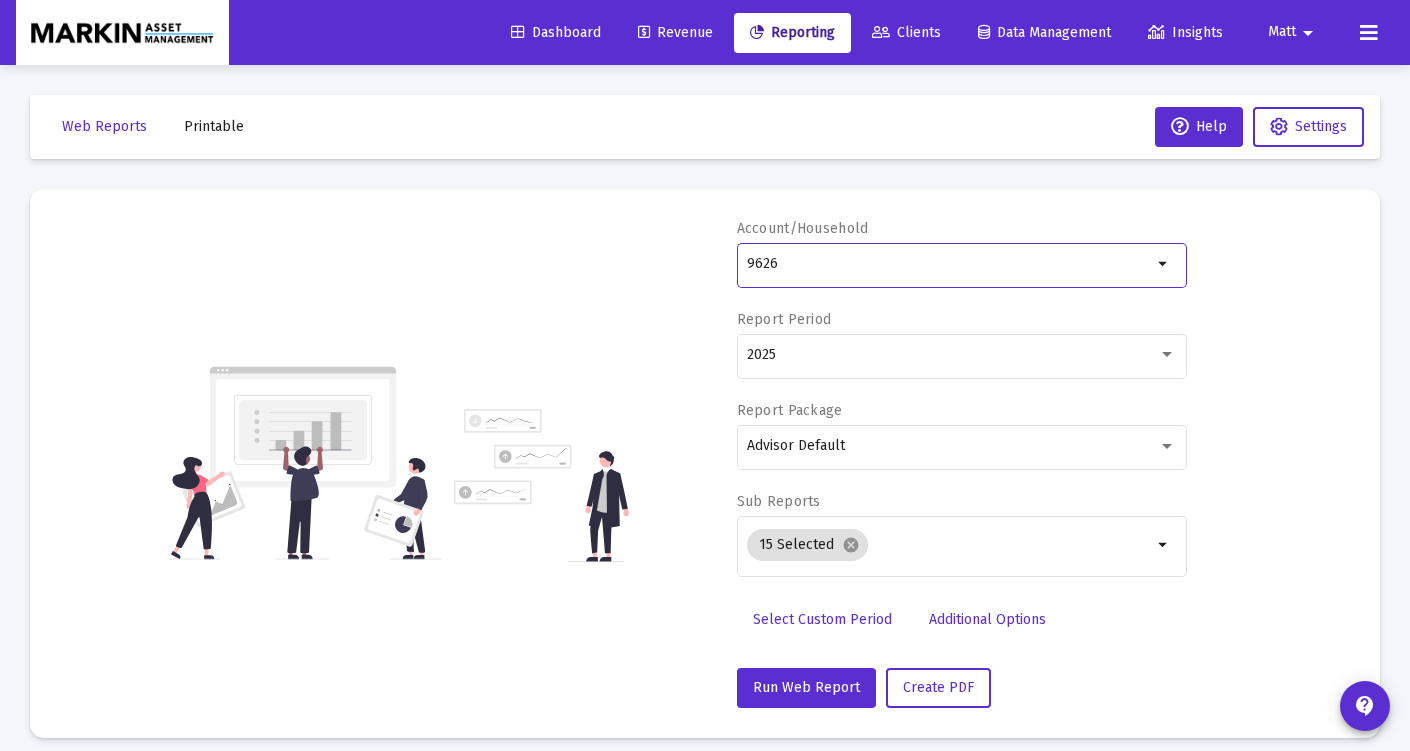 click on "9626" at bounding box center (949, 264) 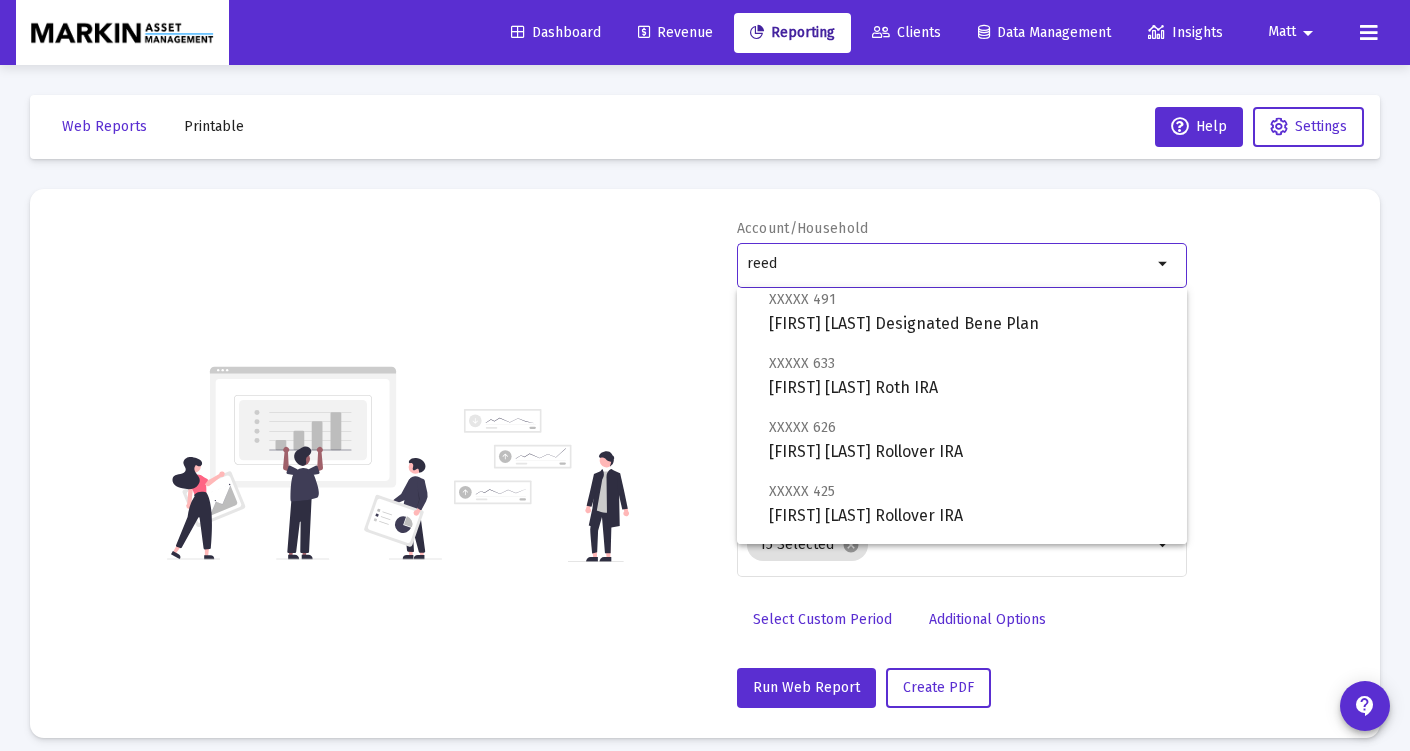 scroll, scrollTop: 242, scrollLeft: 0, axis: vertical 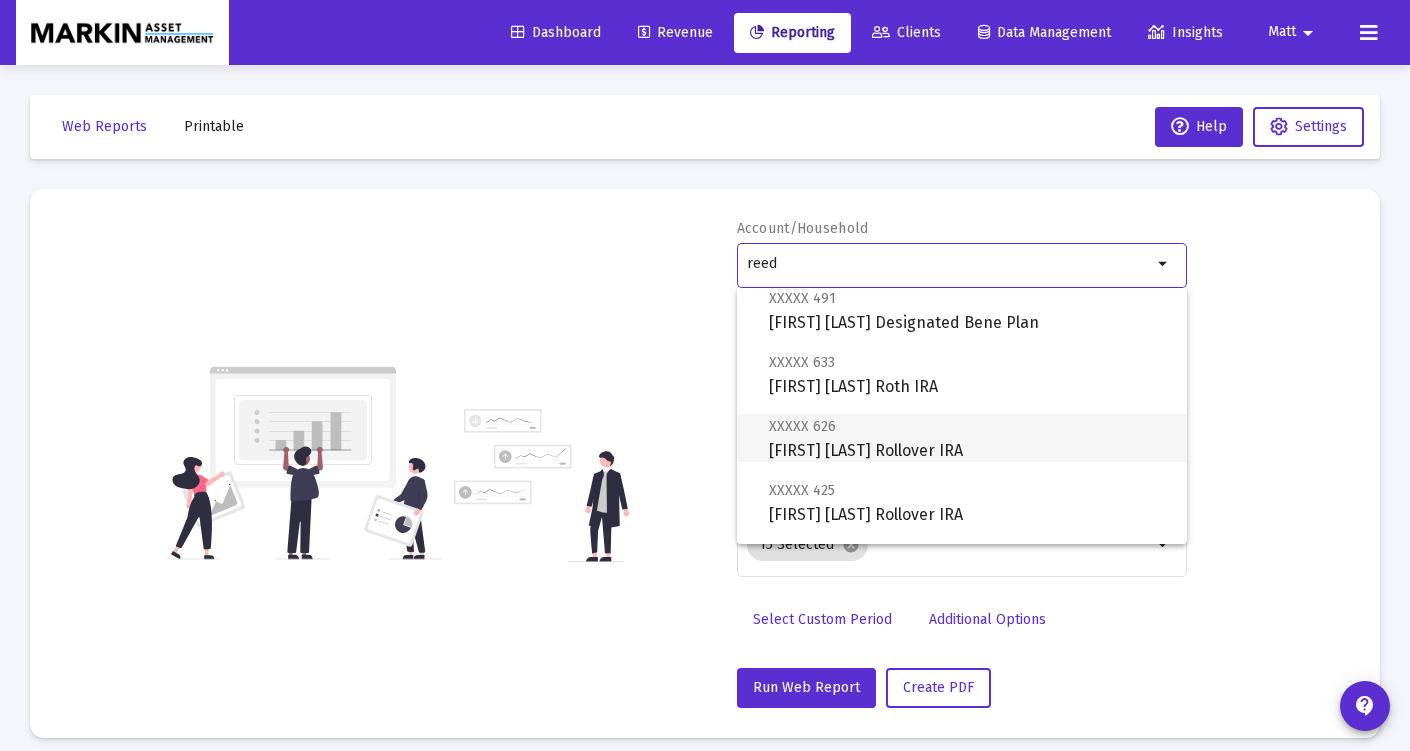click on "XXXXX 626  [FIRST] [LAST] Rollover IRA" at bounding box center [970, 438] 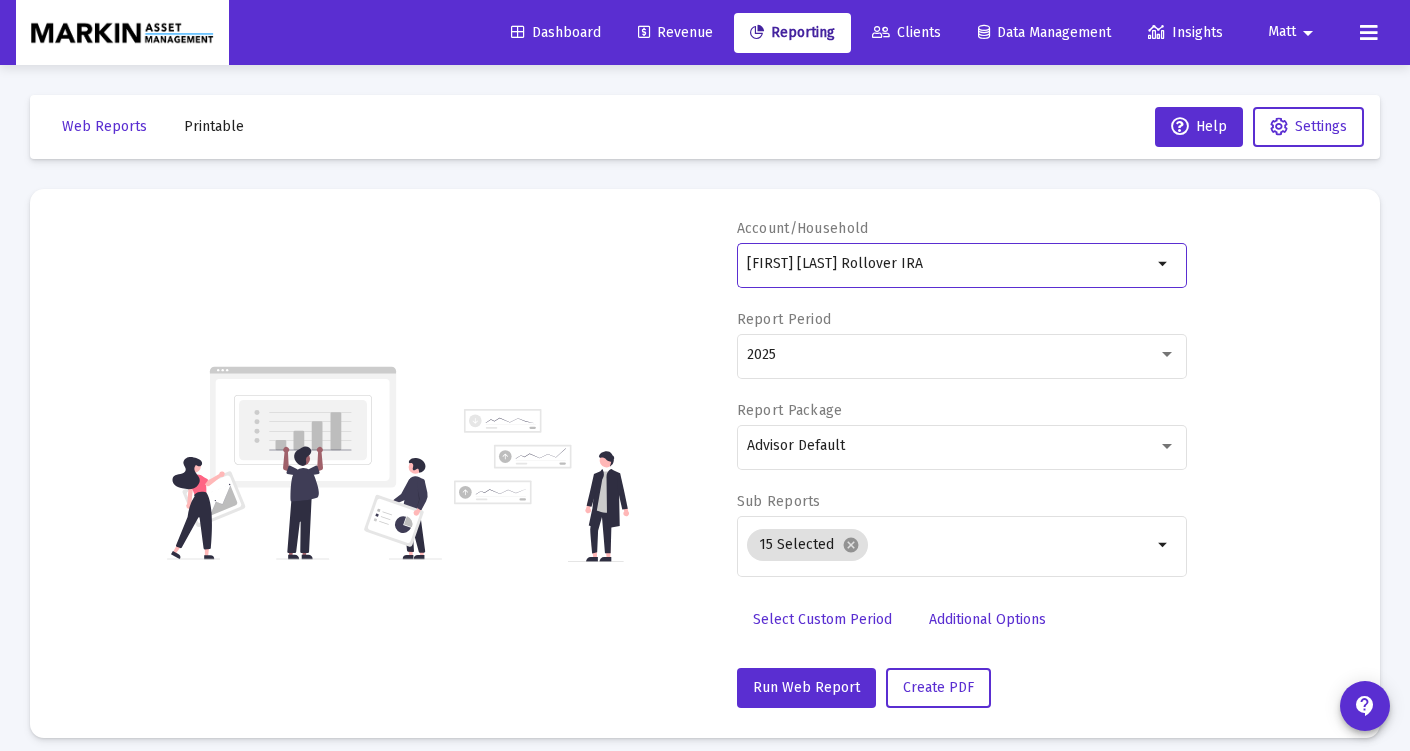 click on "Select Custom Period" 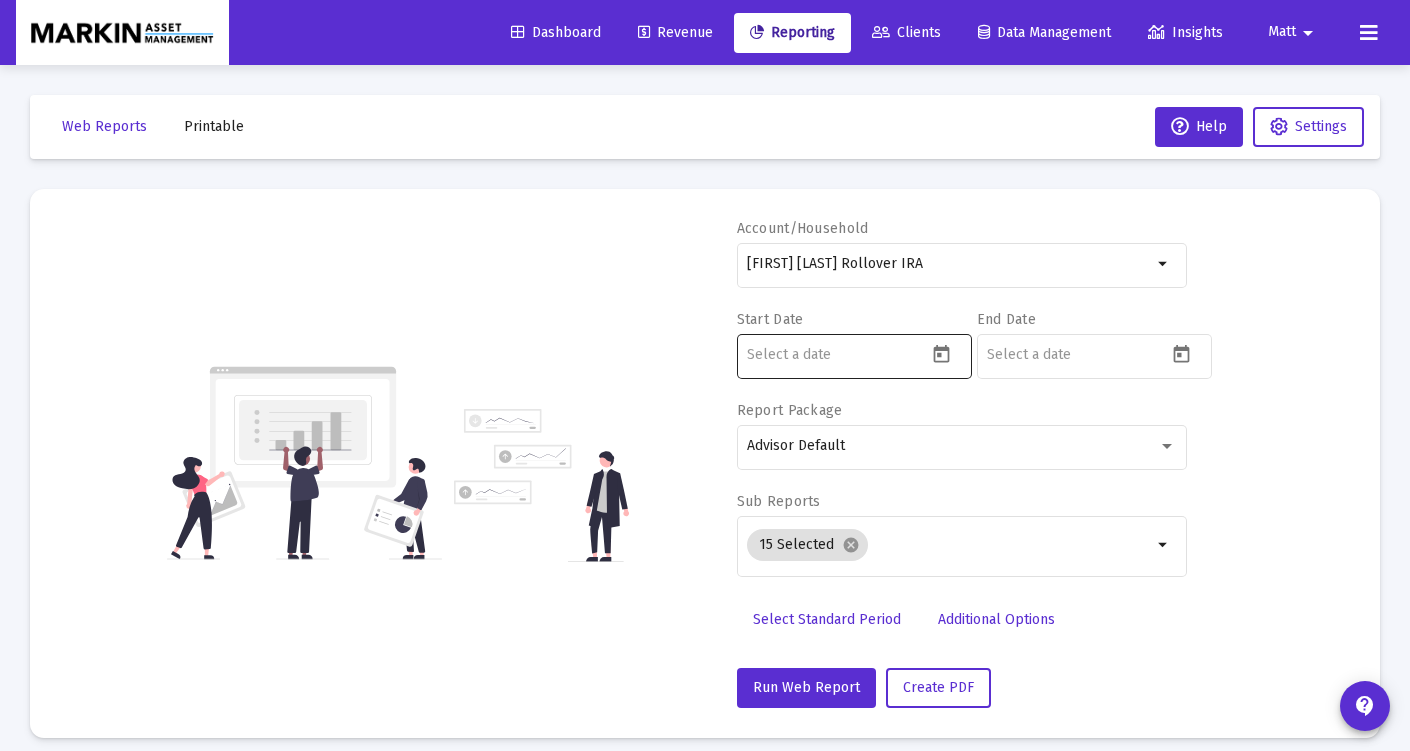 click 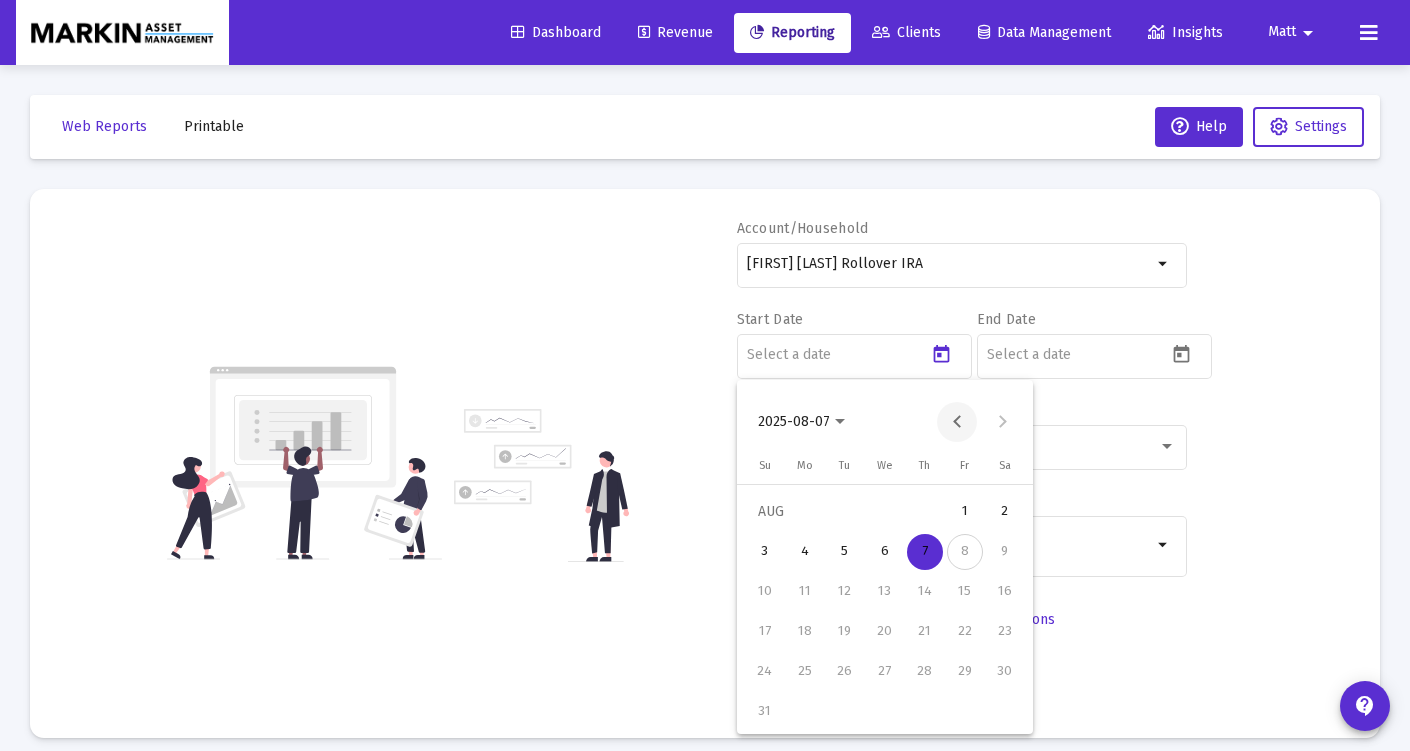 click at bounding box center [957, 422] 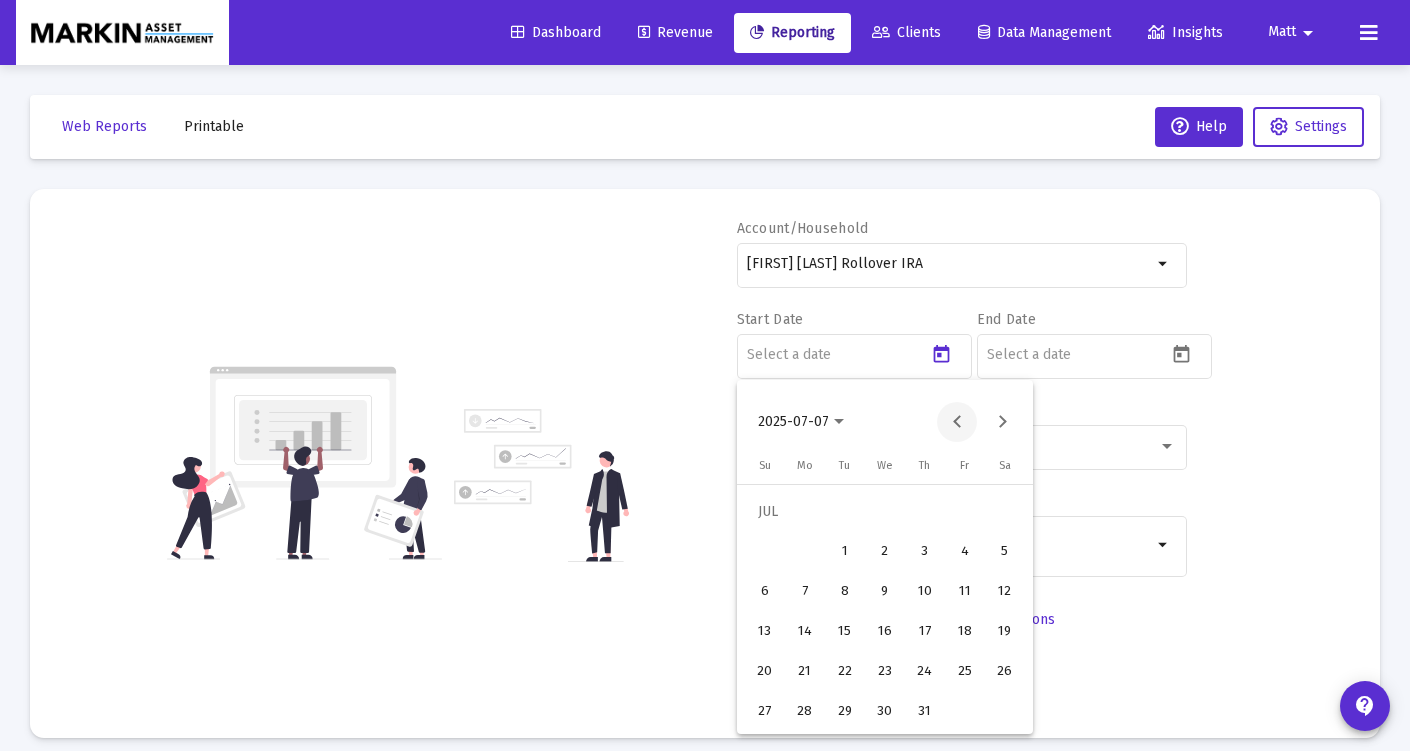 click at bounding box center [957, 422] 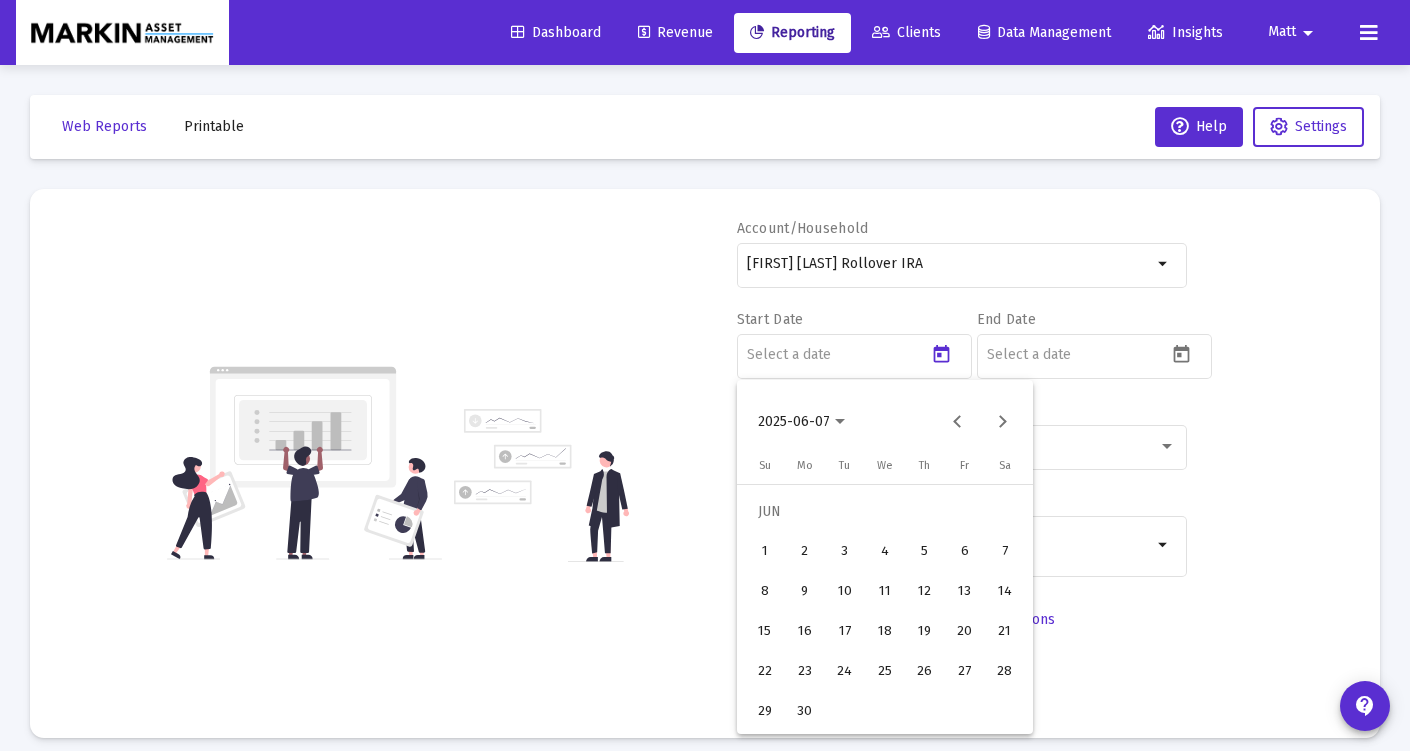 click 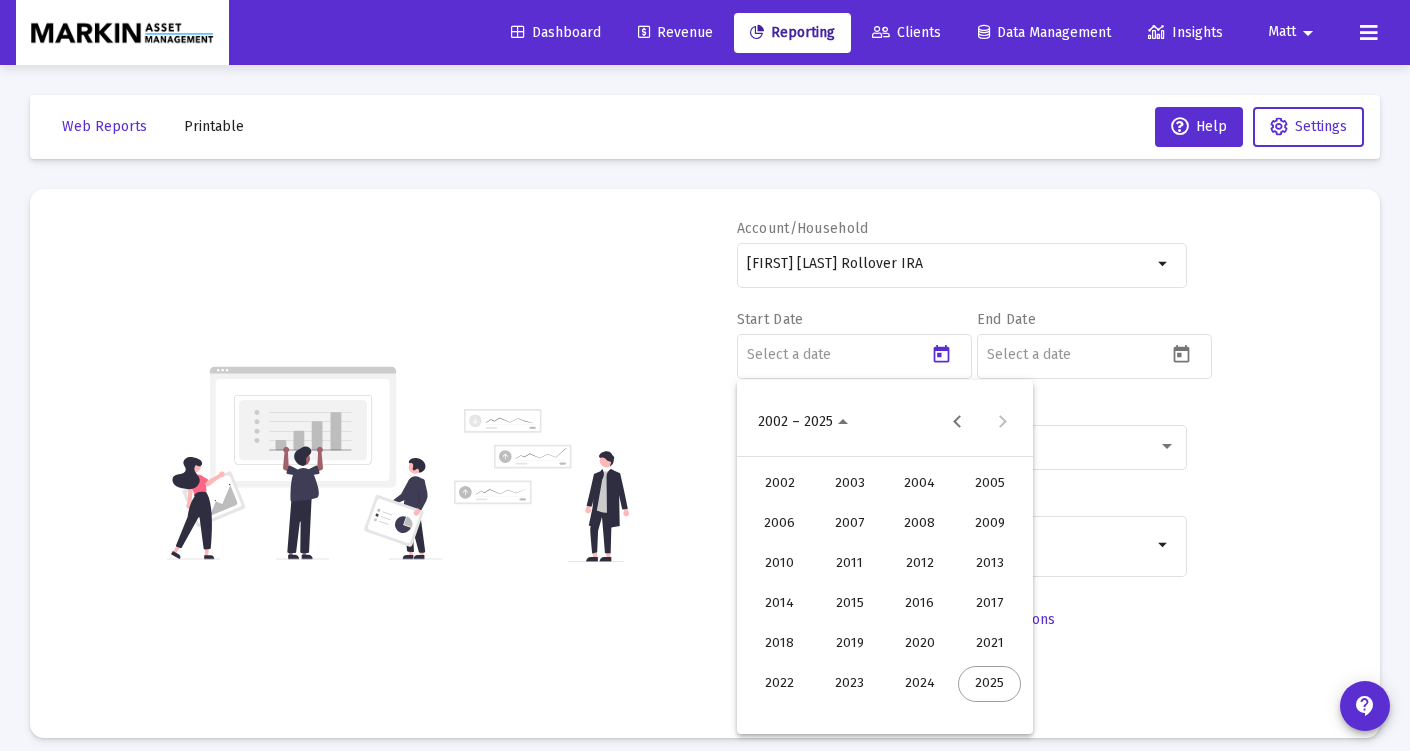 click on "2024" at bounding box center (919, 684) 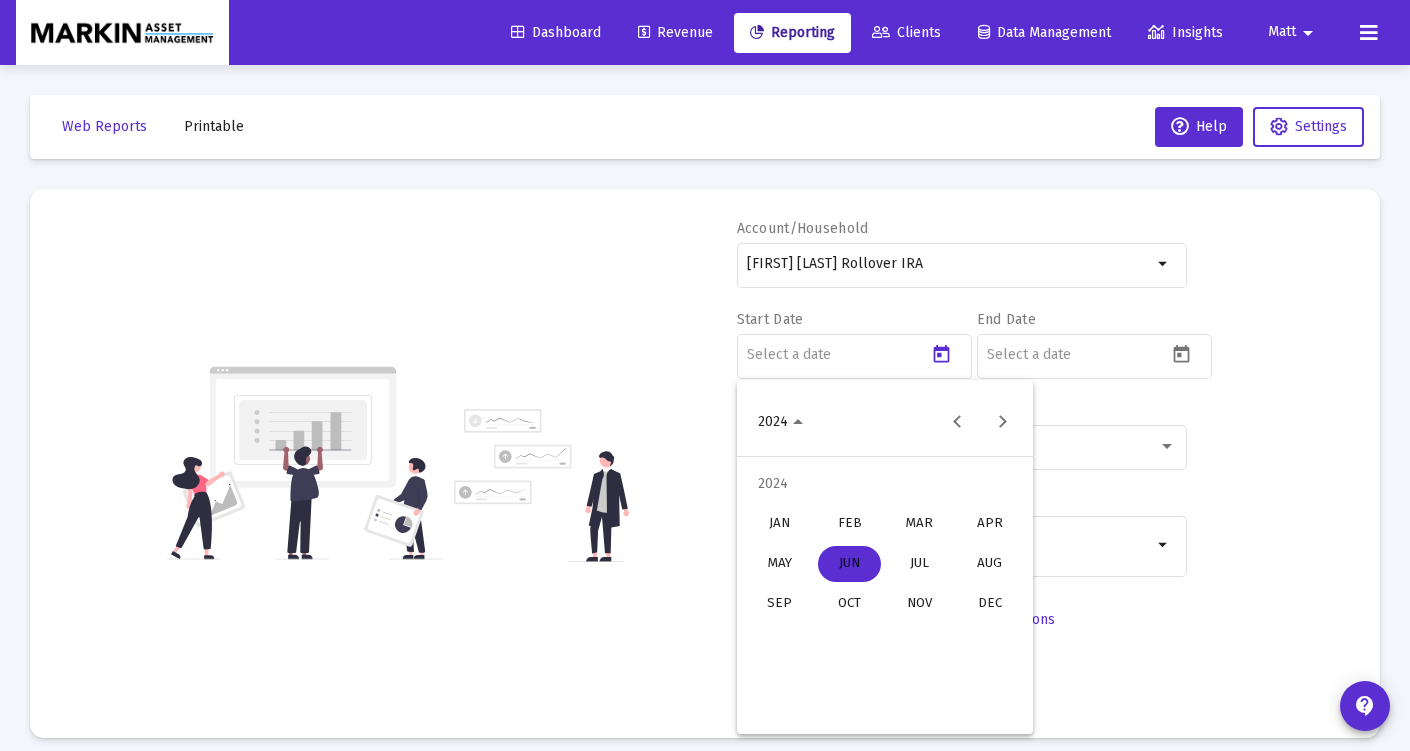 click on "APR" at bounding box center (989, 524) 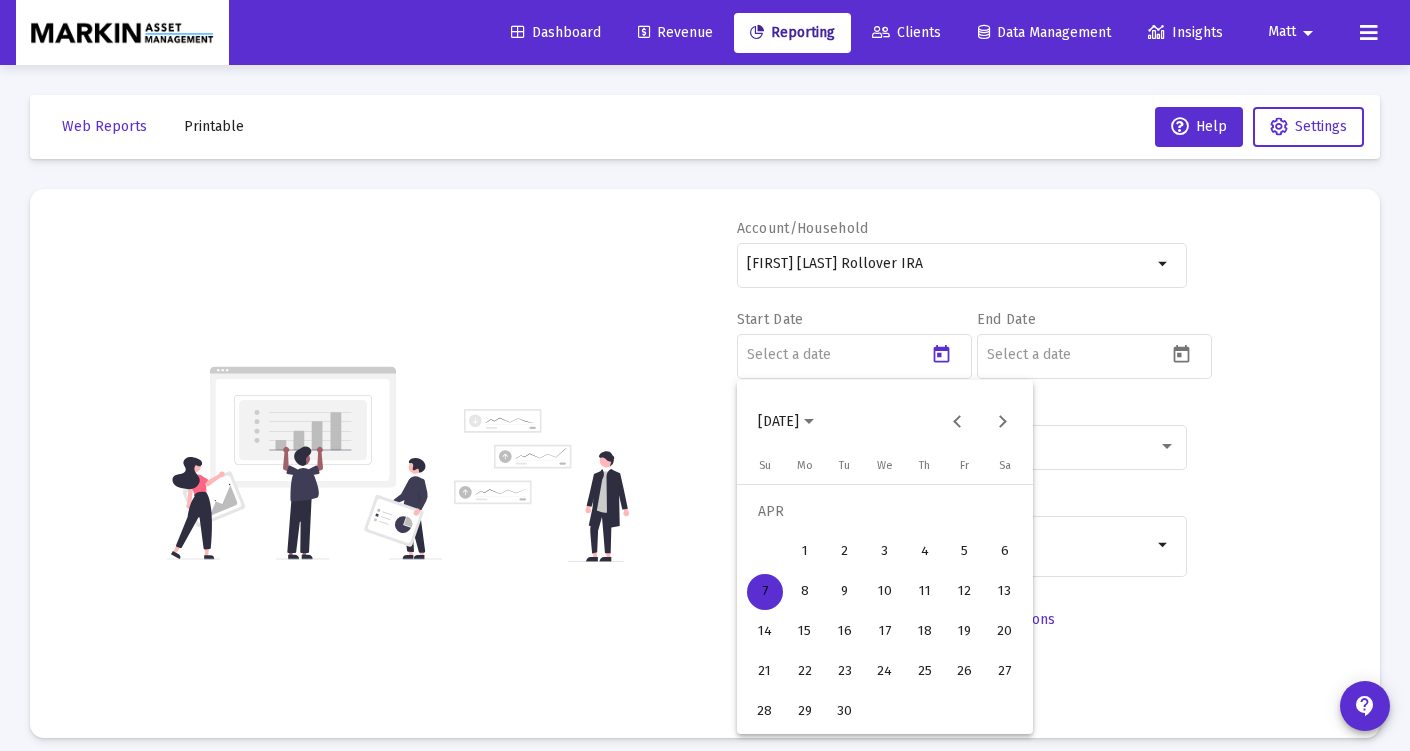 click on "1" at bounding box center [805, 552] 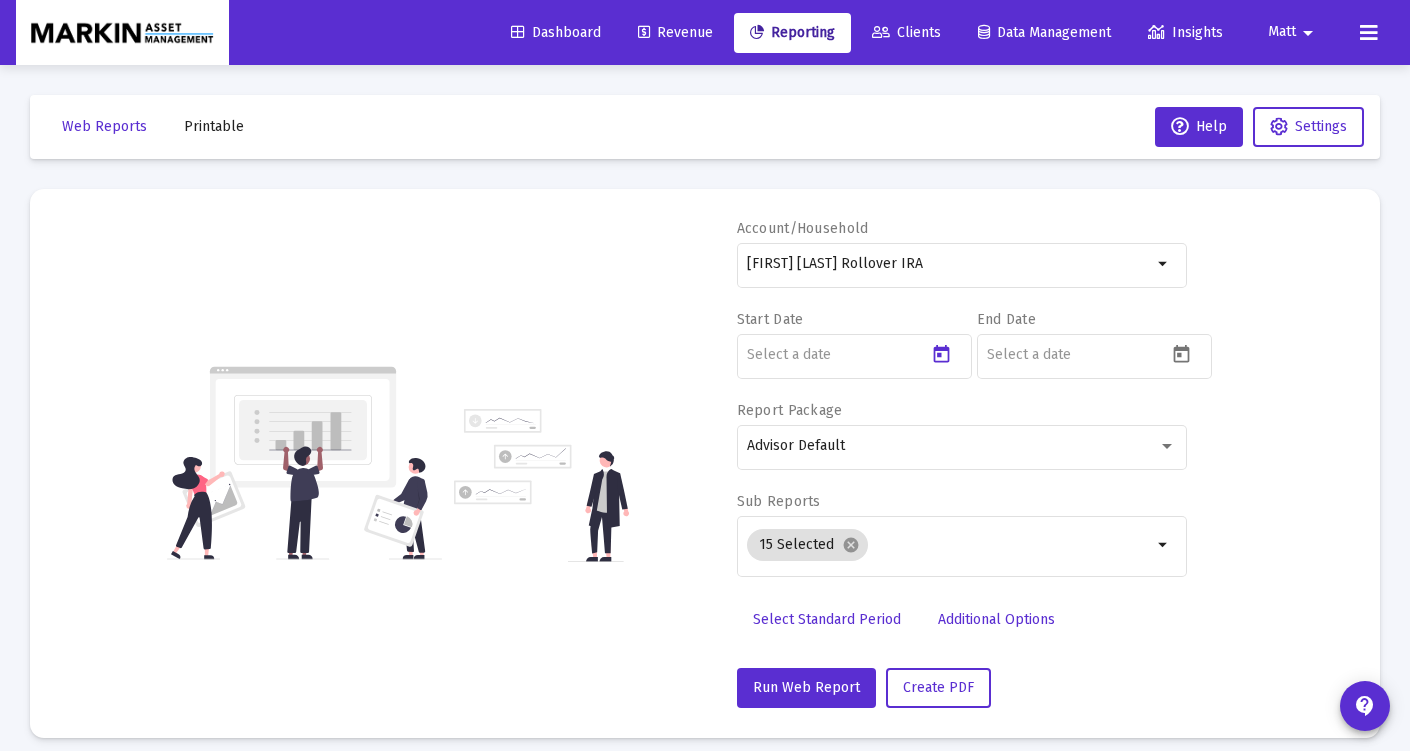 type on "[DATE]" 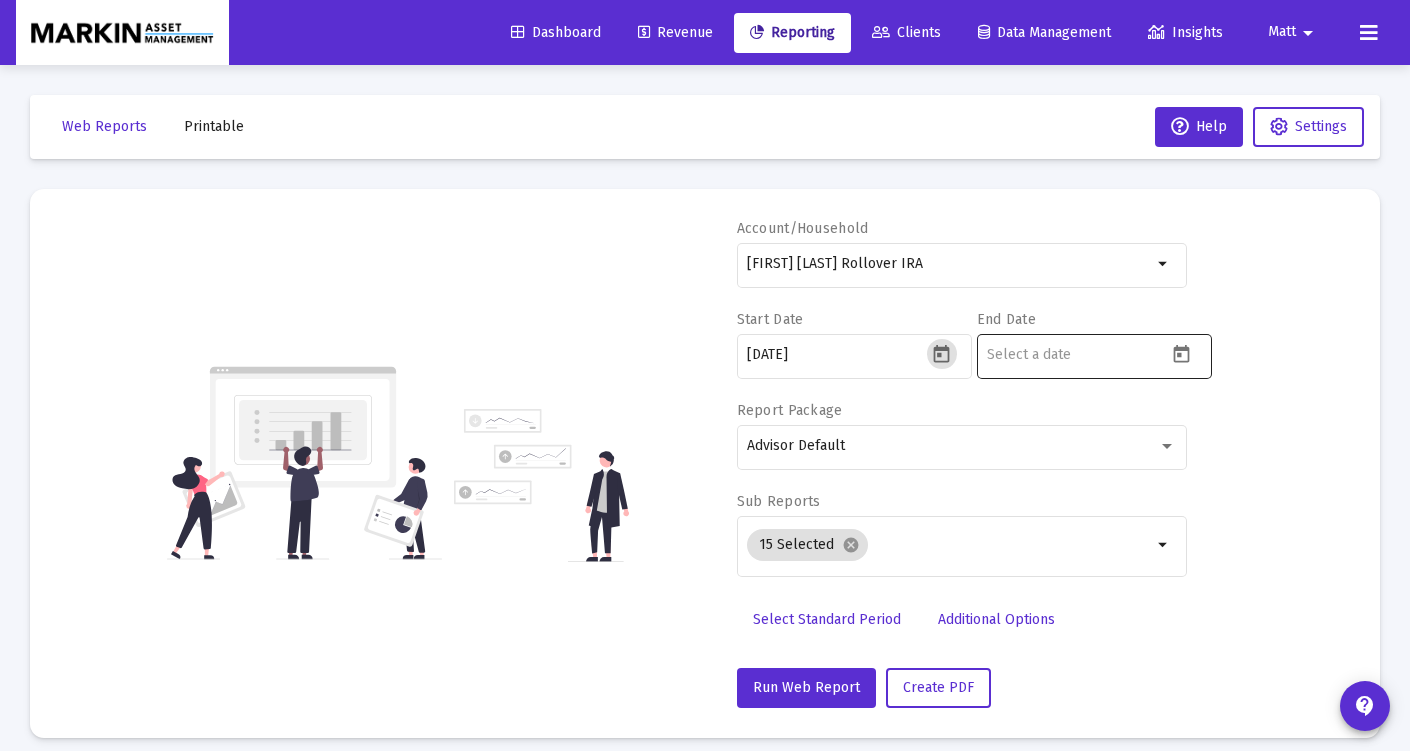 click 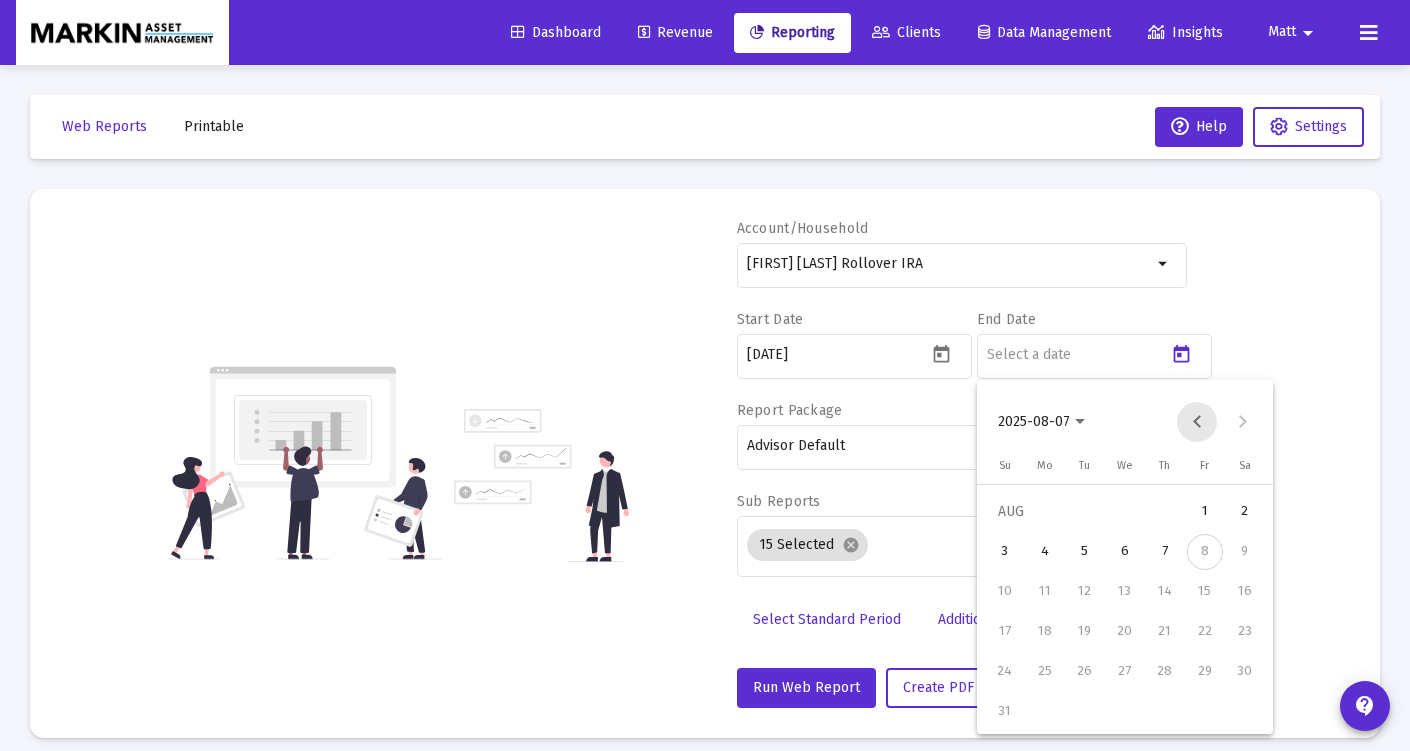 click at bounding box center [1197, 422] 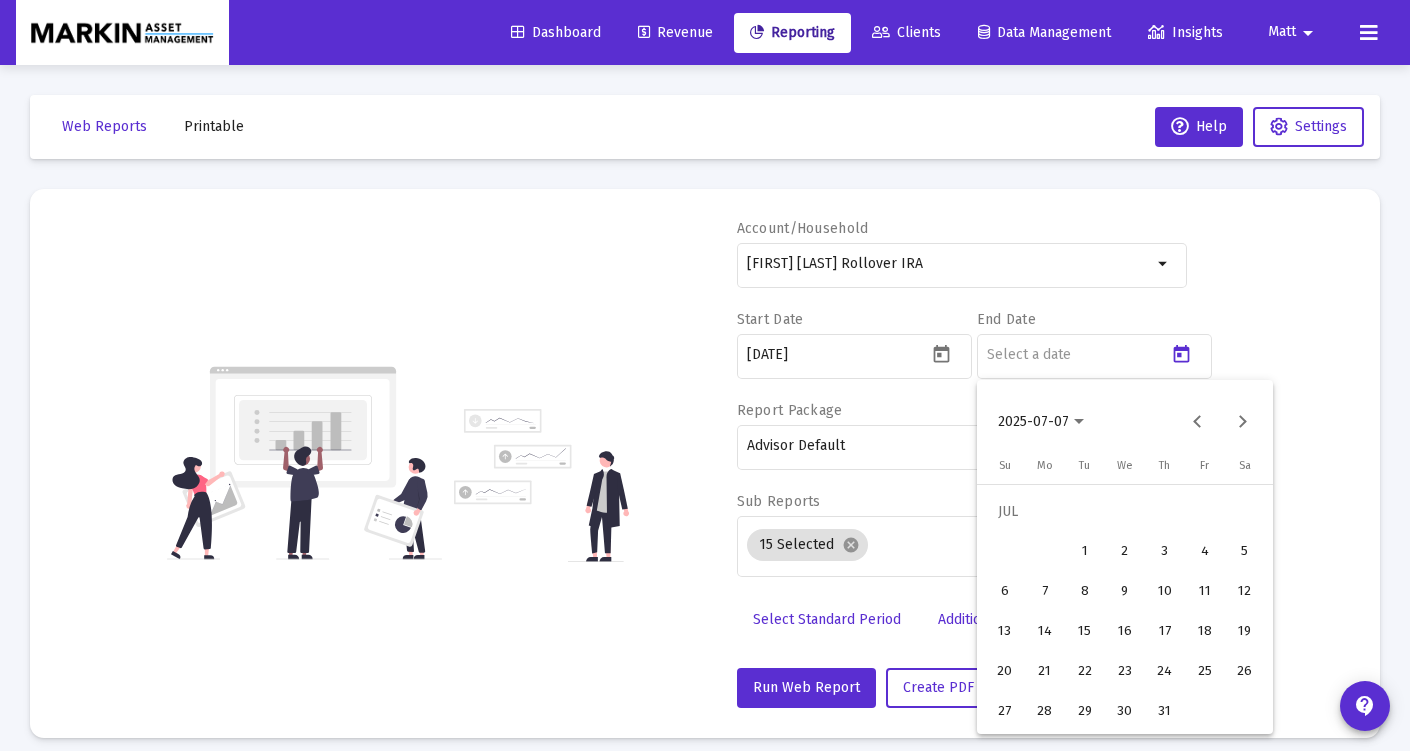 click on "2025-07-07" at bounding box center [1041, 422] 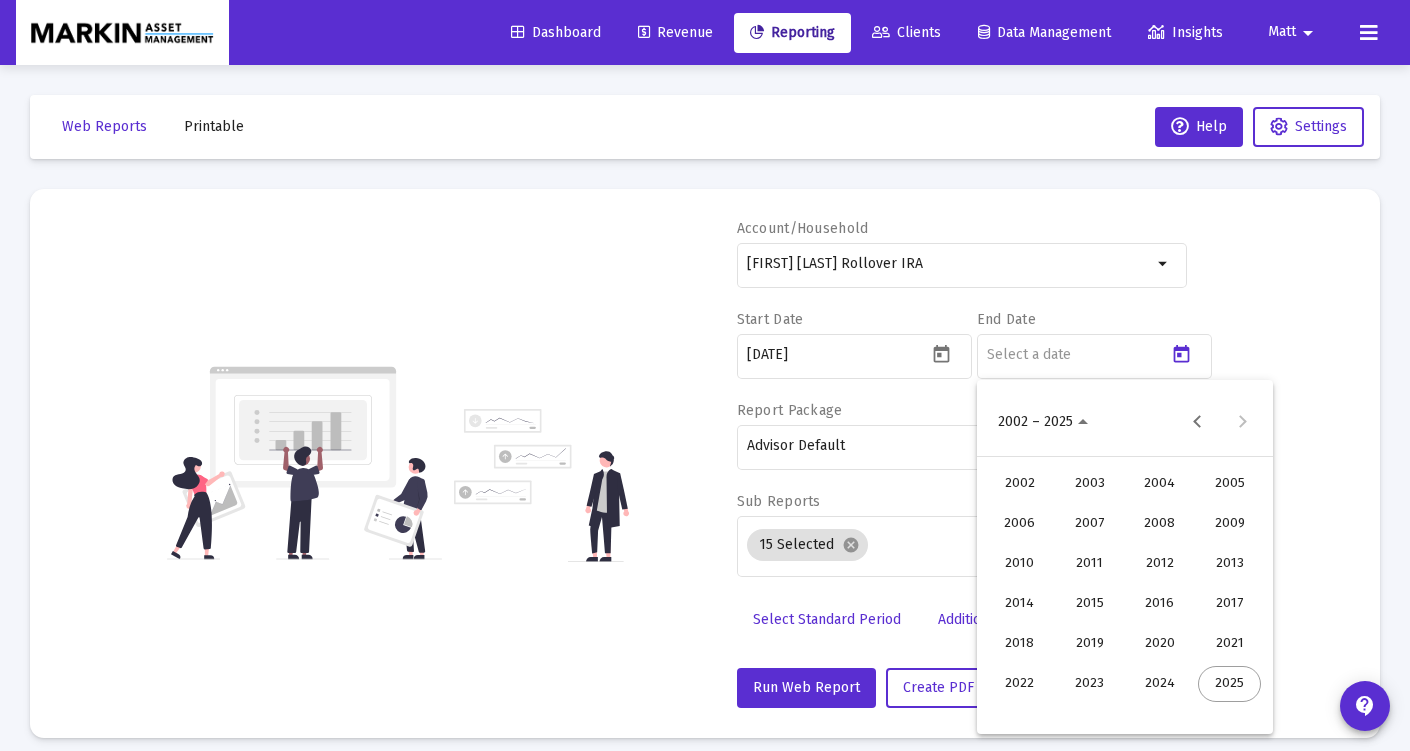 click on "2024" at bounding box center (1159, 684) 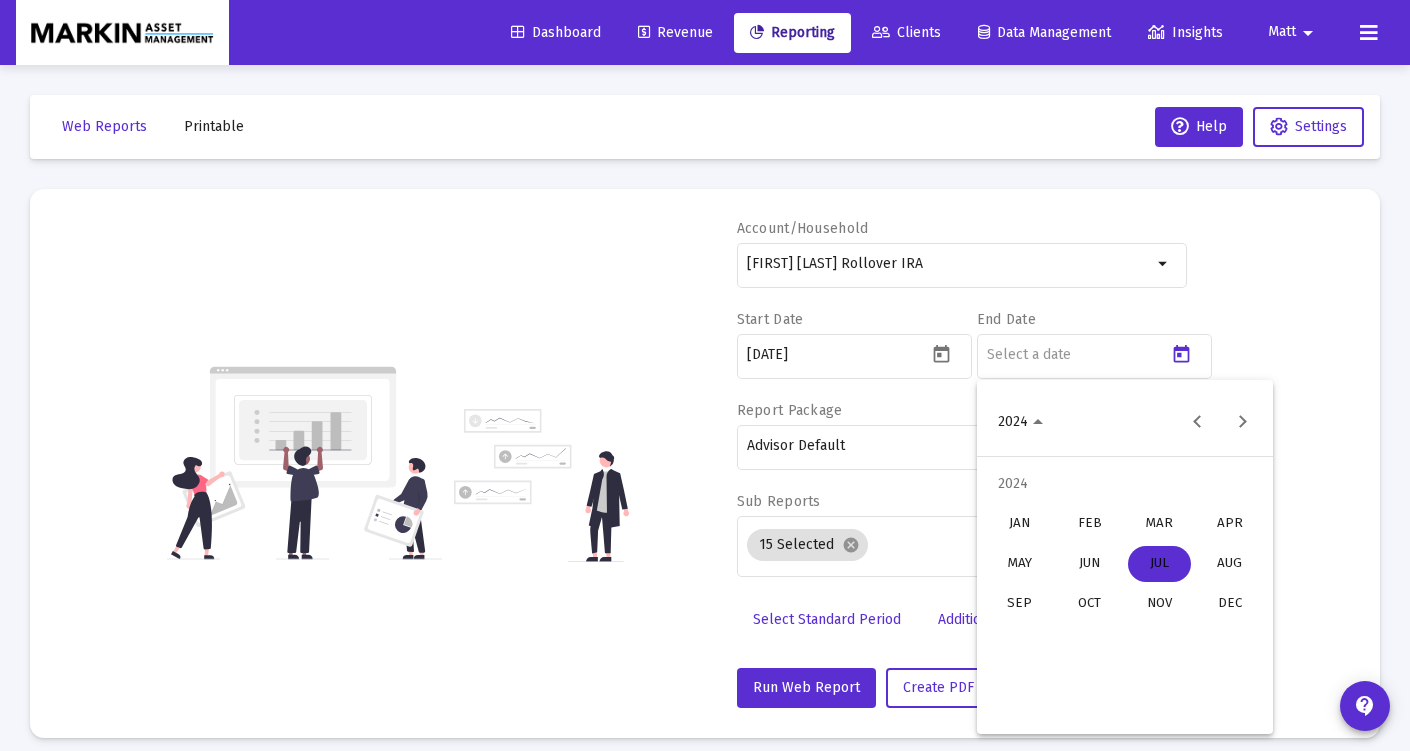 click on "APR" at bounding box center [1229, 524] 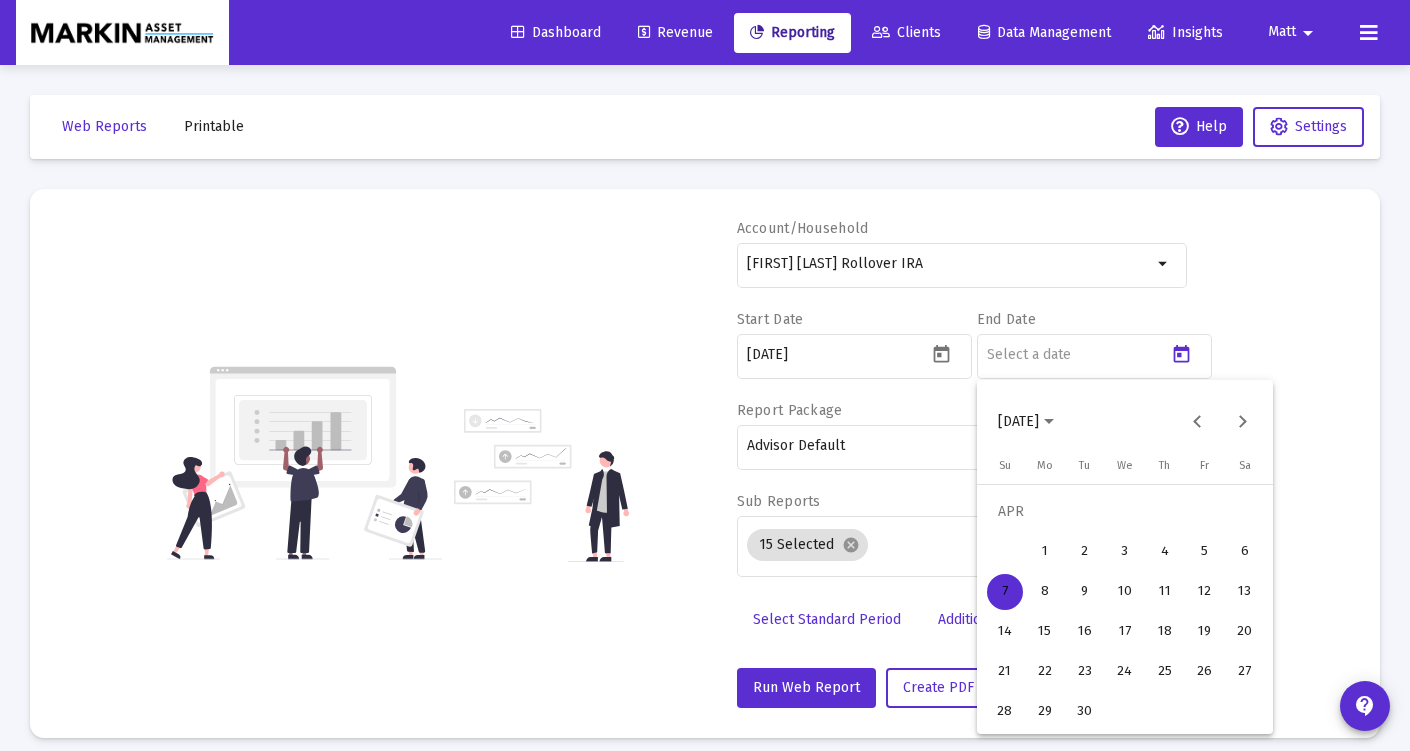 click on "30" at bounding box center (1085, 712) 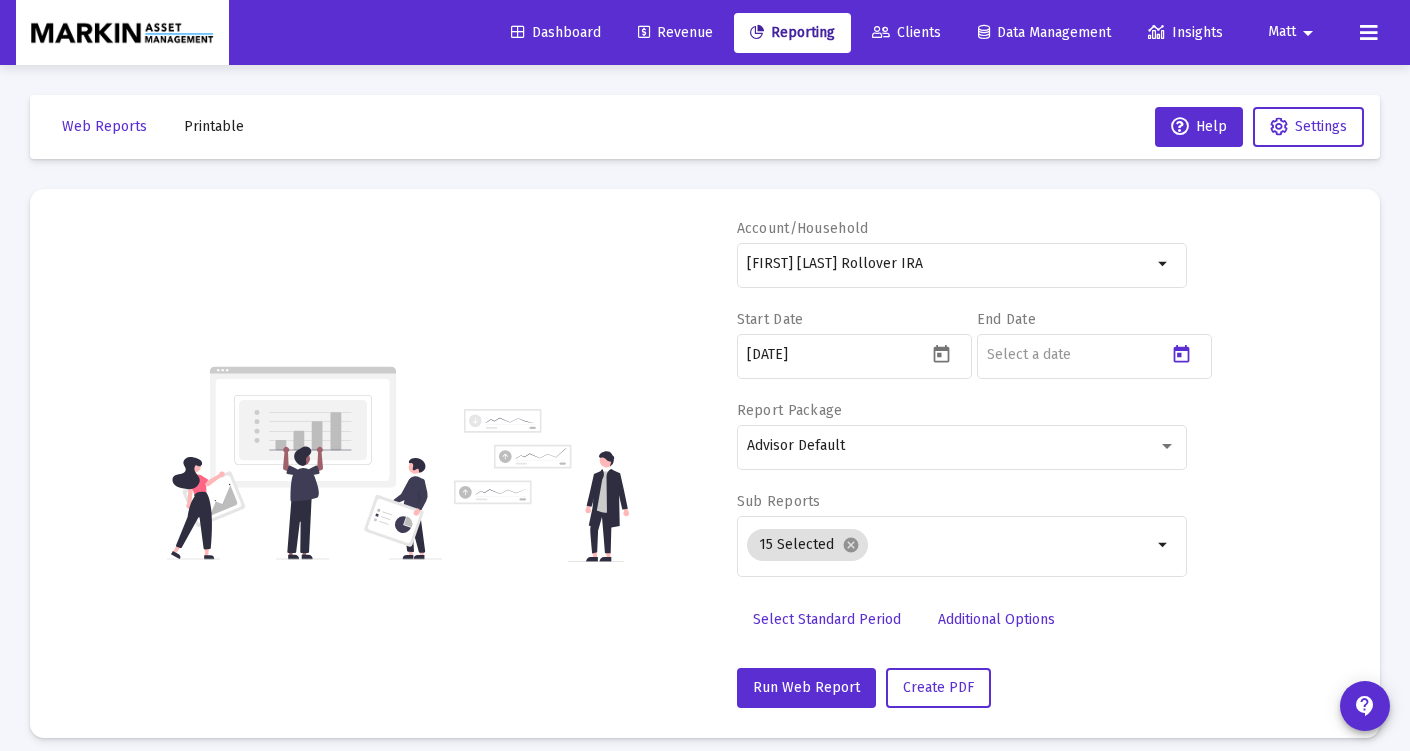 type on "[DATE]" 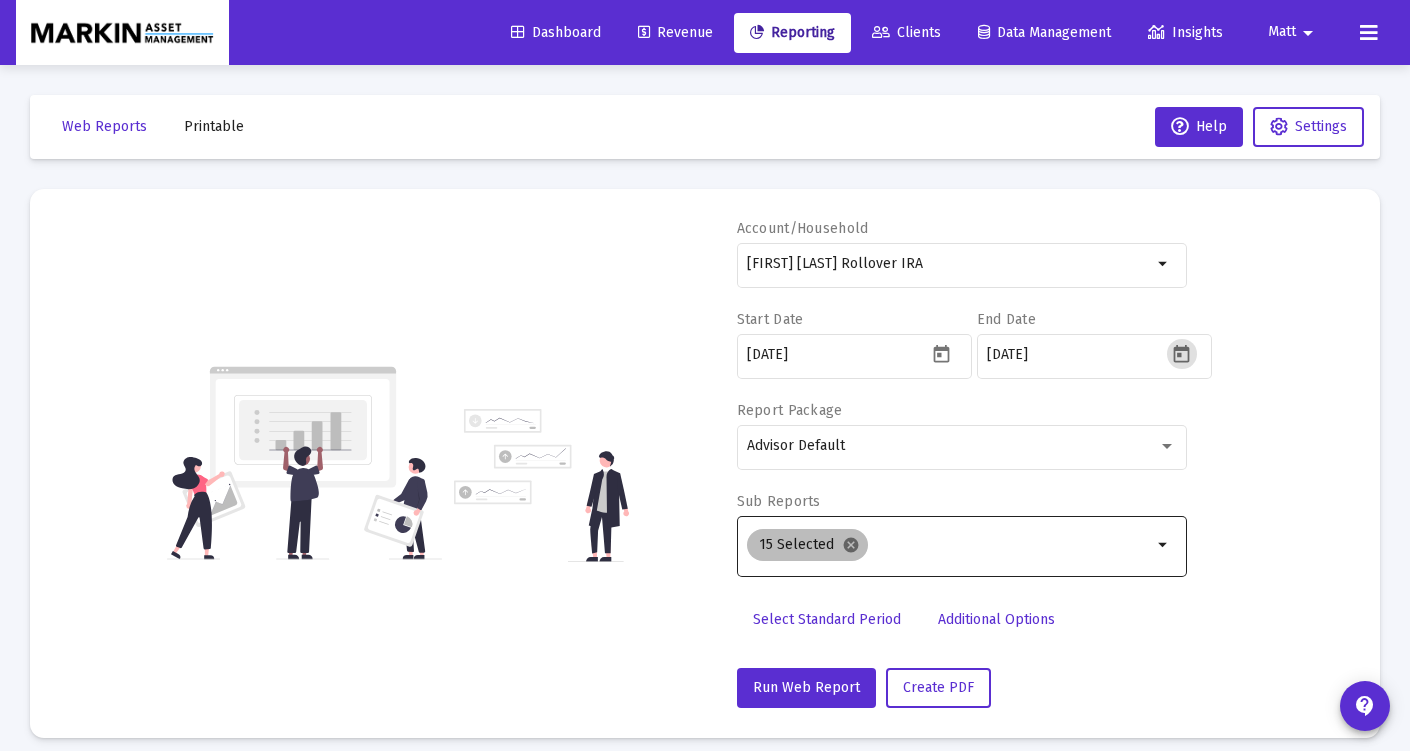click on "cancel" at bounding box center (851, 545) 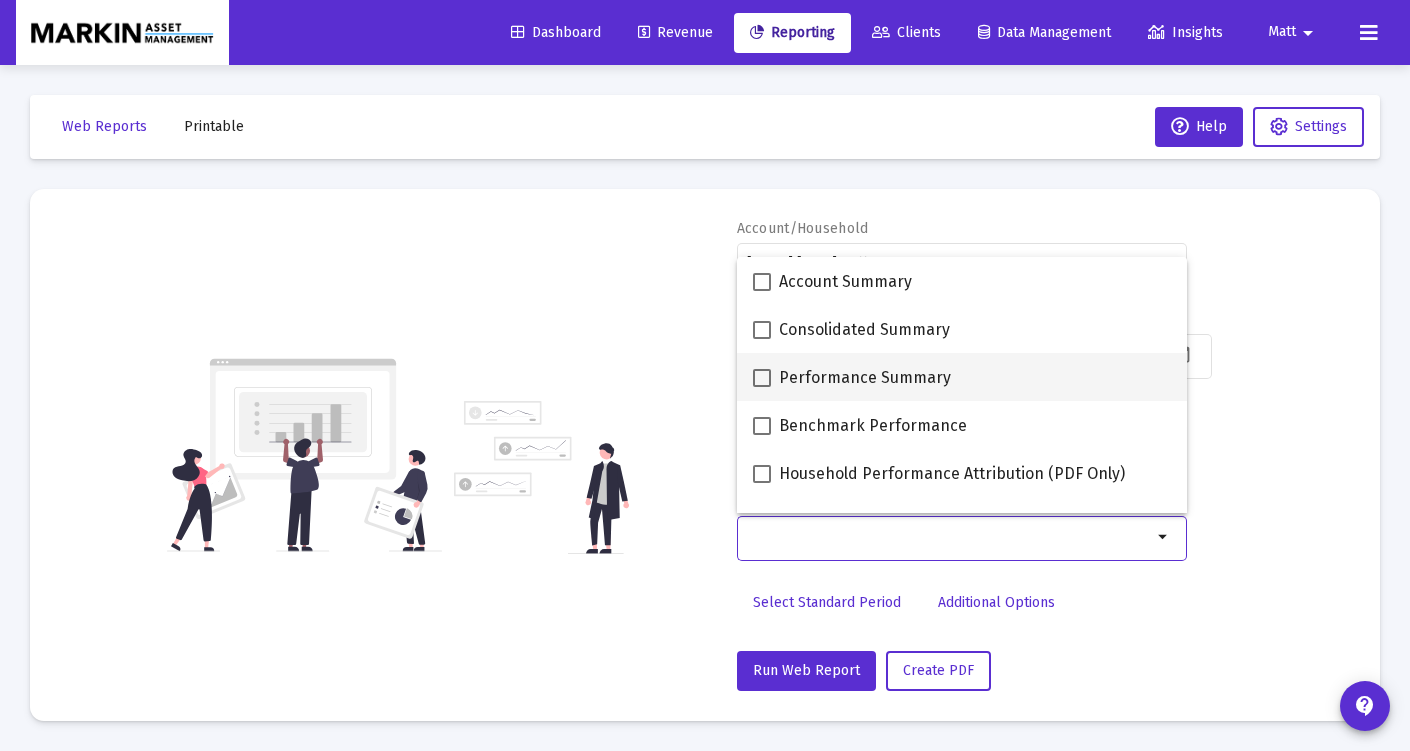 click at bounding box center [762, 378] 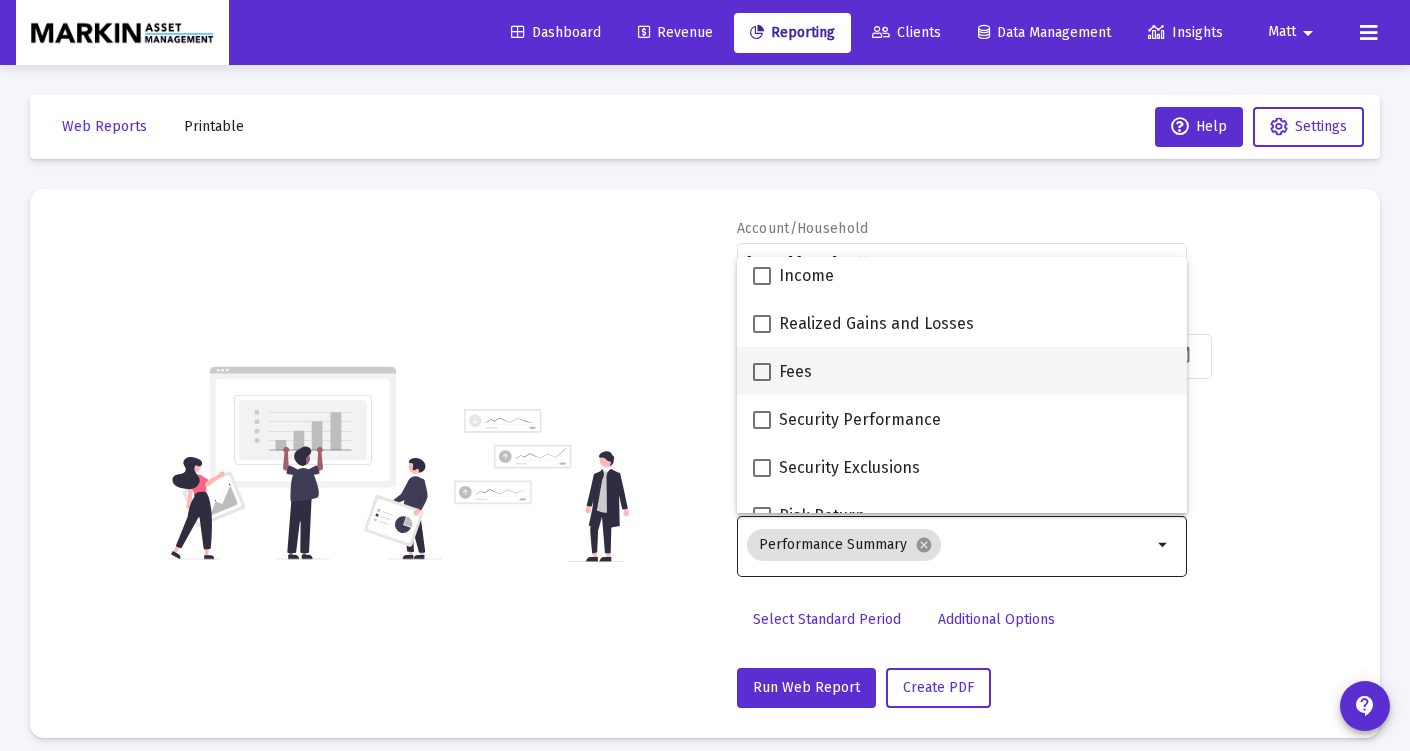scroll, scrollTop: 720, scrollLeft: 0, axis: vertical 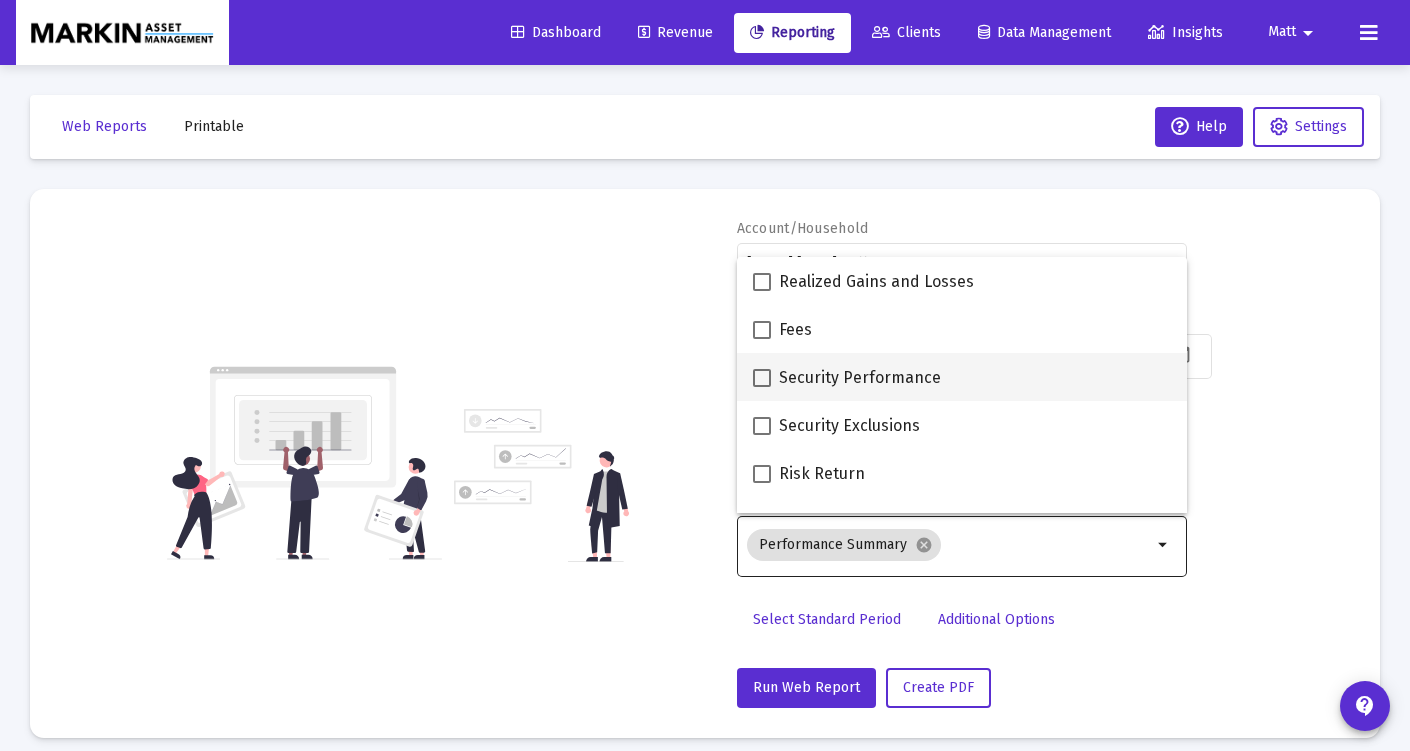 click at bounding box center [762, 378] 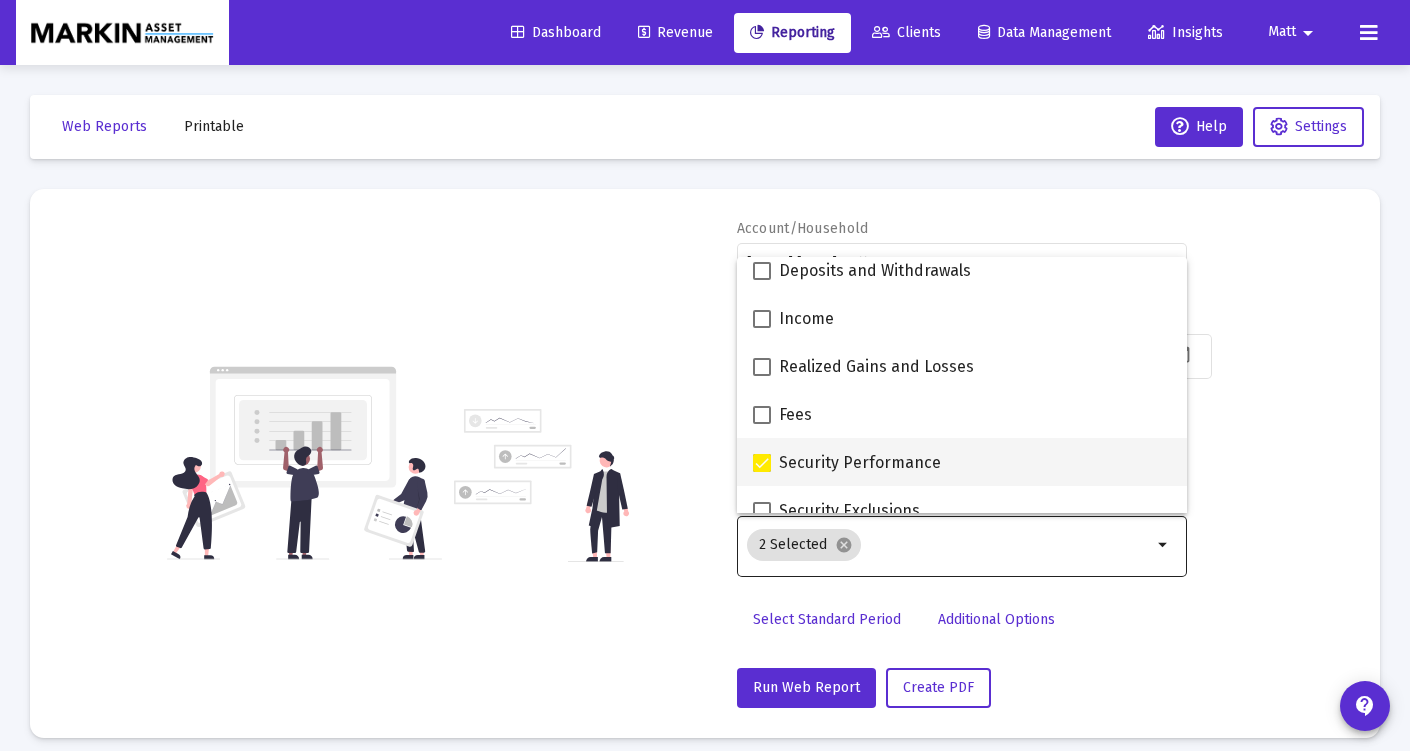 scroll, scrollTop: 800, scrollLeft: 0, axis: vertical 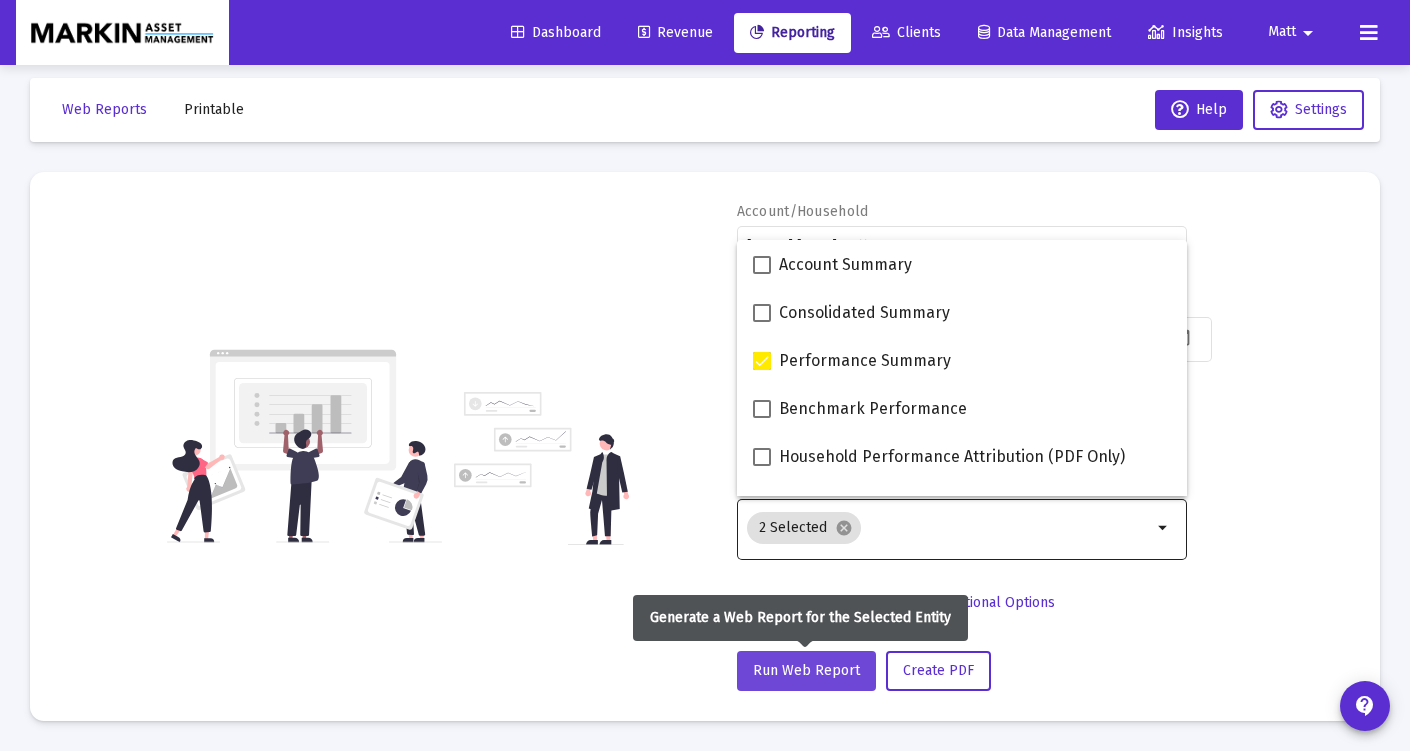 click on "Run Web Report" 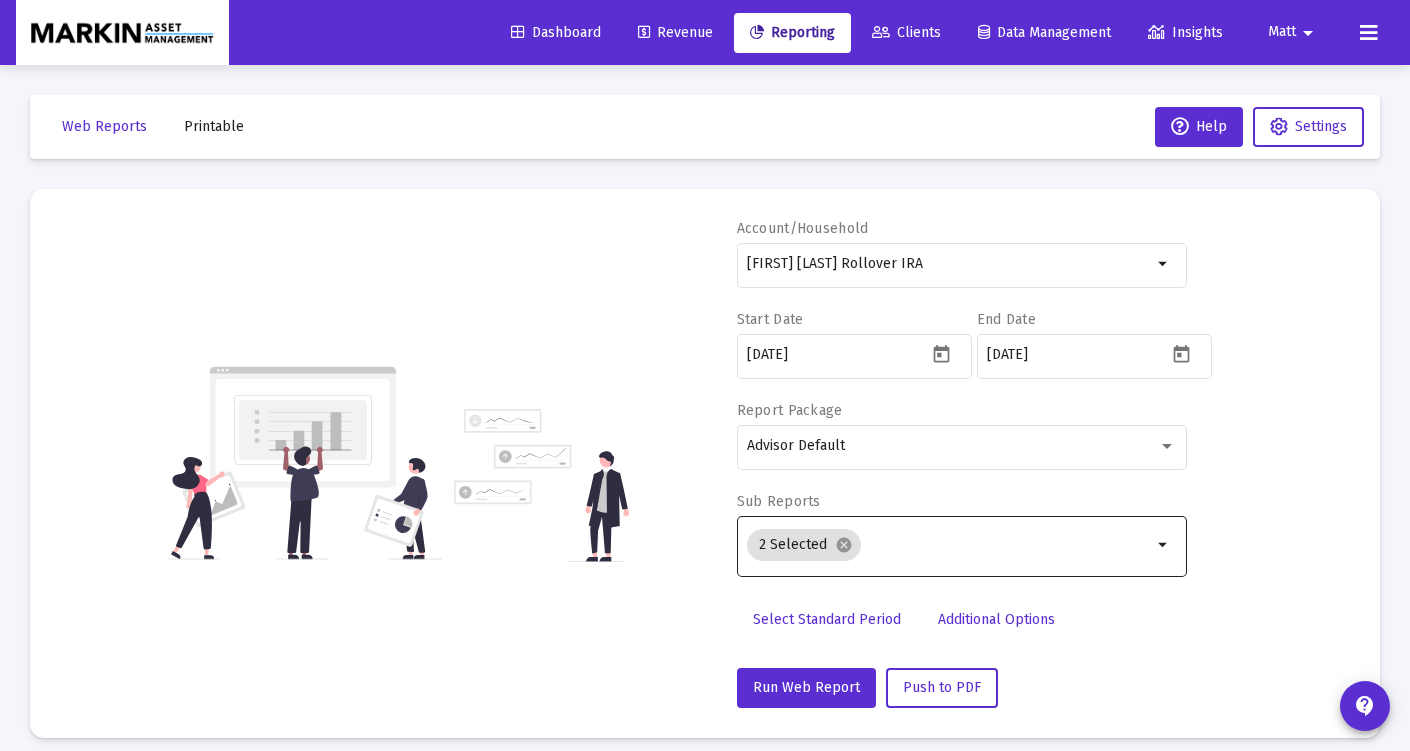 scroll, scrollTop: 0, scrollLeft: 0, axis: both 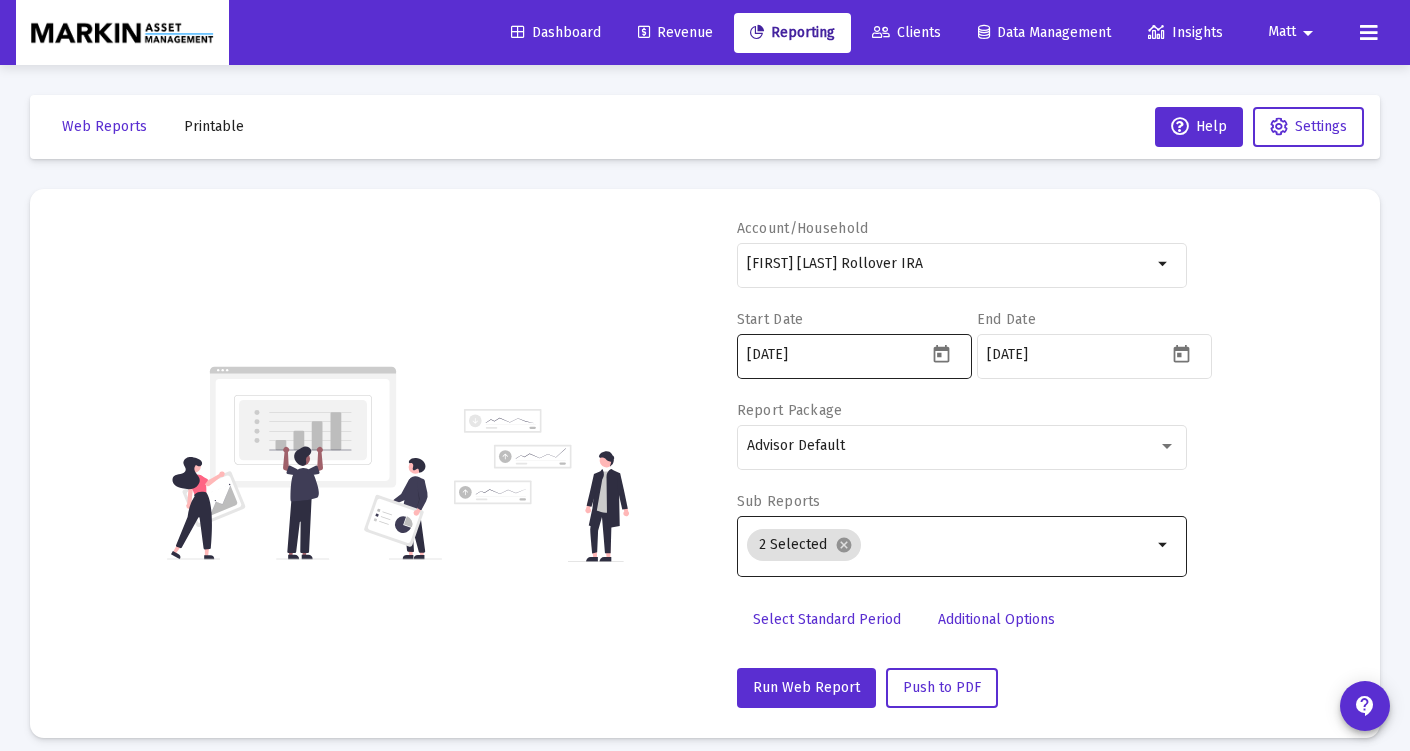 click 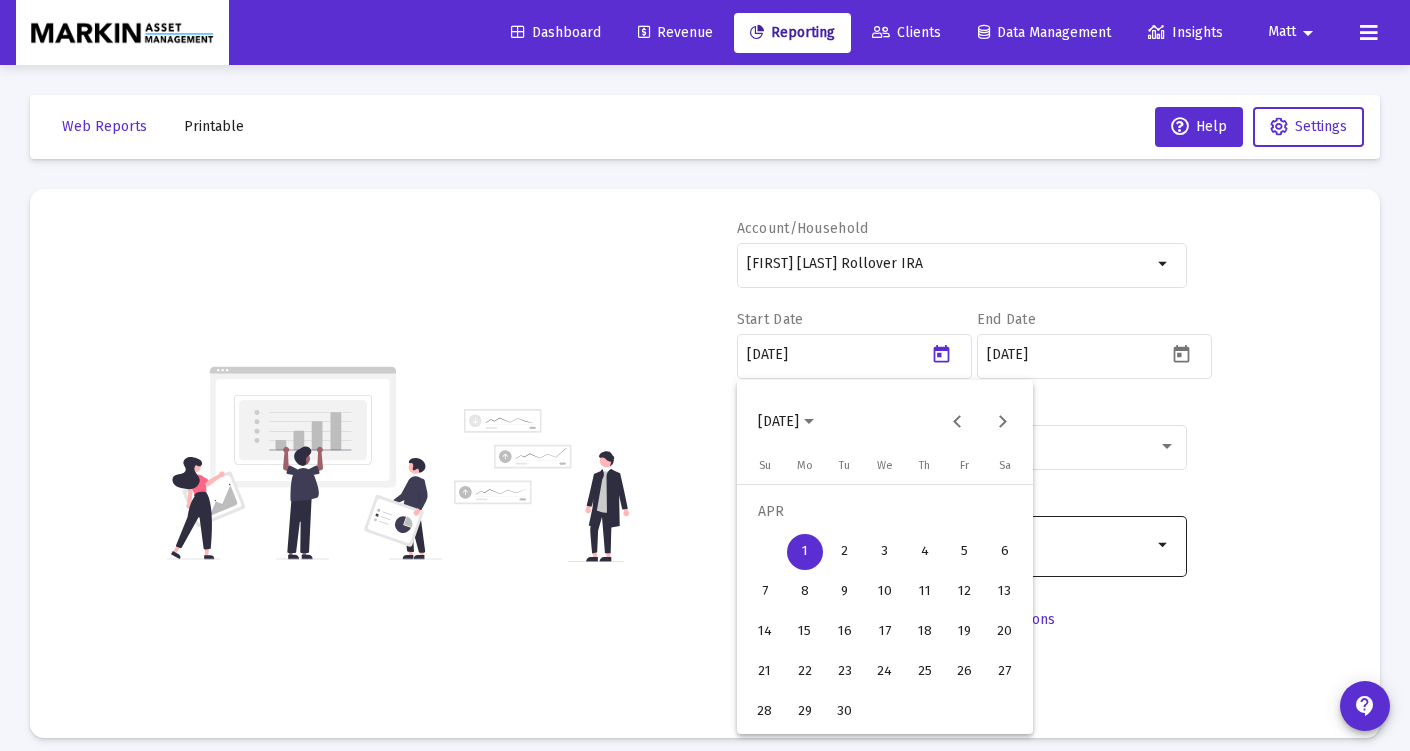 click on "[DATE]" at bounding box center [786, 421] 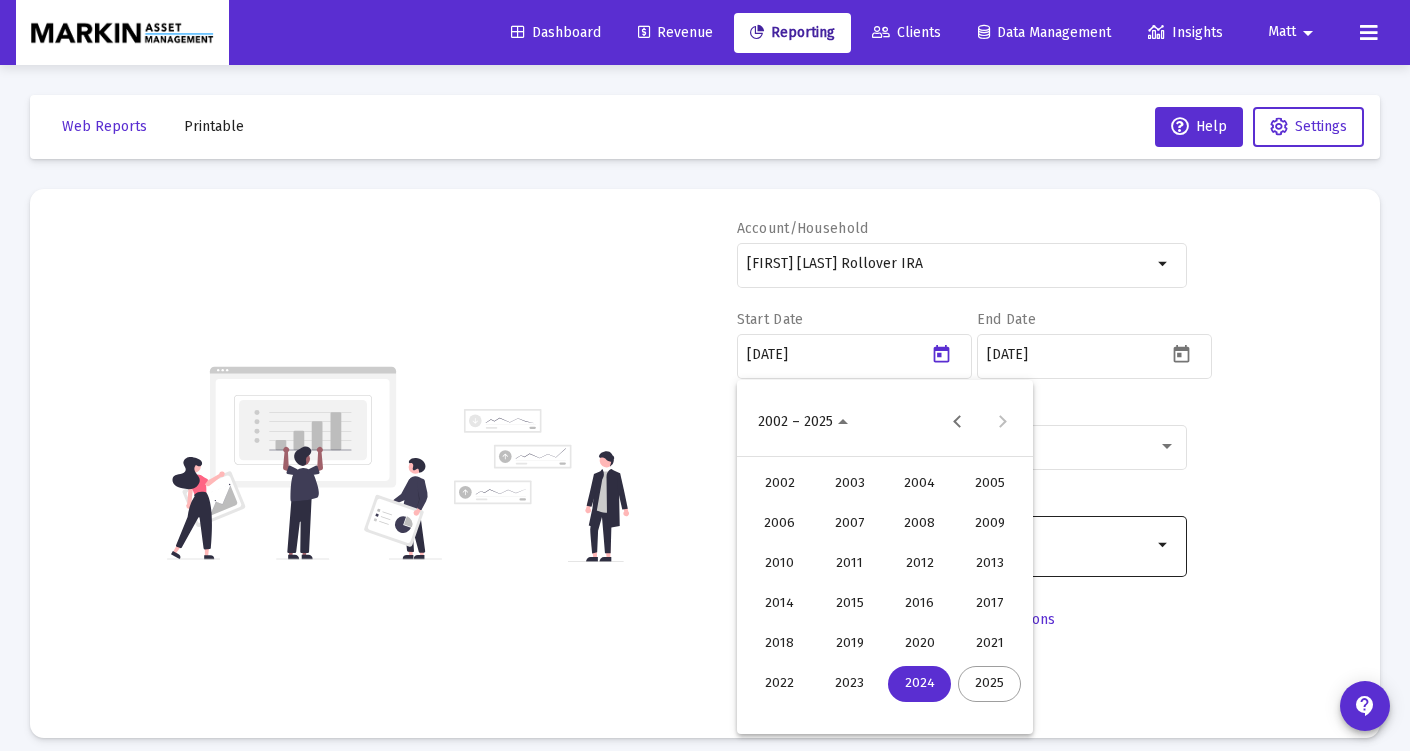 click on "2025" at bounding box center [989, 684] 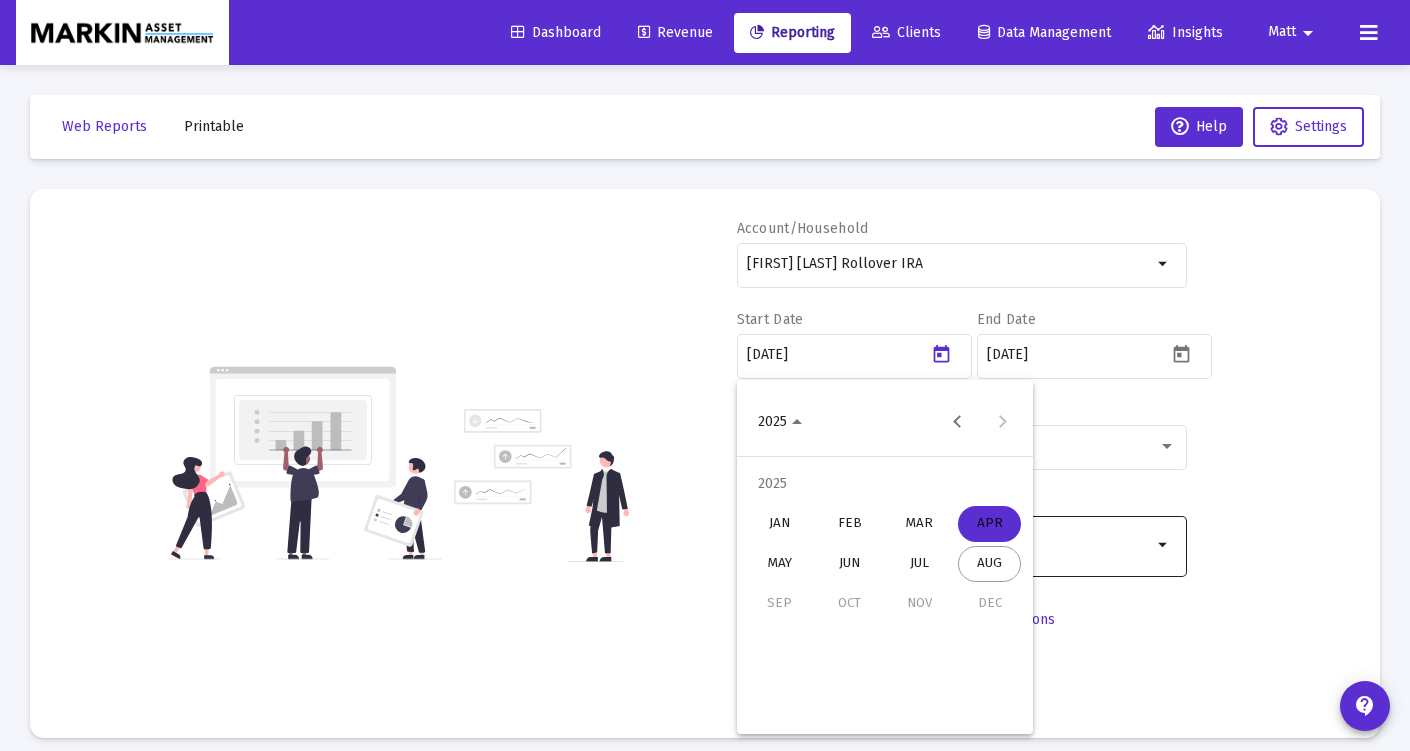 click on "APR" at bounding box center (989, 524) 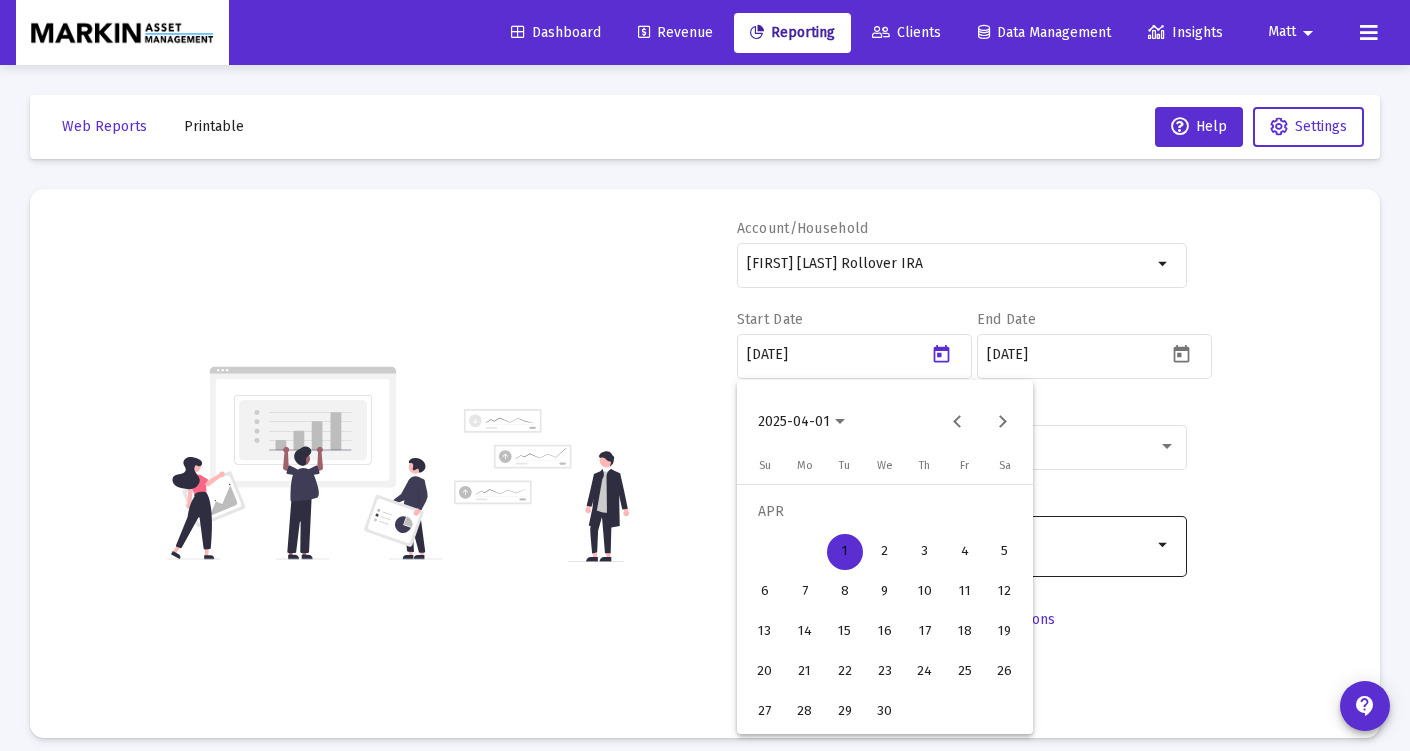 click on "1" at bounding box center [845, 552] 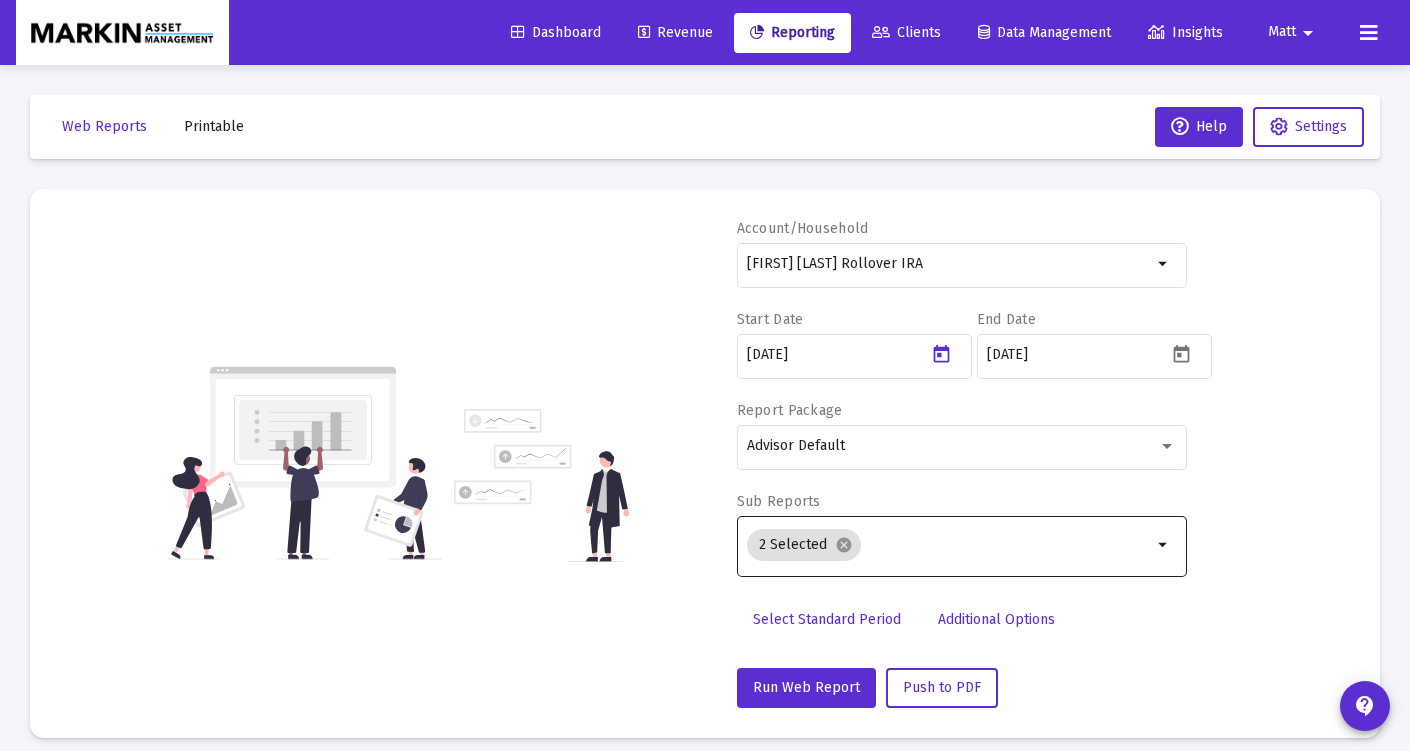 type on "2025-04-01" 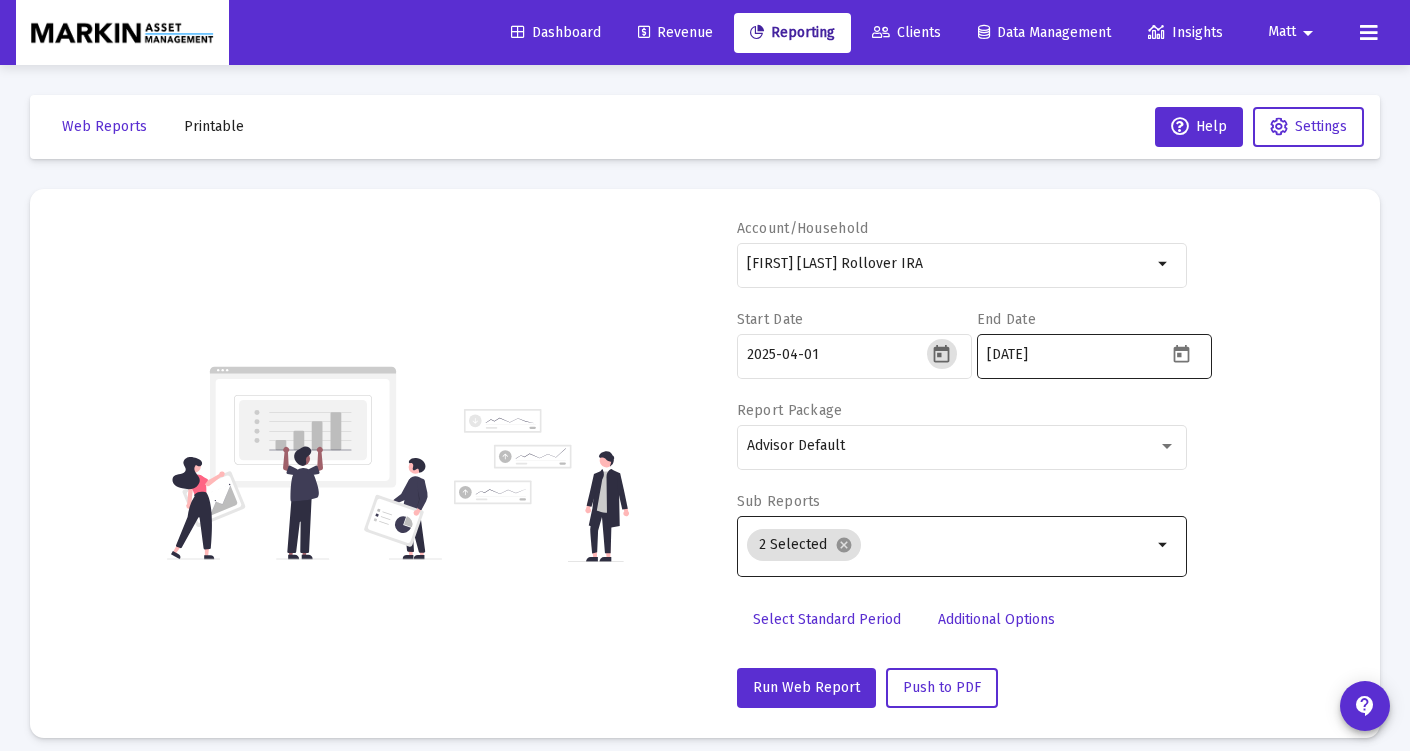click 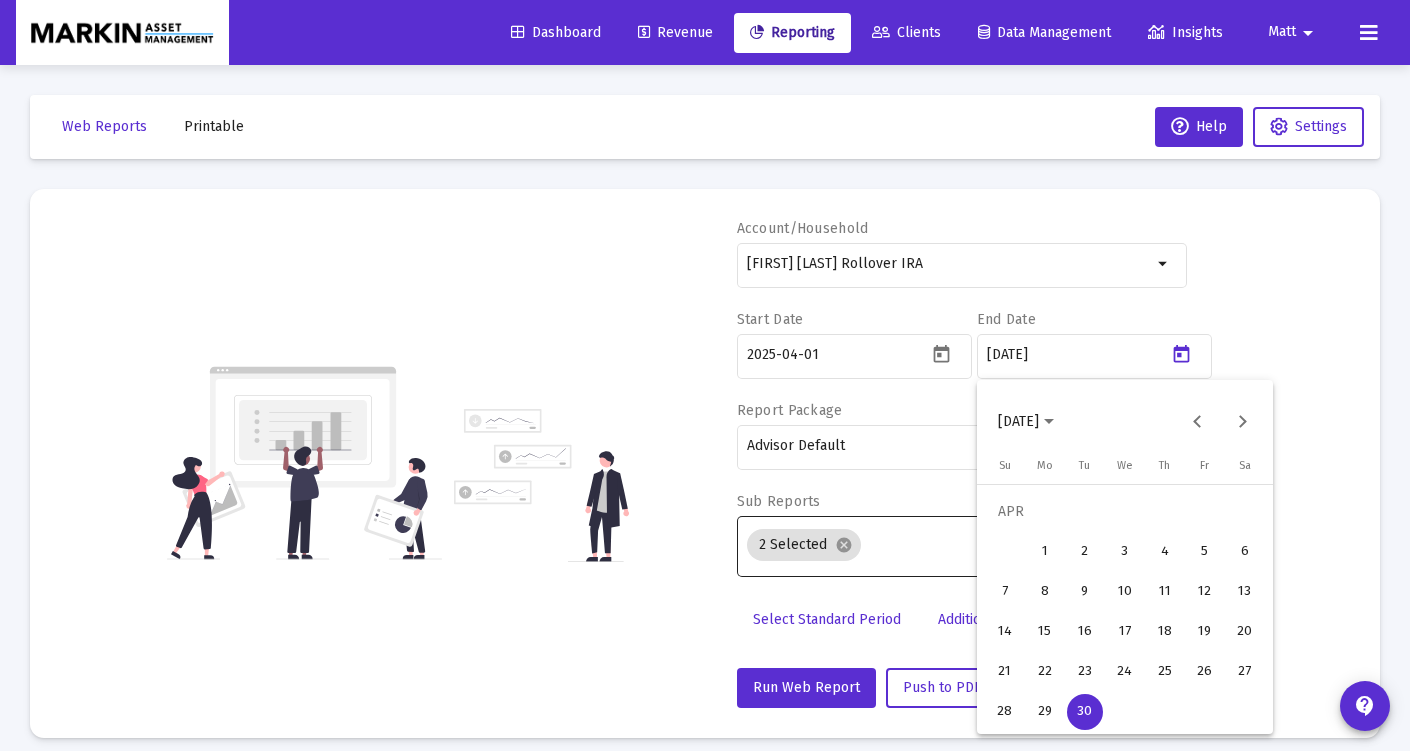 click on "[DATE]" at bounding box center (1026, 421) 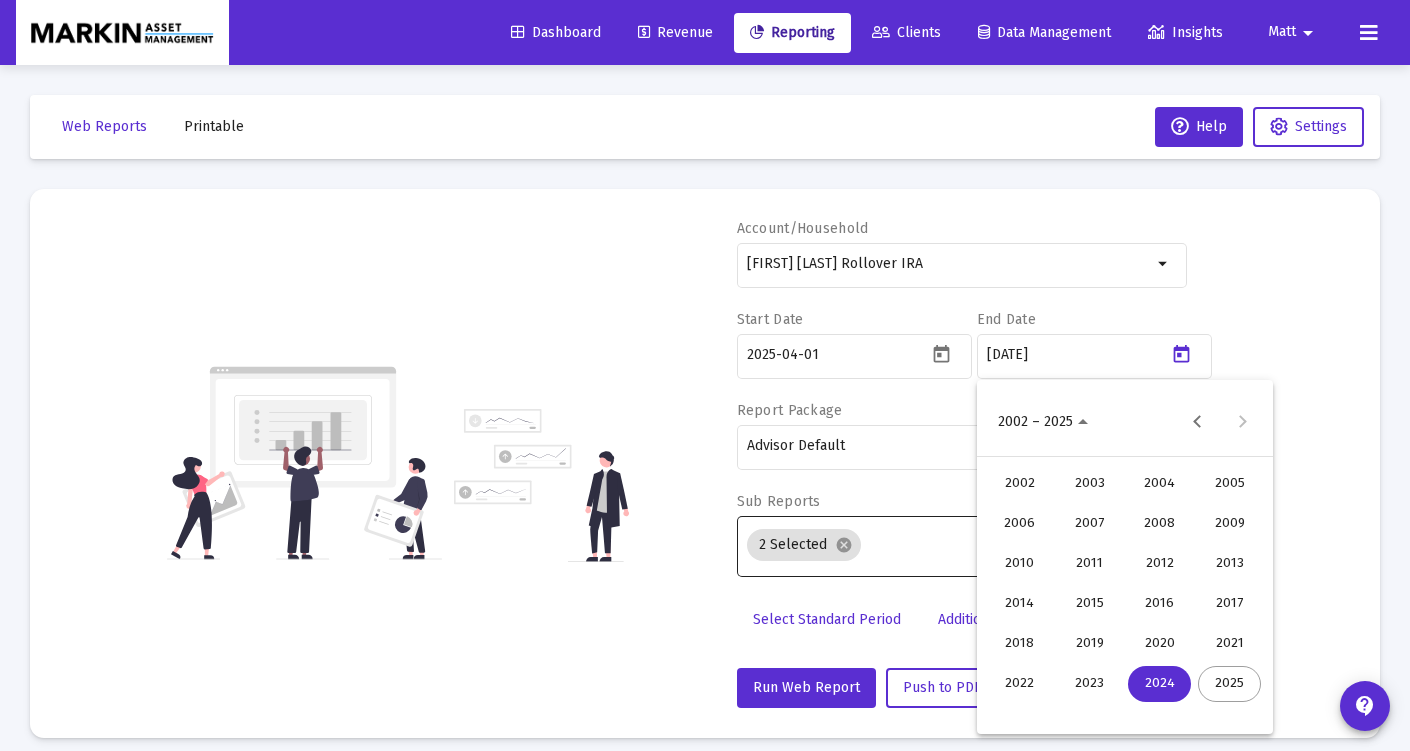 click on "2025" at bounding box center (1229, 684) 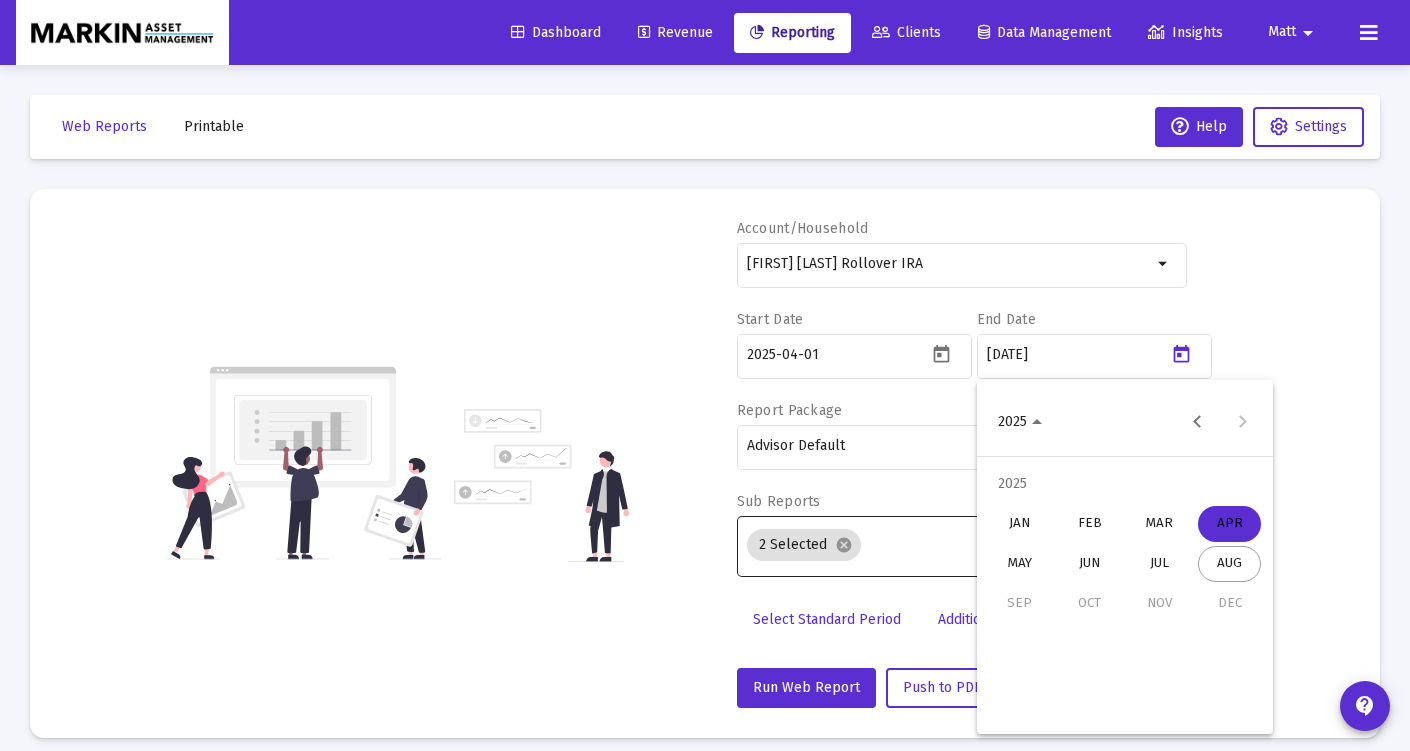 click on "APR" at bounding box center [1229, 524] 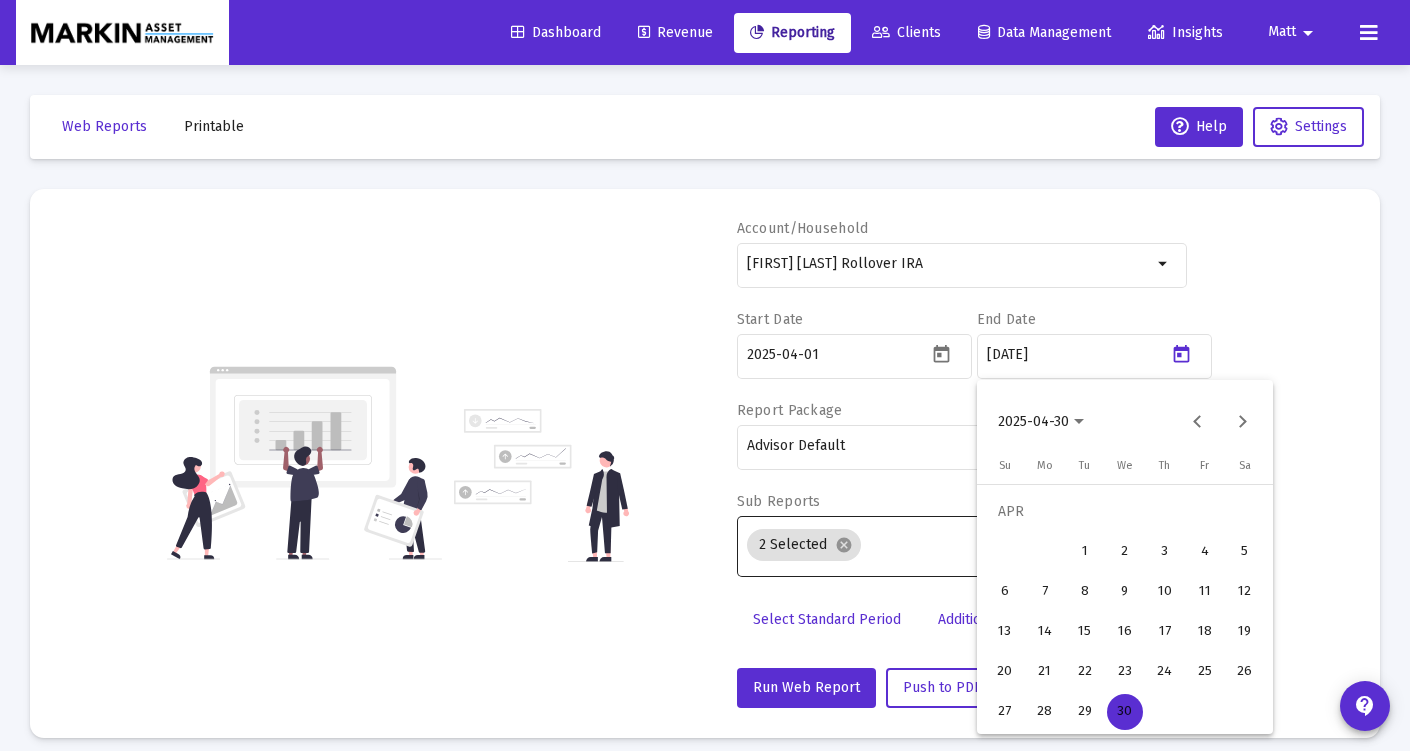 click on "30" at bounding box center [1125, 712] 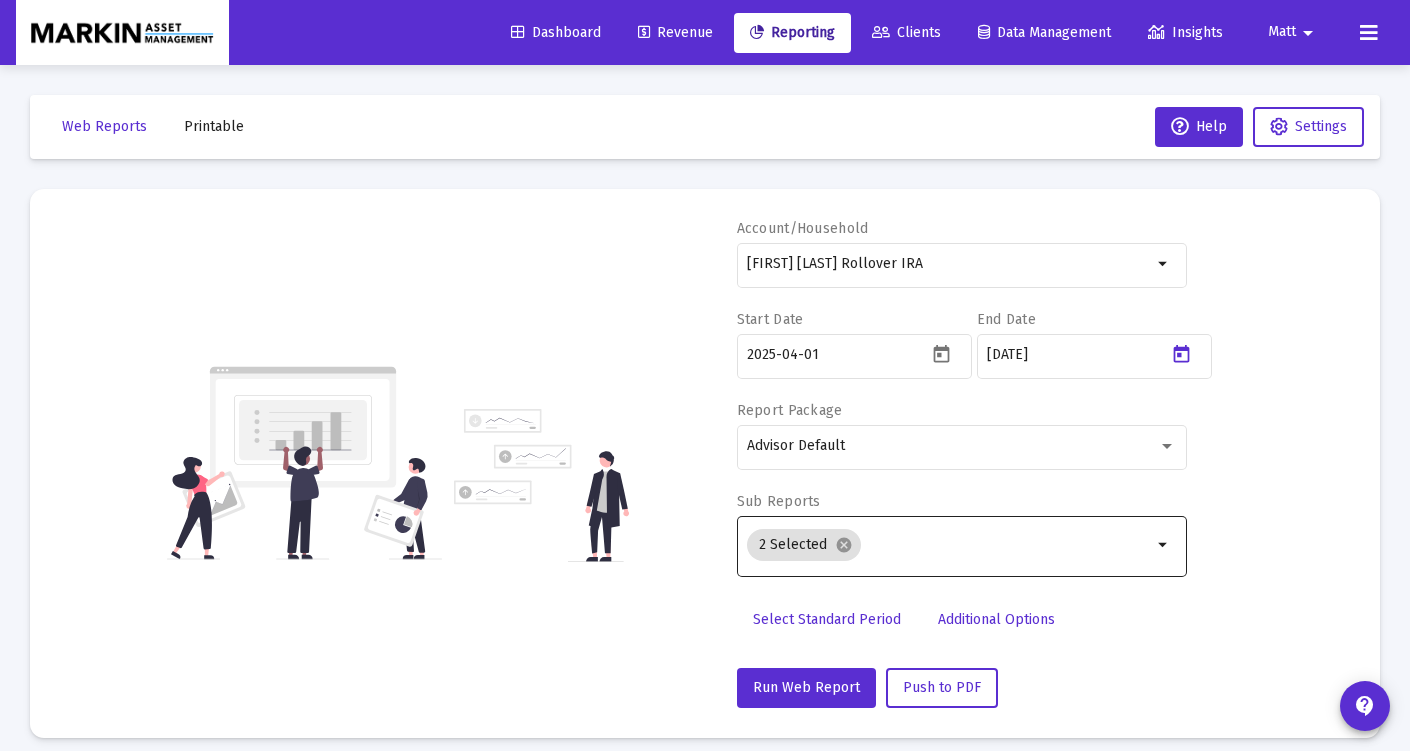 type on "2025-04-30" 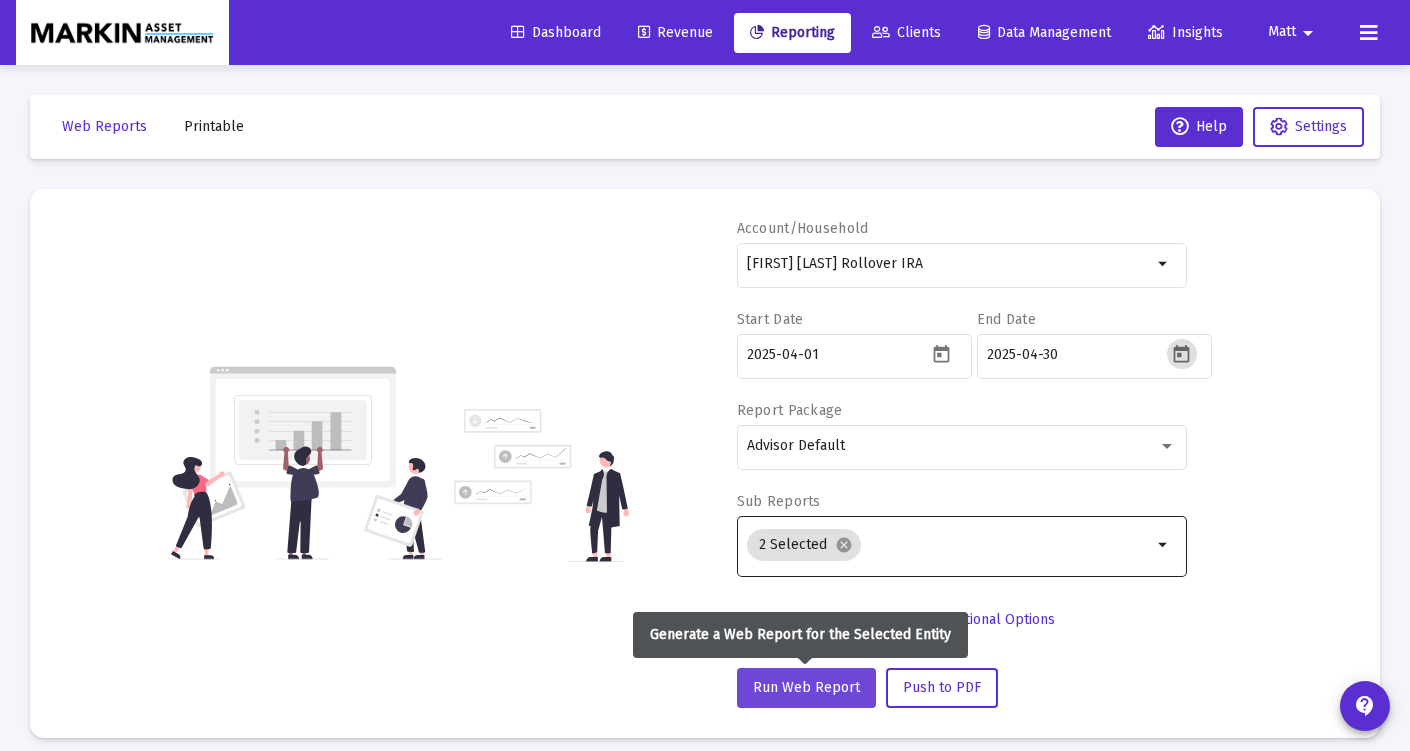 click on "Run Web Report" 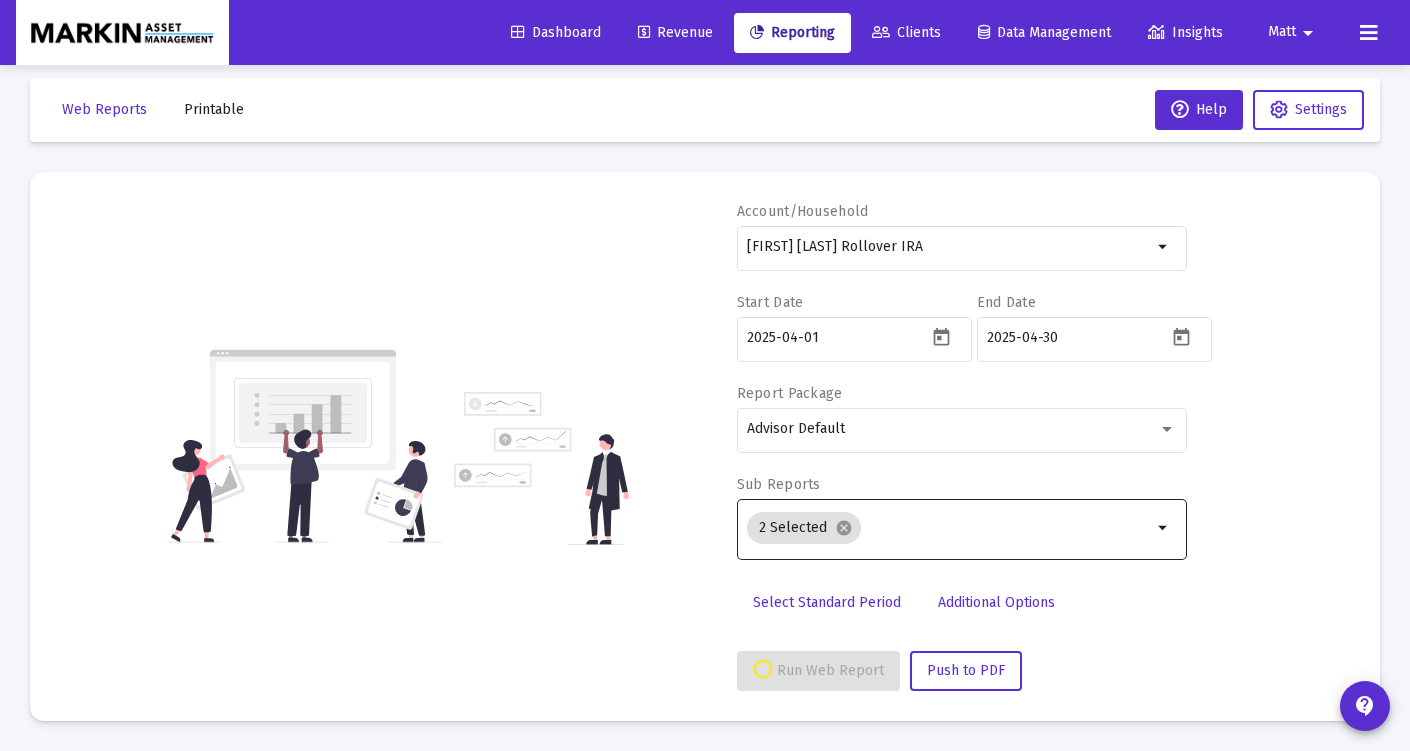 scroll, scrollTop: 17, scrollLeft: 0, axis: vertical 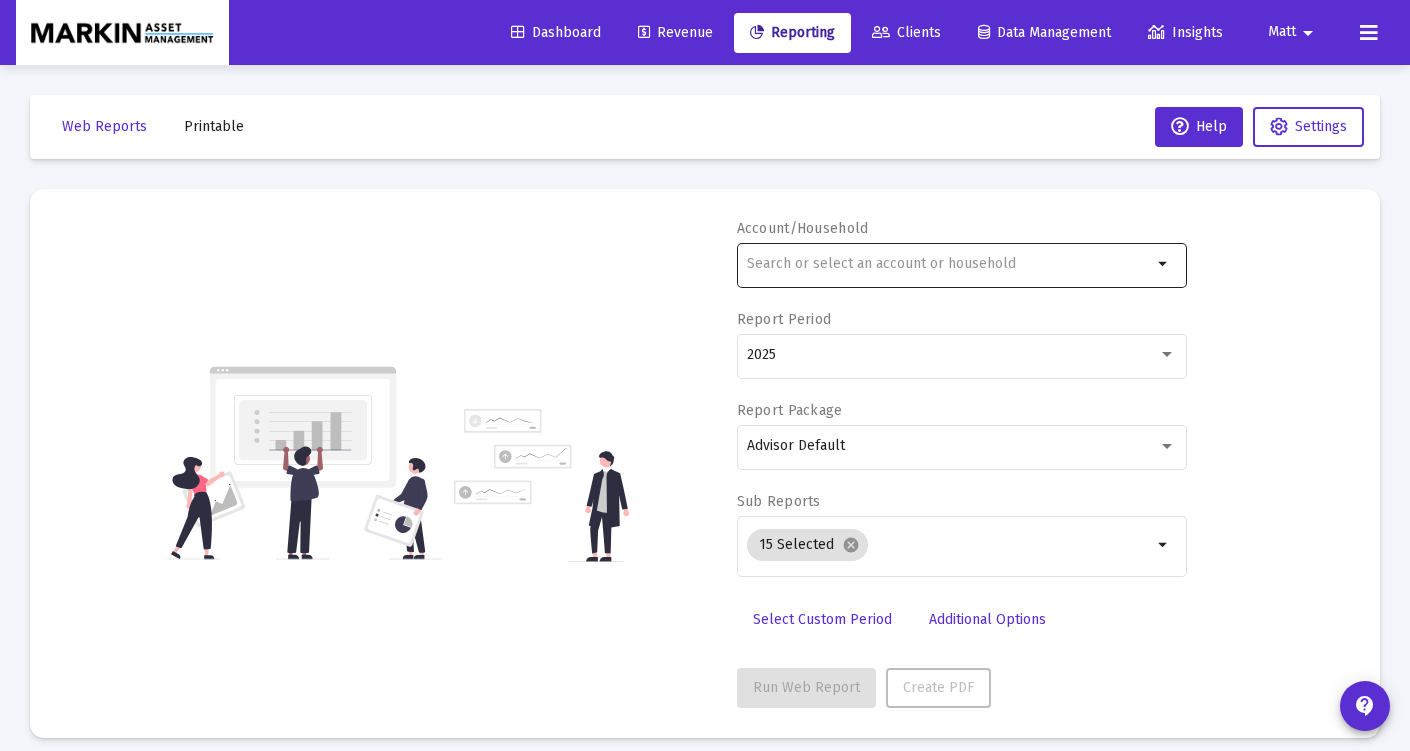 click 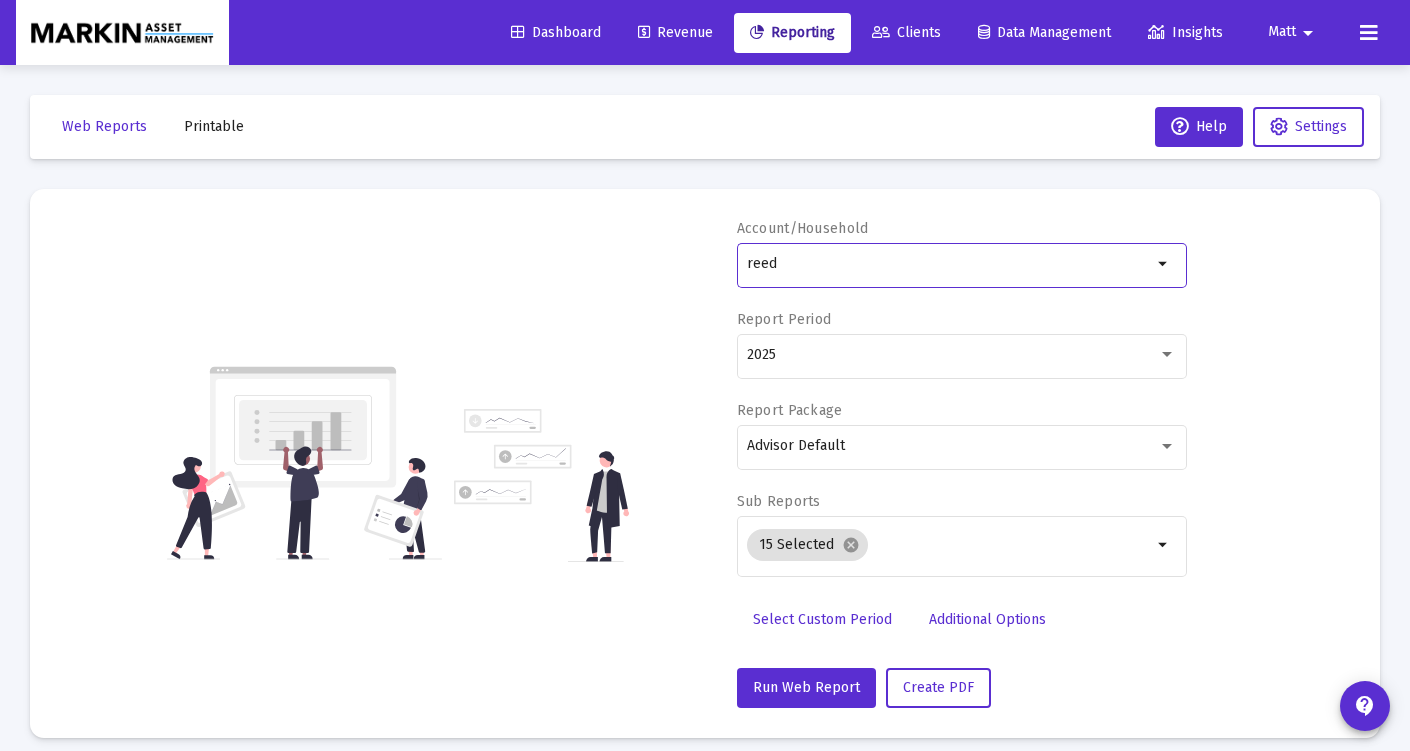 click on "arrow_drop_down" 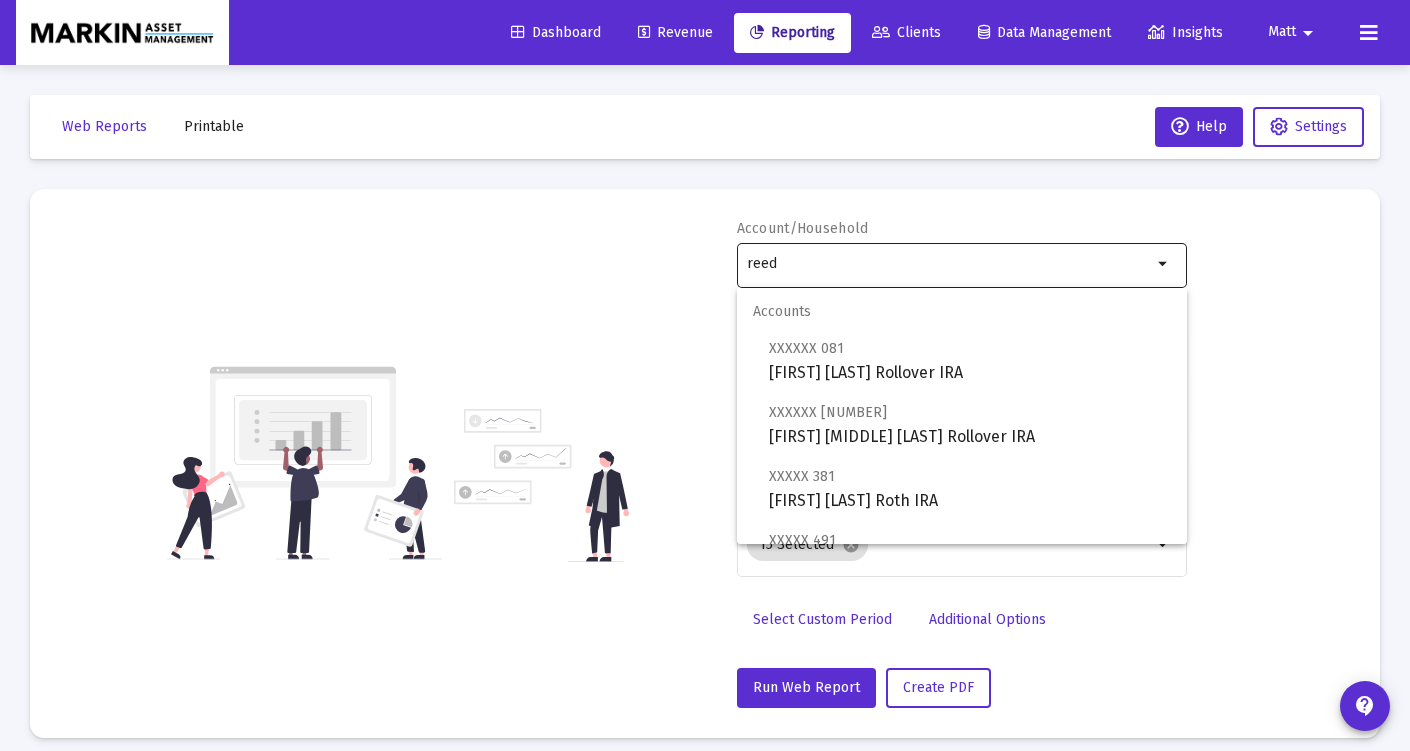 drag, startPoint x: 986, startPoint y: 278, endPoint x: 975, endPoint y: 269, distance: 14.21267 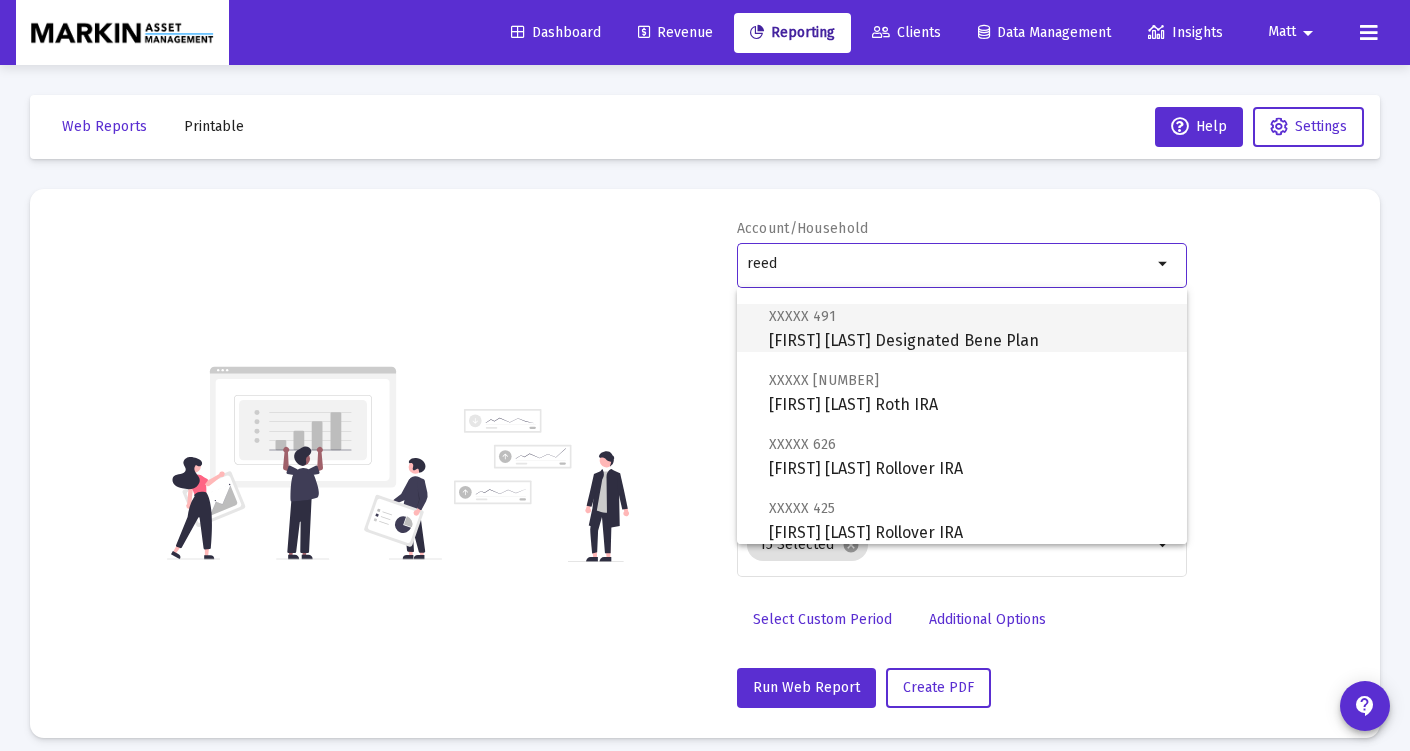 scroll, scrollTop: 224, scrollLeft: 0, axis: vertical 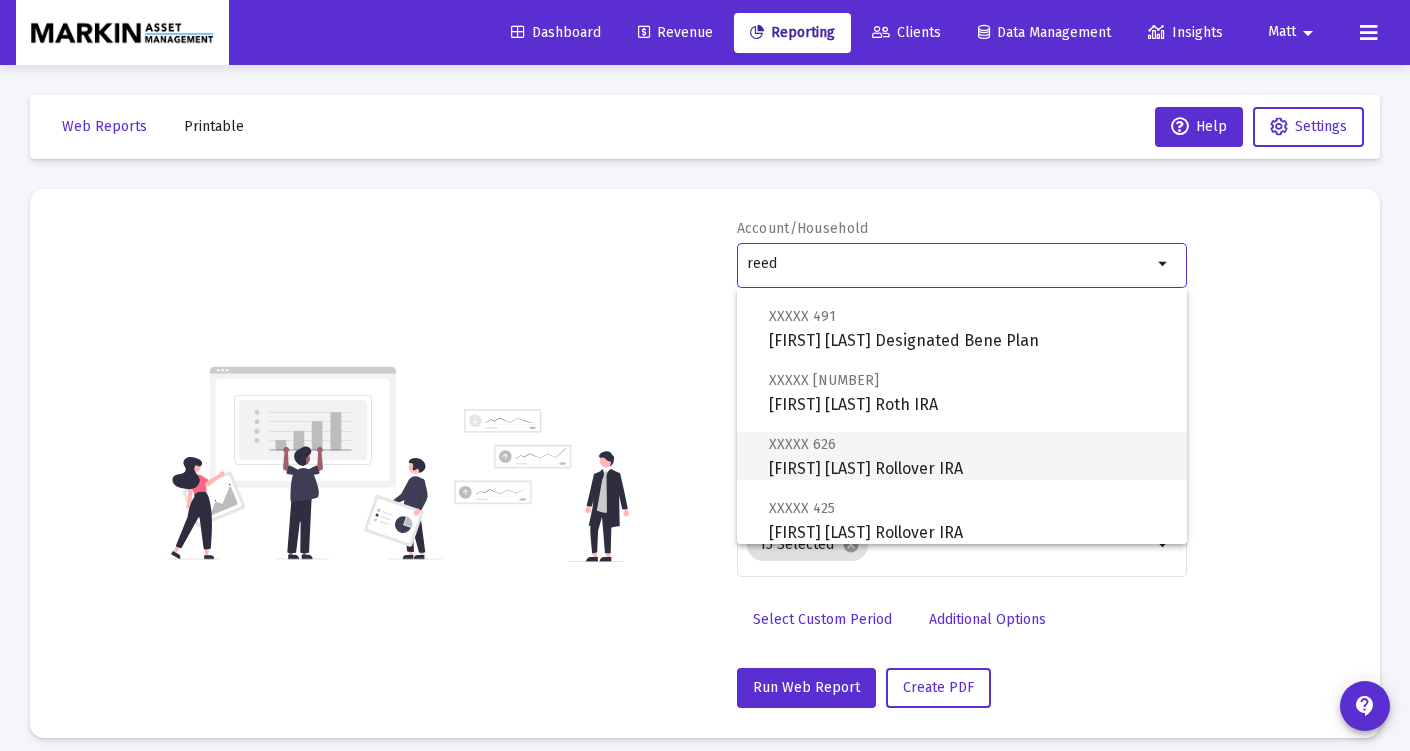 click on "XXXXX 626  Lenore Reed Rollover IRA" at bounding box center (970, 456) 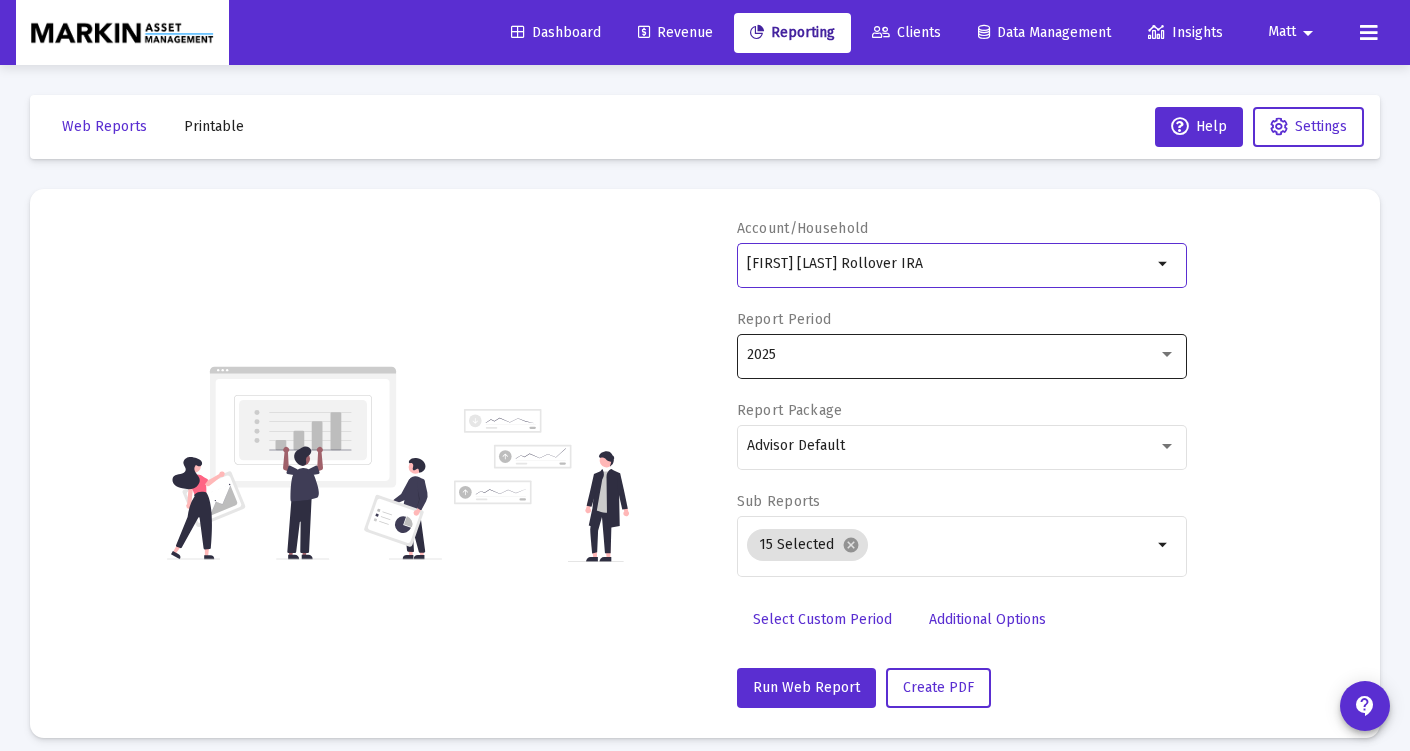 click on "2025" at bounding box center (952, 355) 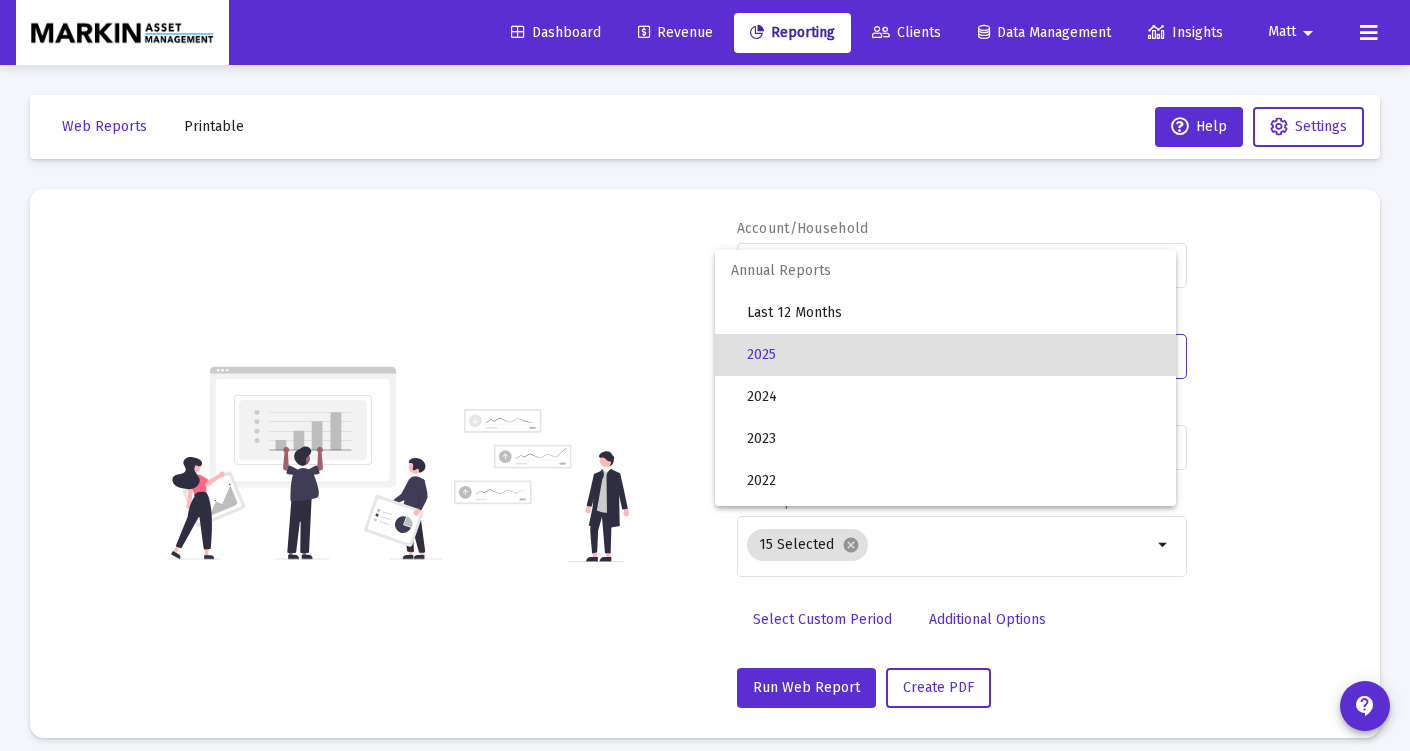 click at bounding box center (705, 375) 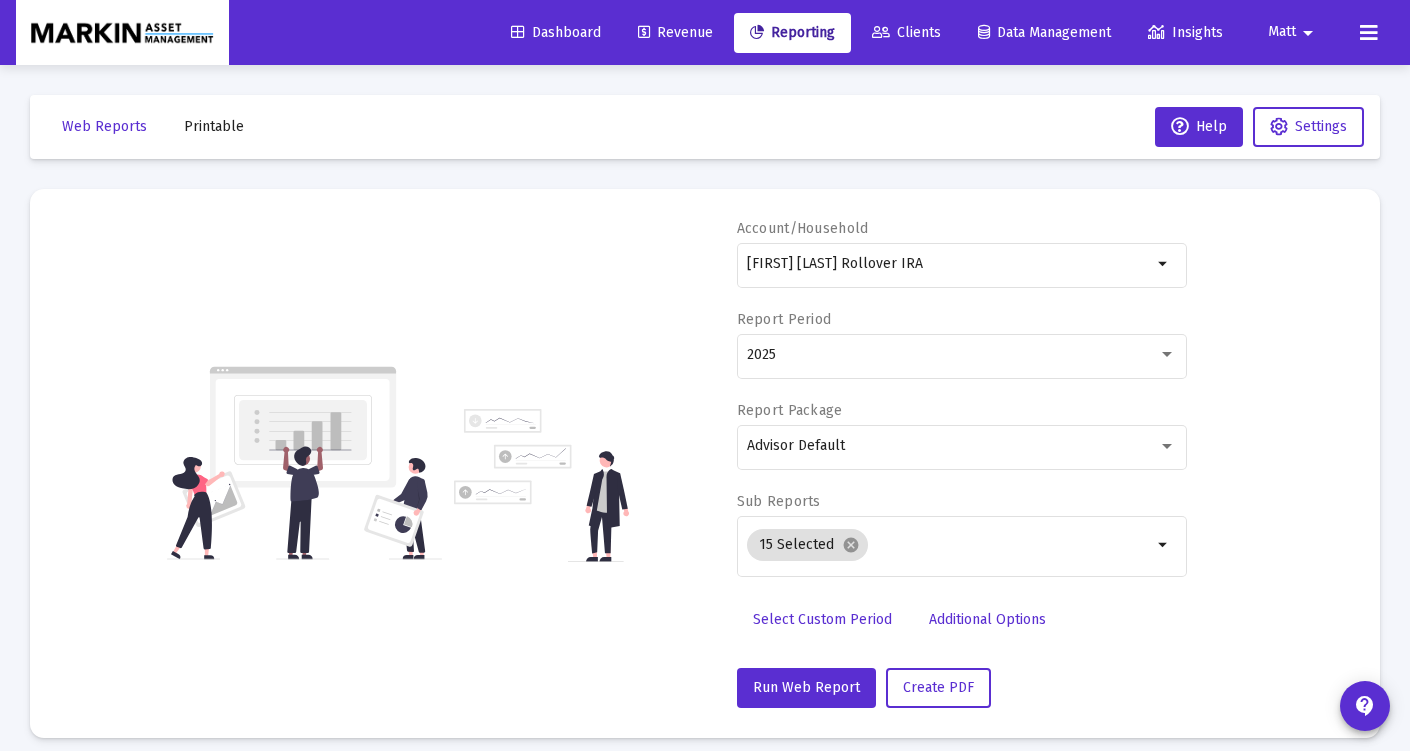 click on "Select Custom Period" 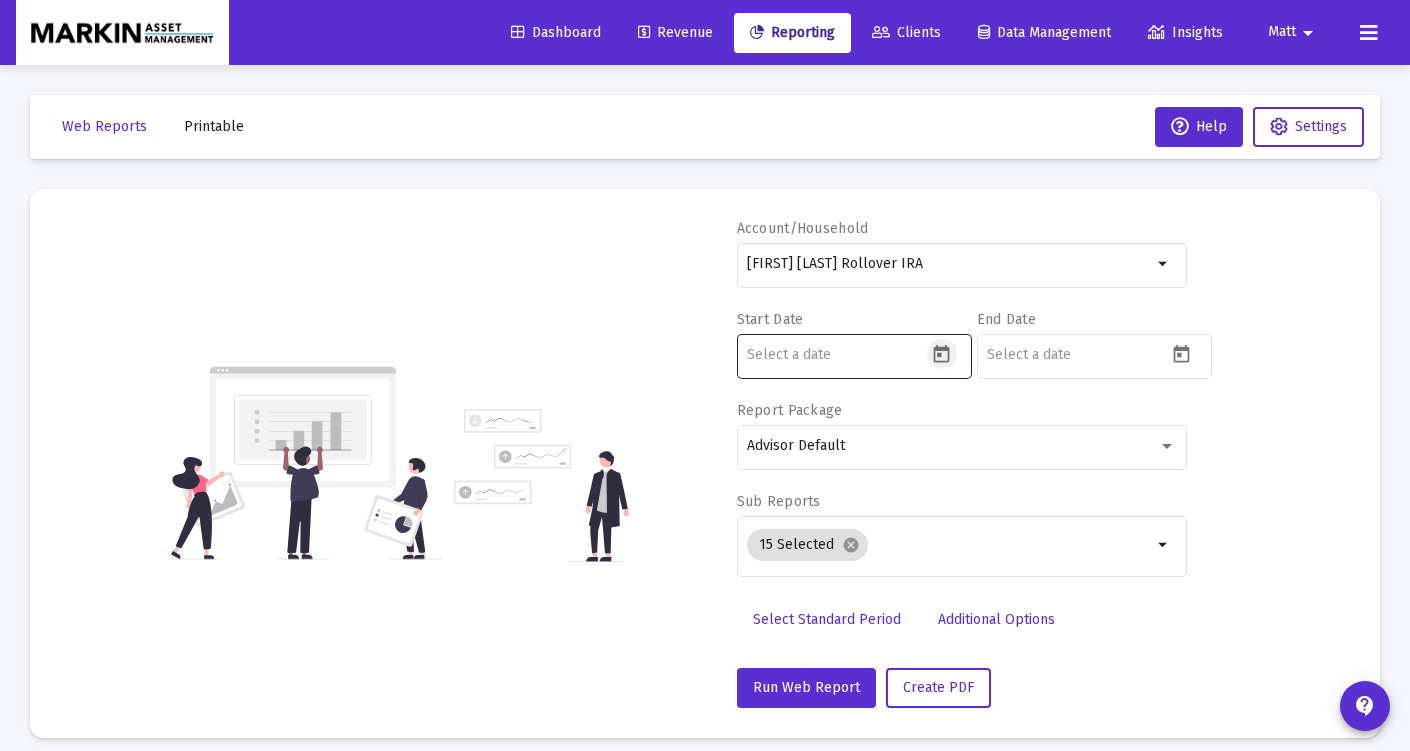 click 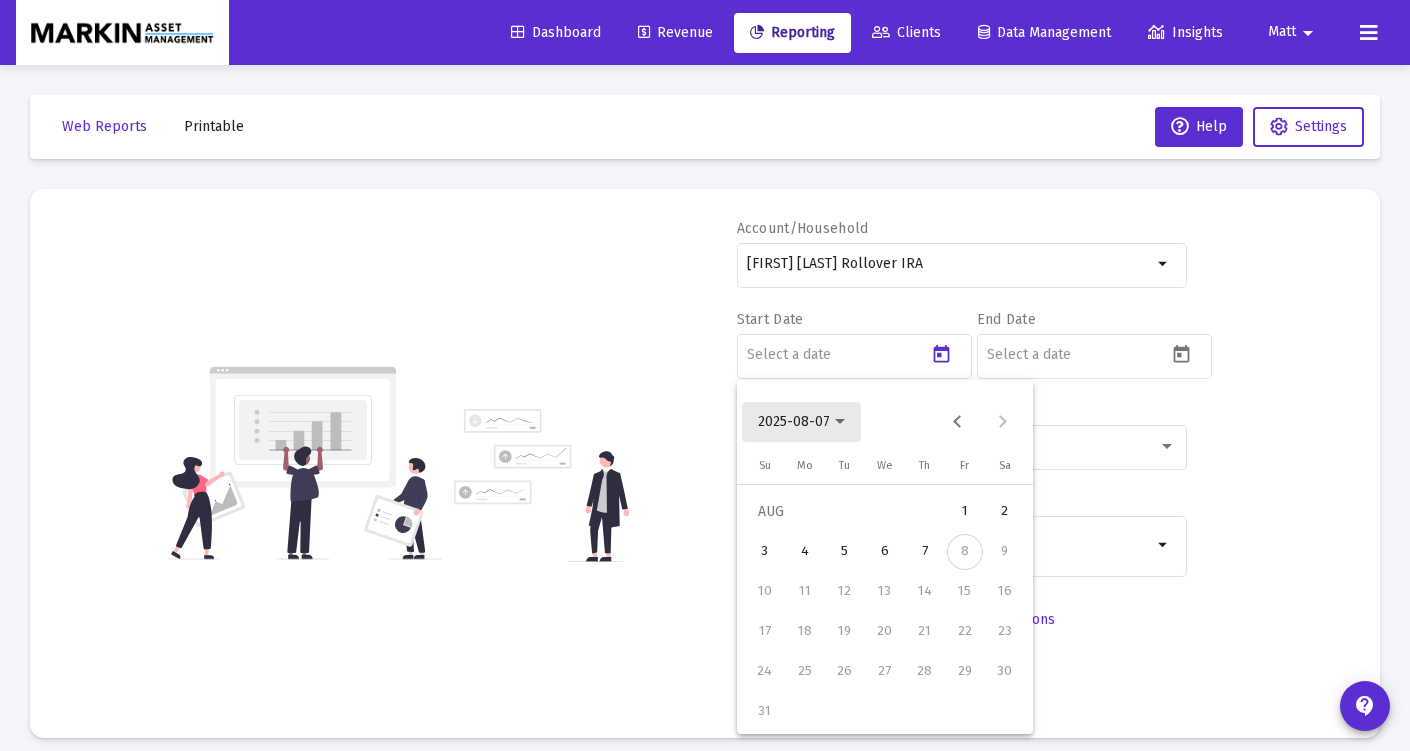 click 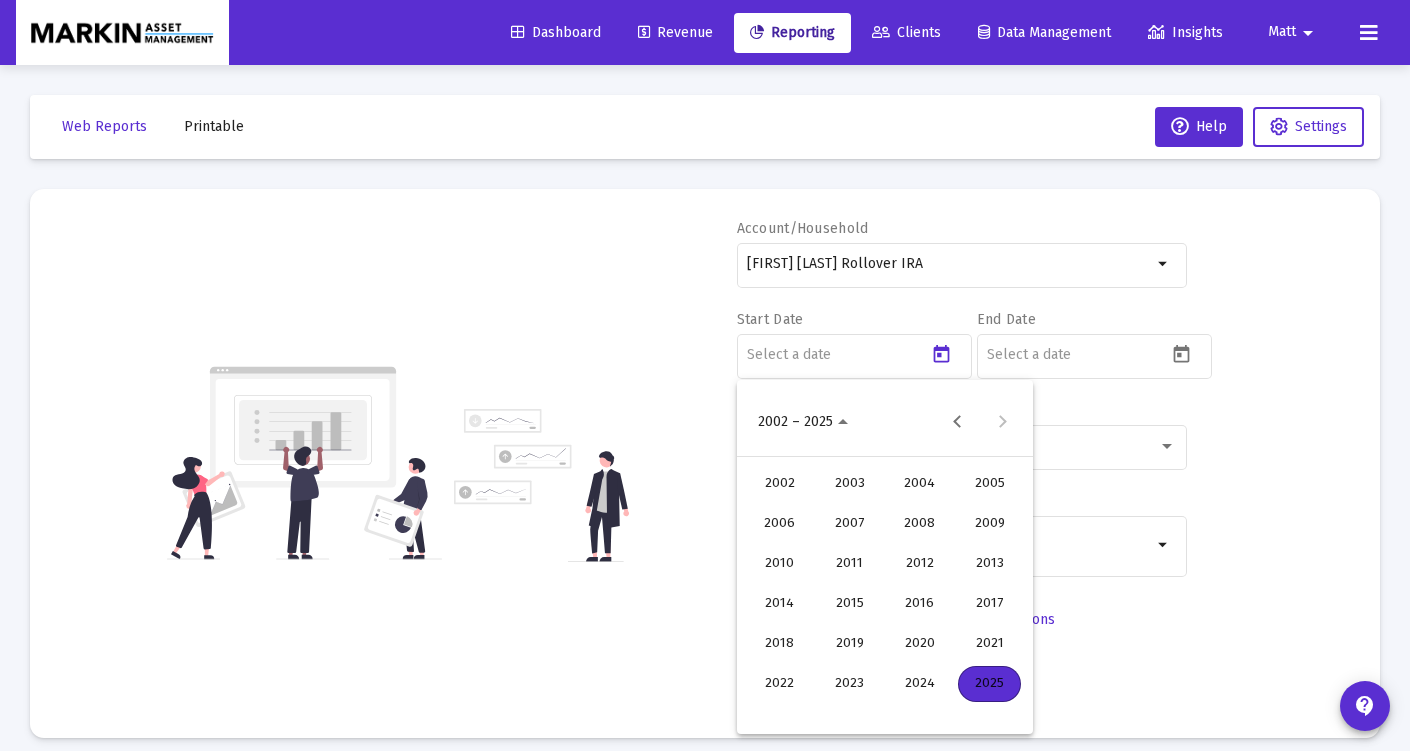 click on "2025" at bounding box center [989, 684] 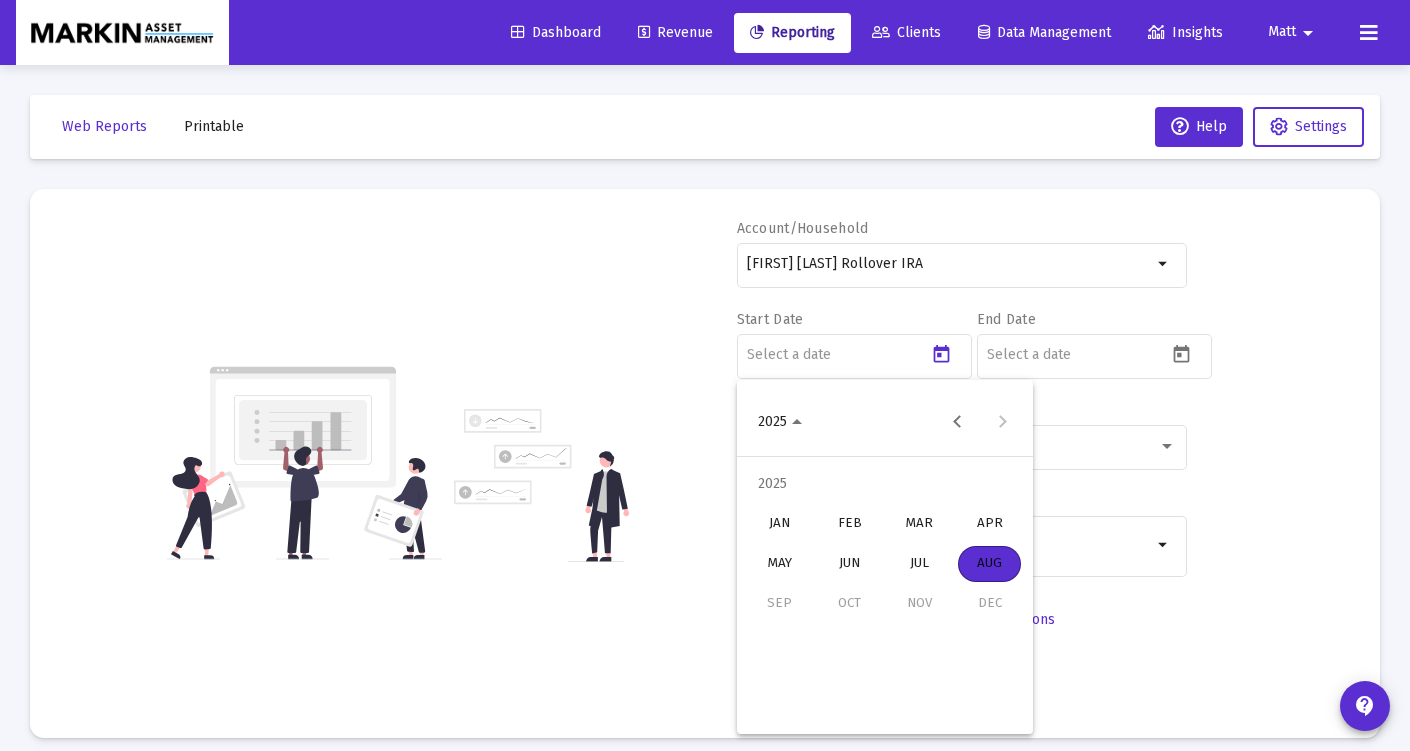 click on "APR" at bounding box center [989, 524] 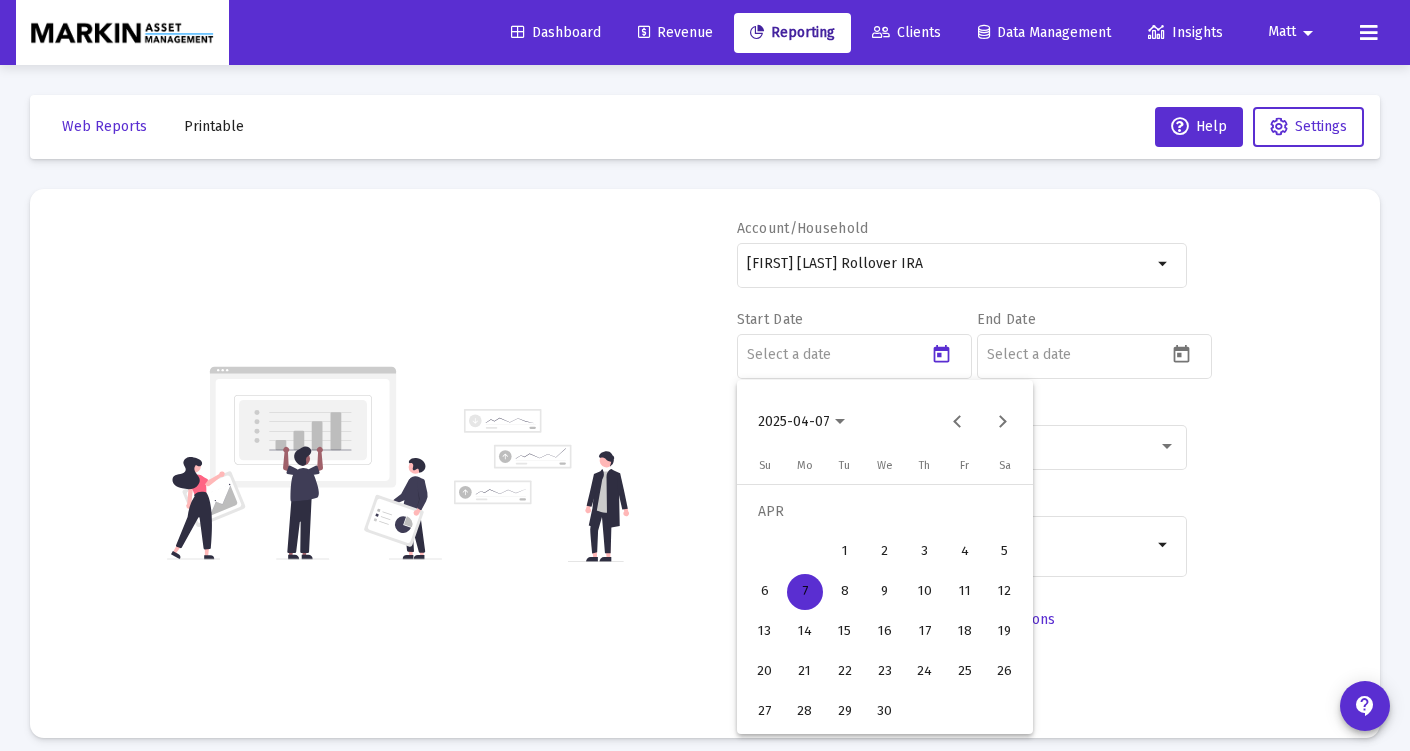 click on "1" at bounding box center (845, 552) 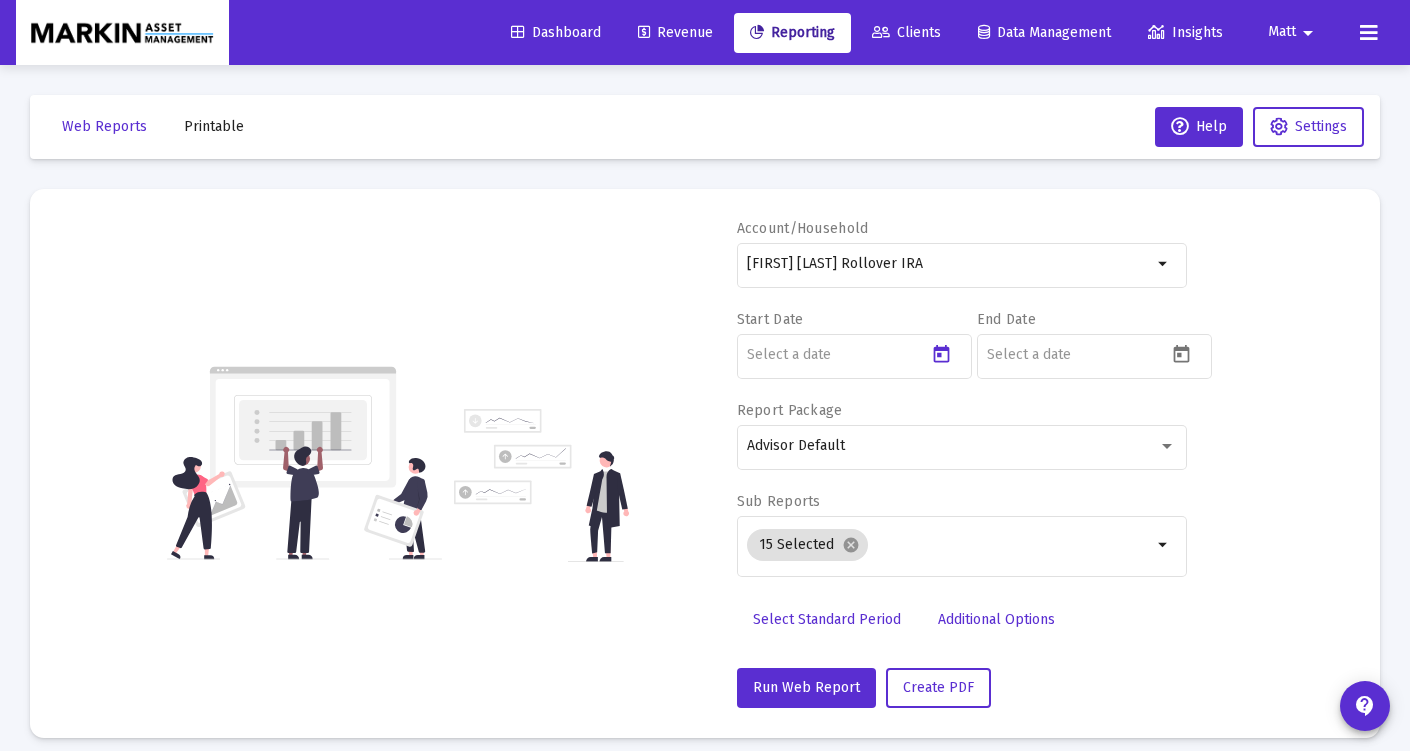 type on "2025-04-01" 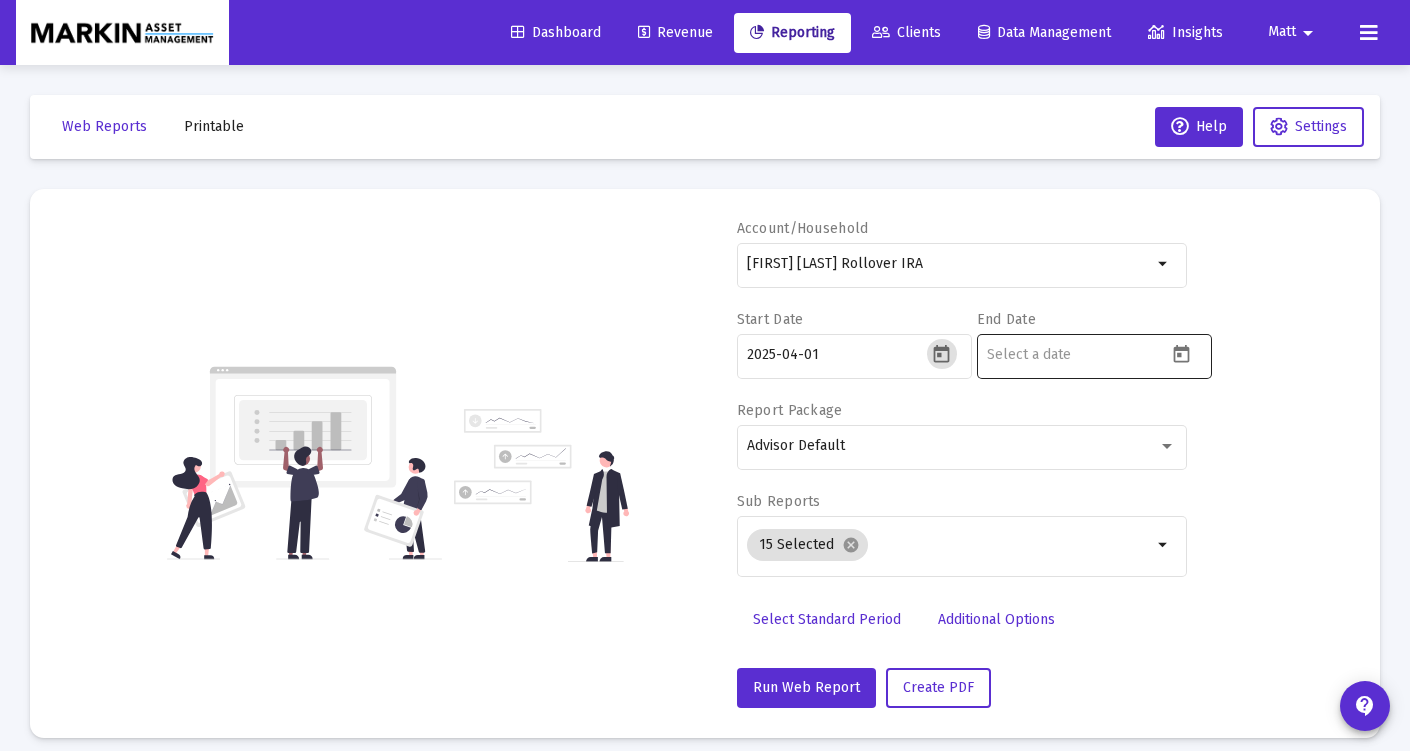 click 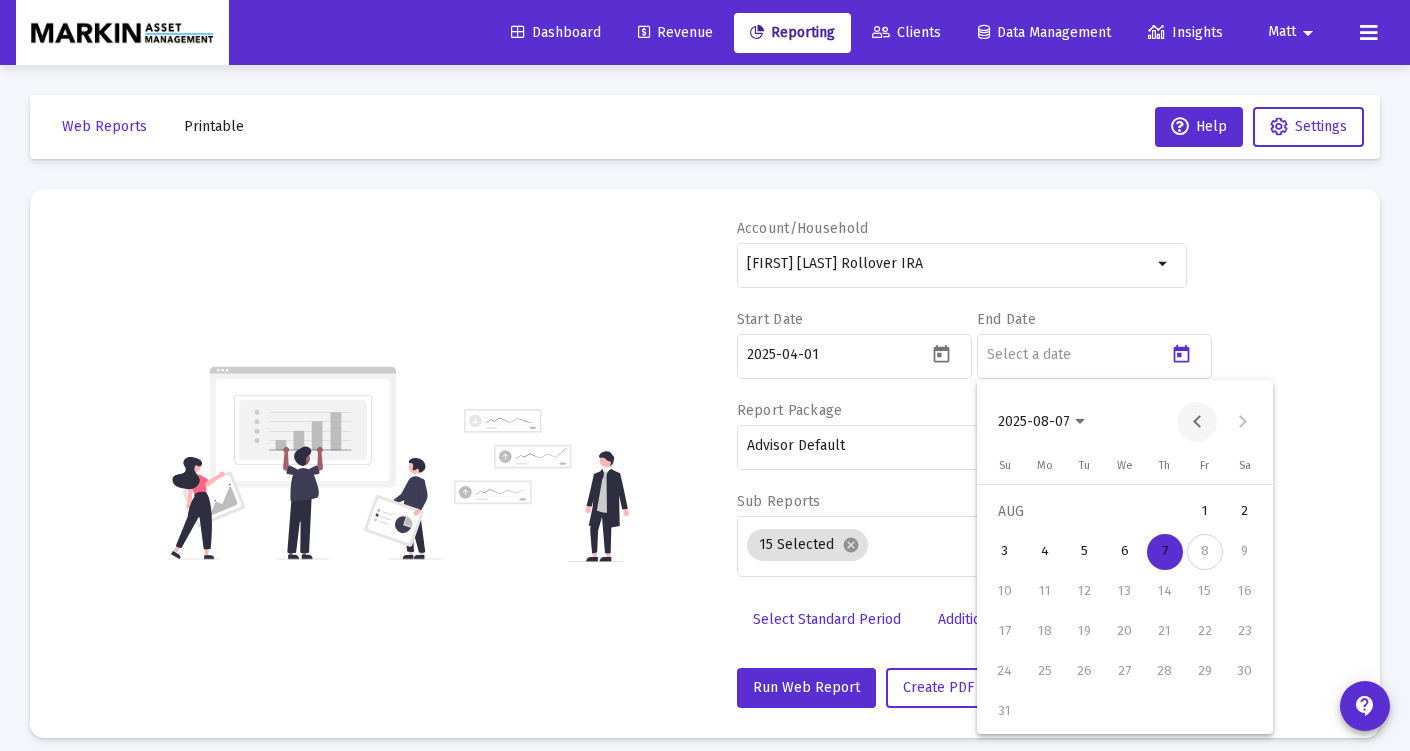 click at bounding box center [1197, 422] 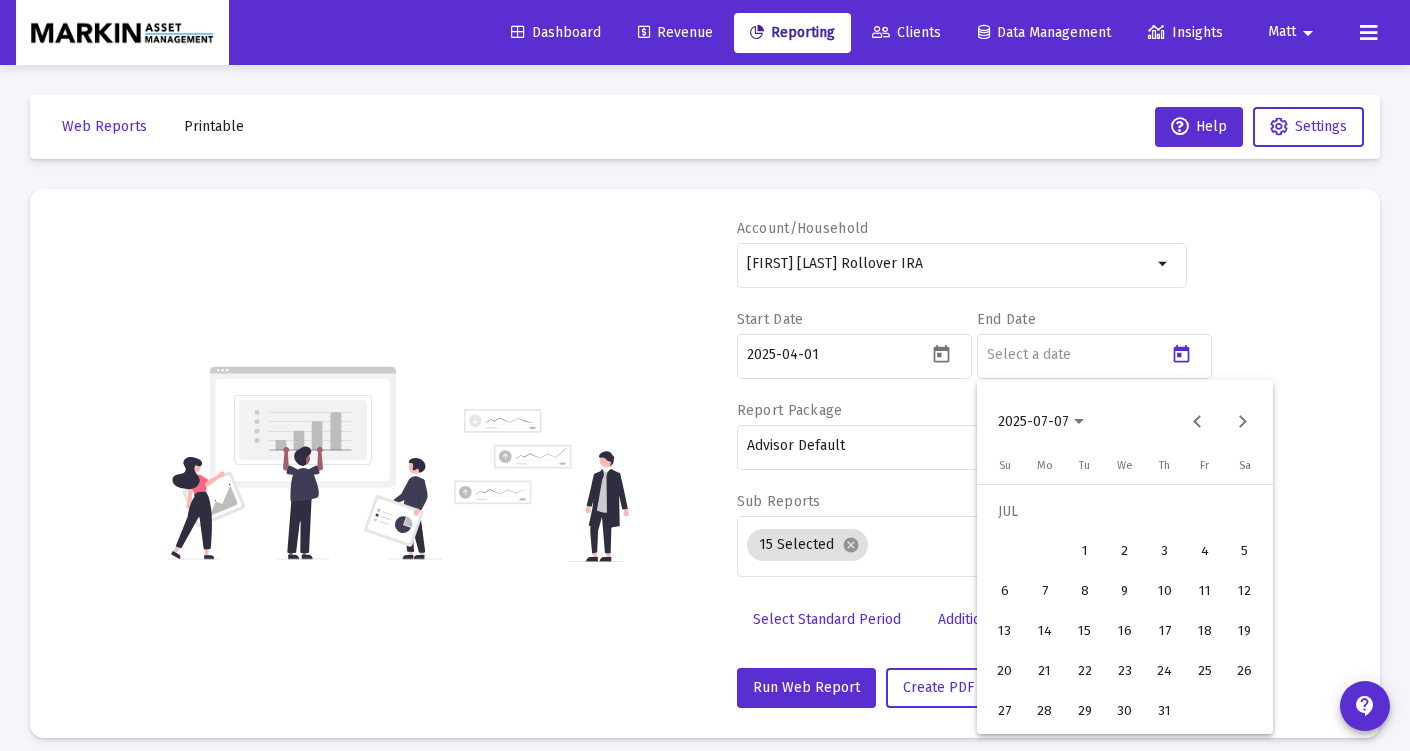 click on "2025-07-07" at bounding box center [1041, 421] 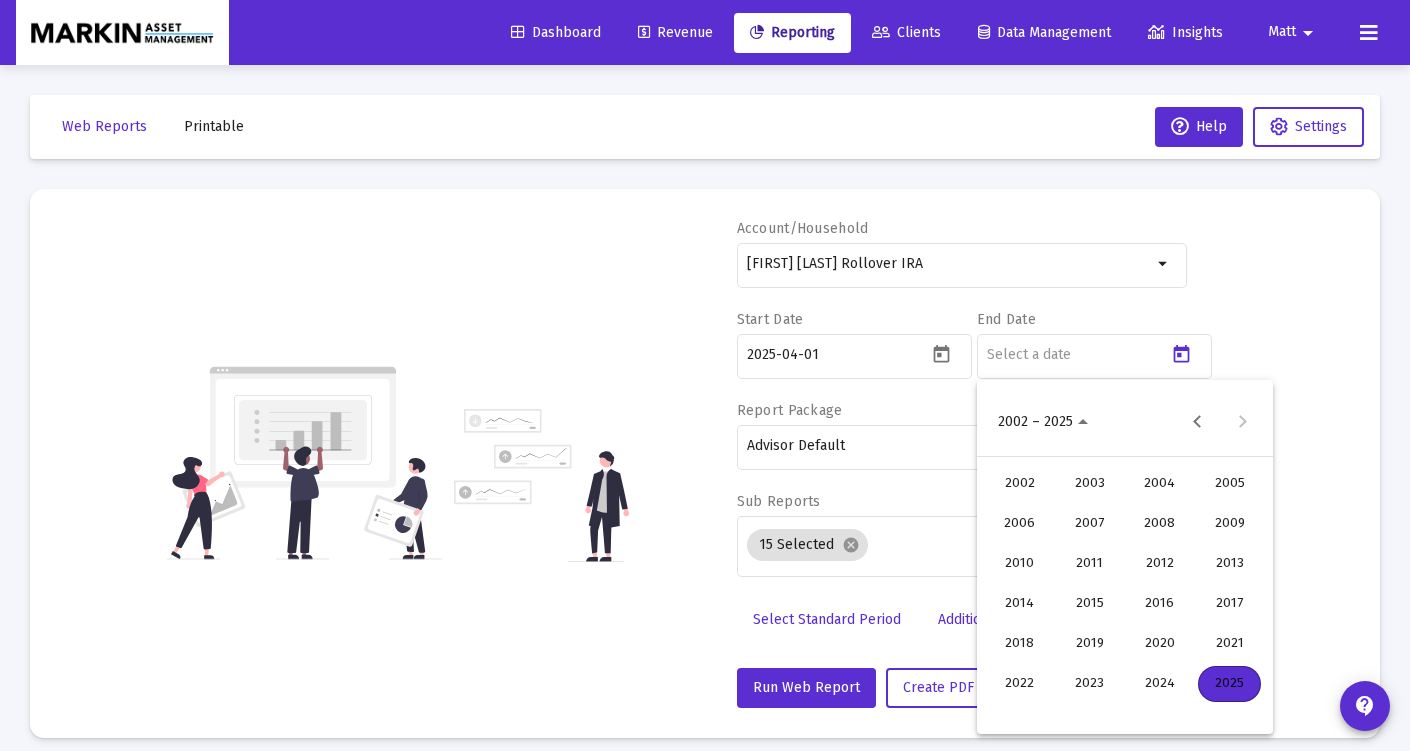 click on "2025" at bounding box center (1229, 684) 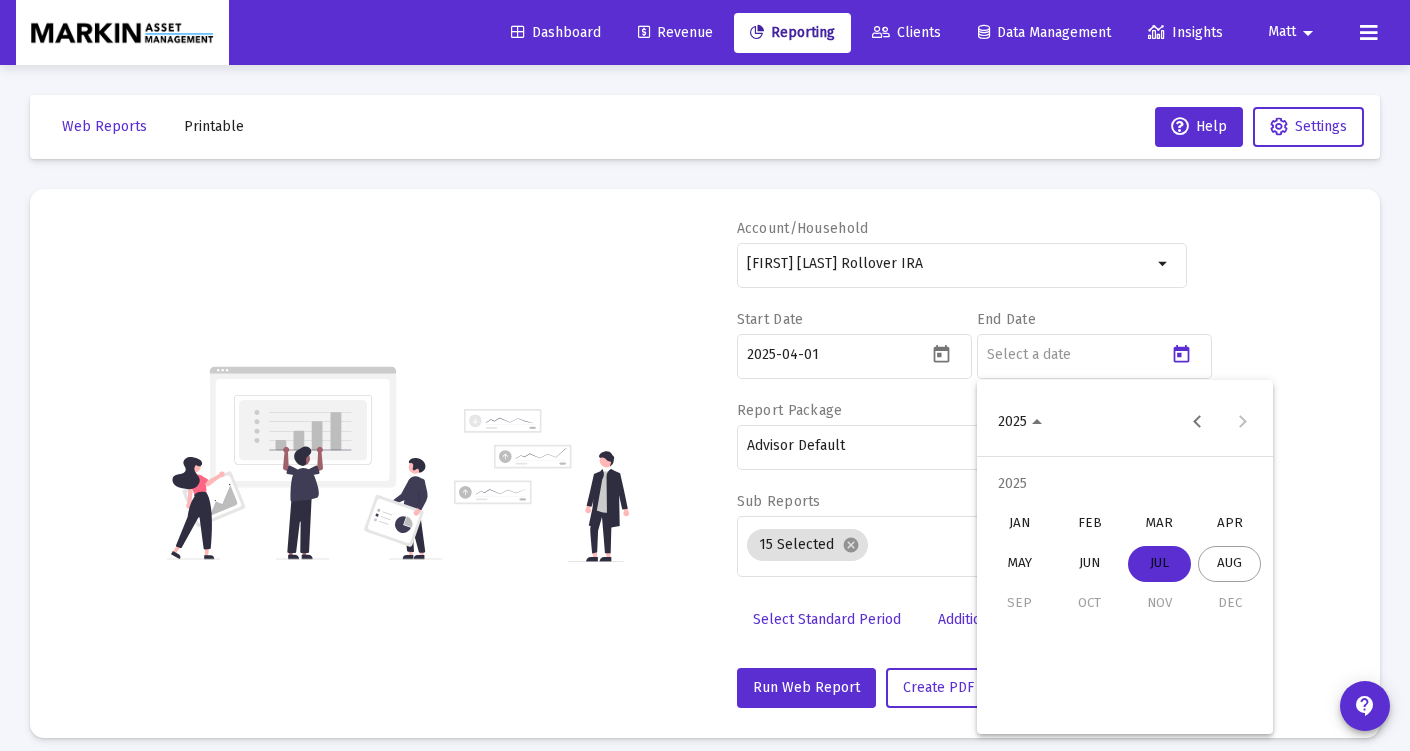 click on "APR" at bounding box center (1229, 524) 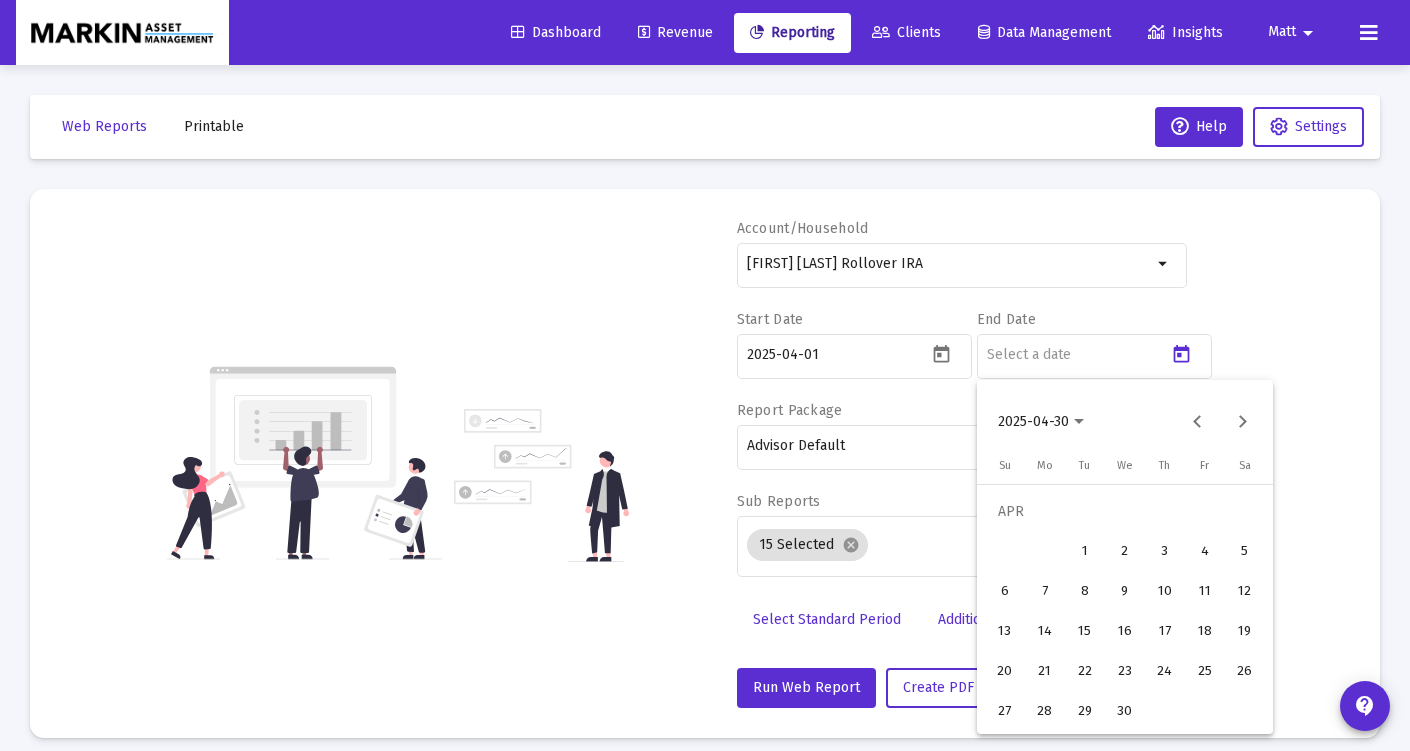 click on "30" at bounding box center [1125, 712] 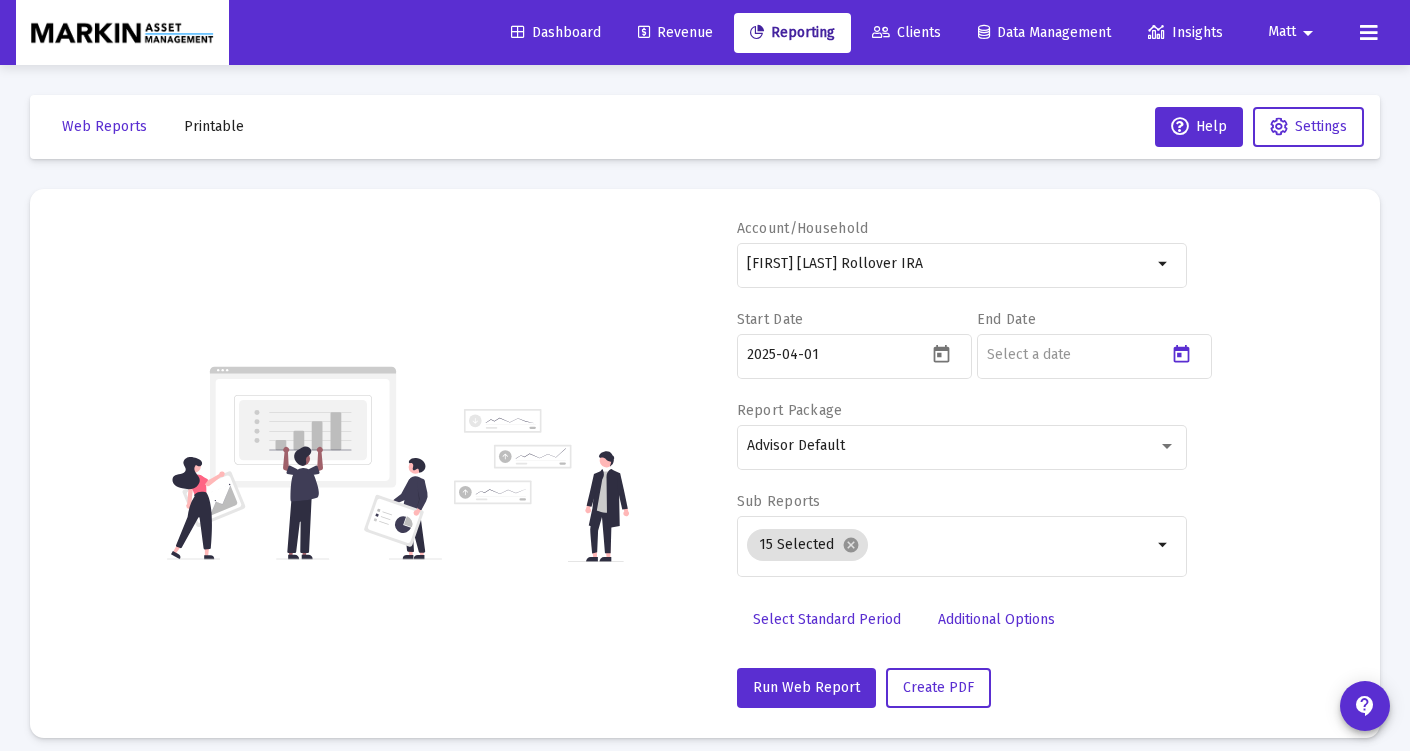 type on "2025-04-30" 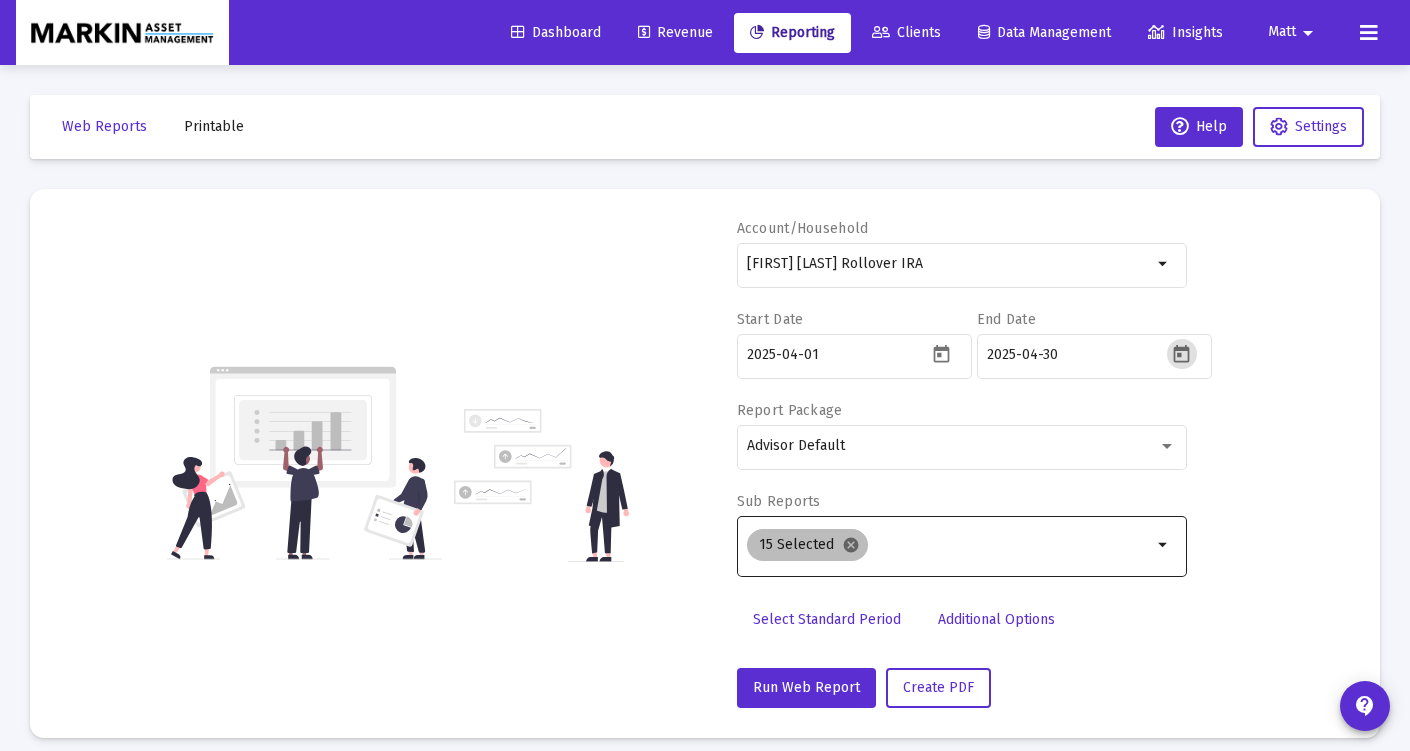 click on "cancel" at bounding box center [851, 545] 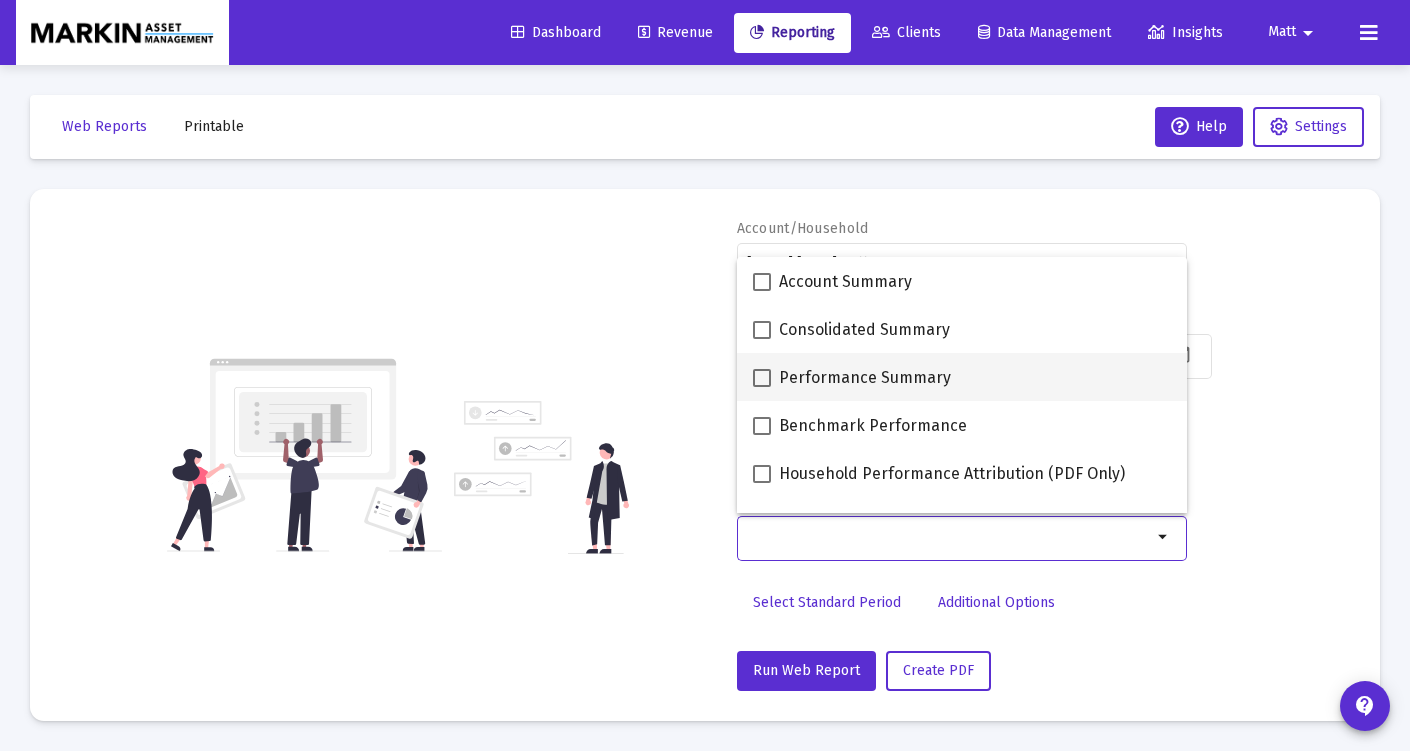 click at bounding box center (762, 378) 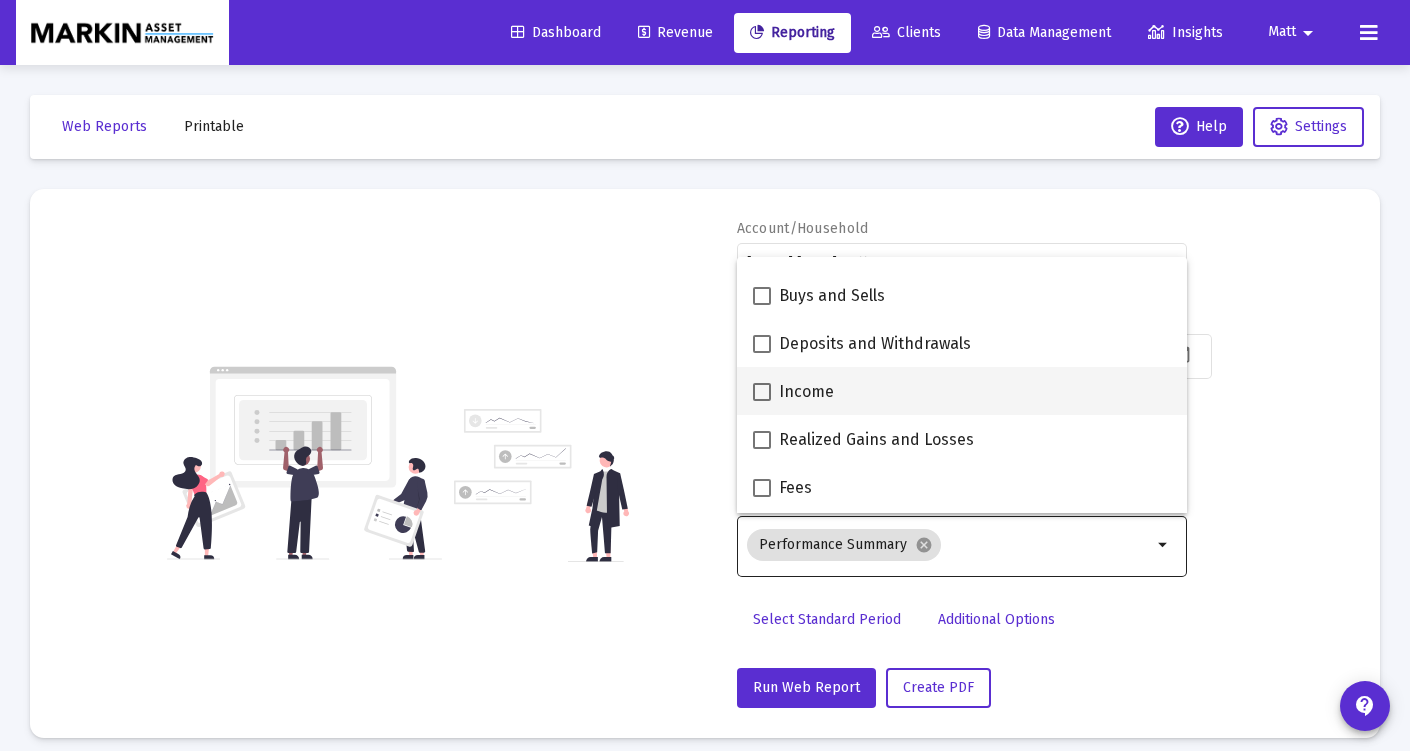 scroll, scrollTop: 657, scrollLeft: 0, axis: vertical 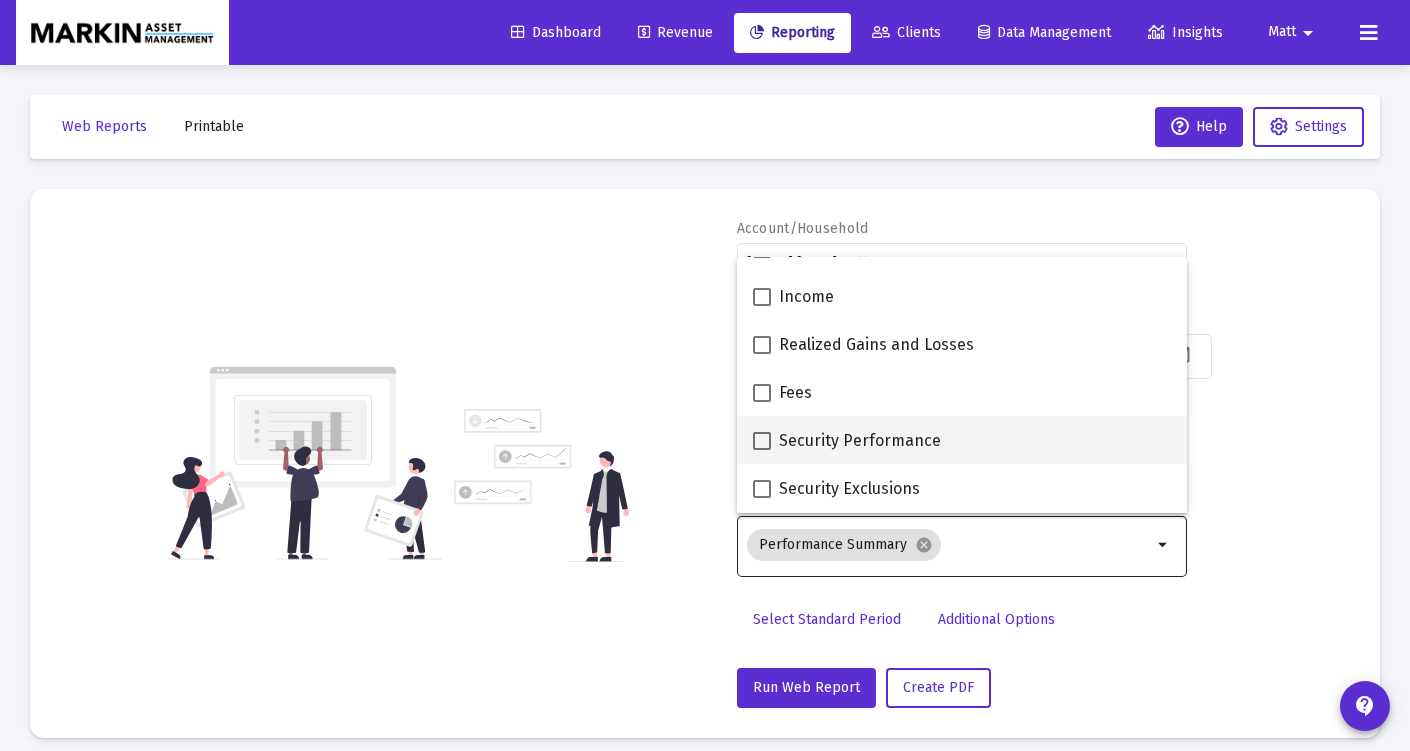 click at bounding box center [762, 441] 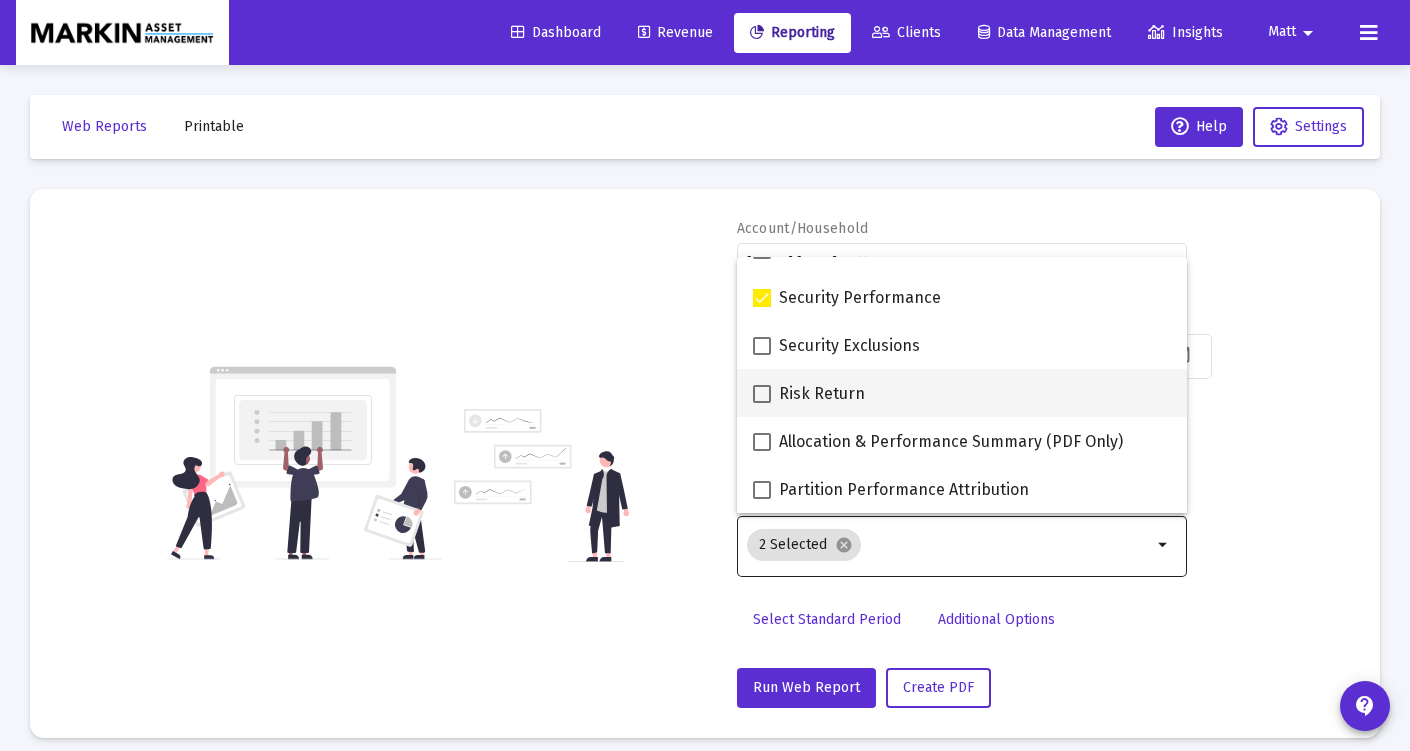 scroll, scrollTop: 800, scrollLeft: 0, axis: vertical 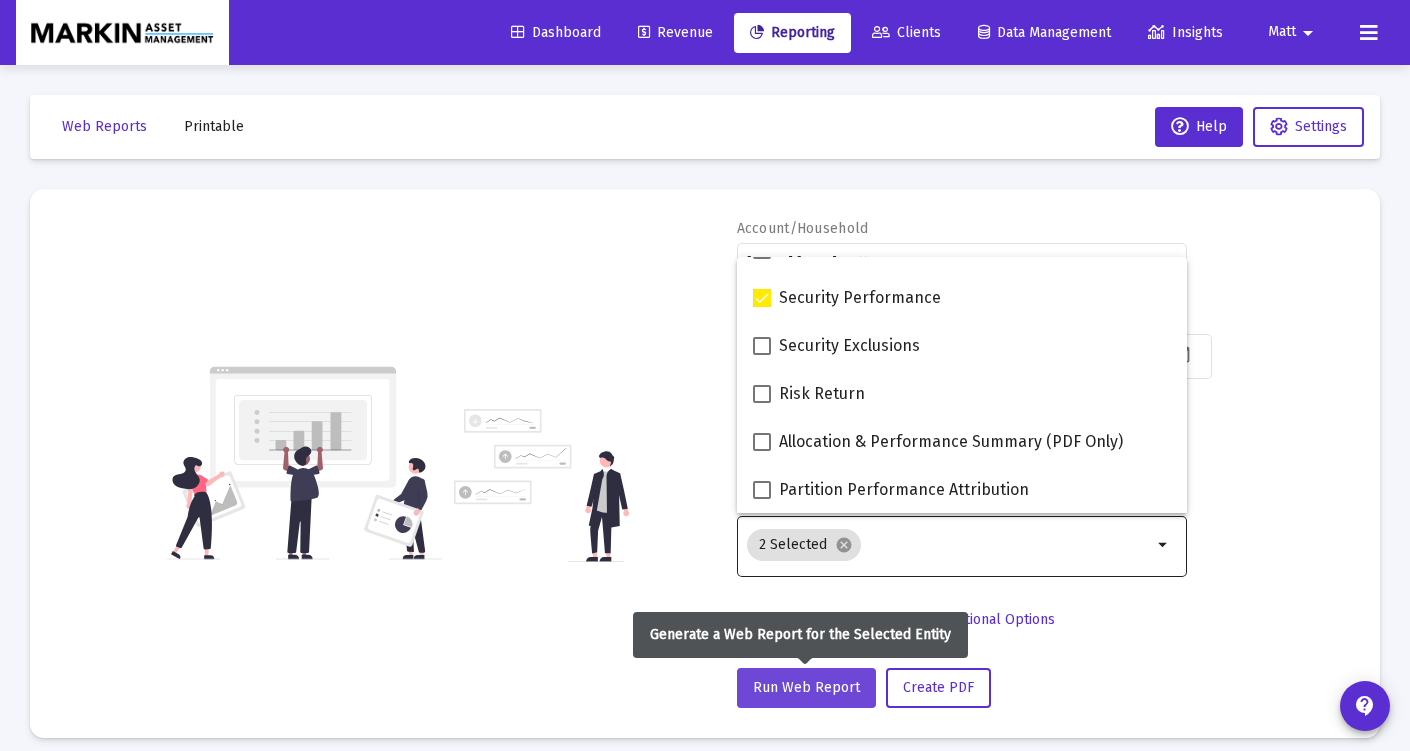 click on "Run Web Report" 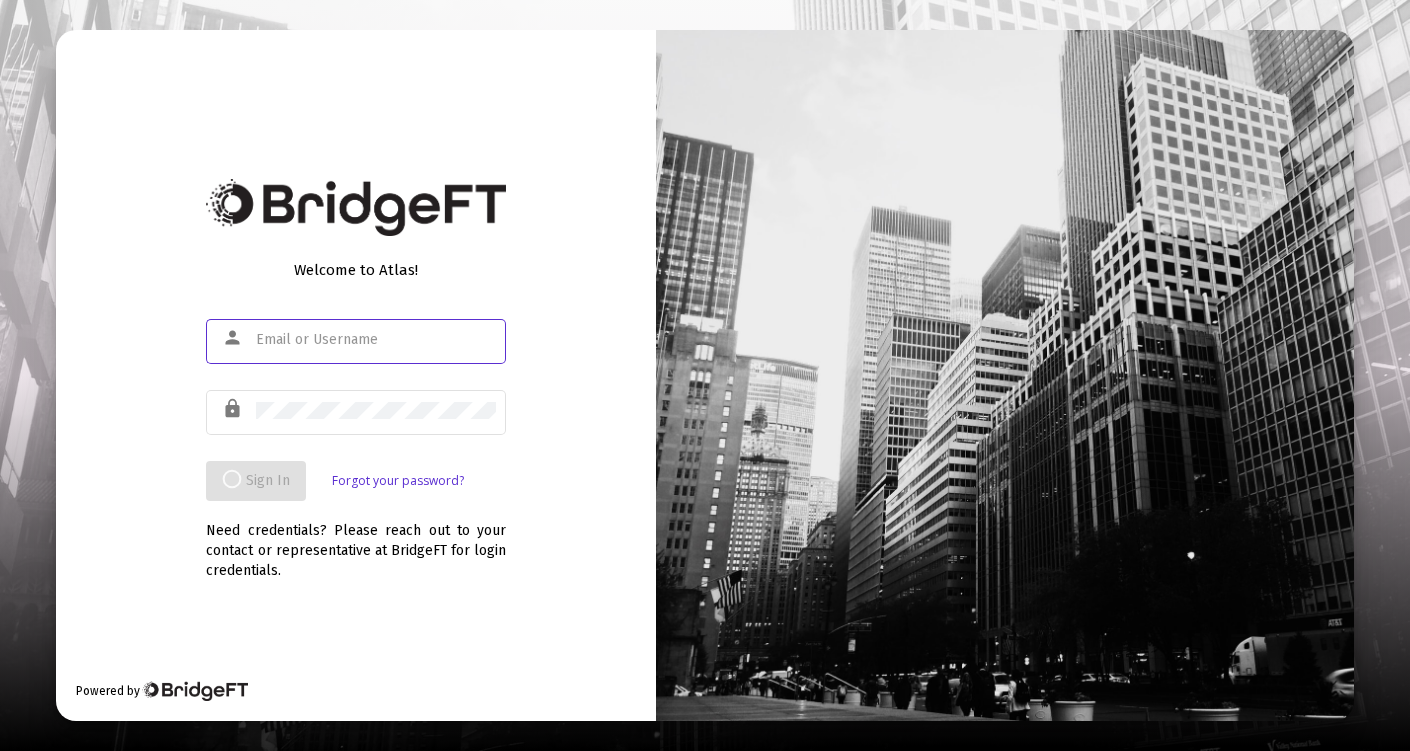 scroll, scrollTop: 0, scrollLeft: 0, axis: both 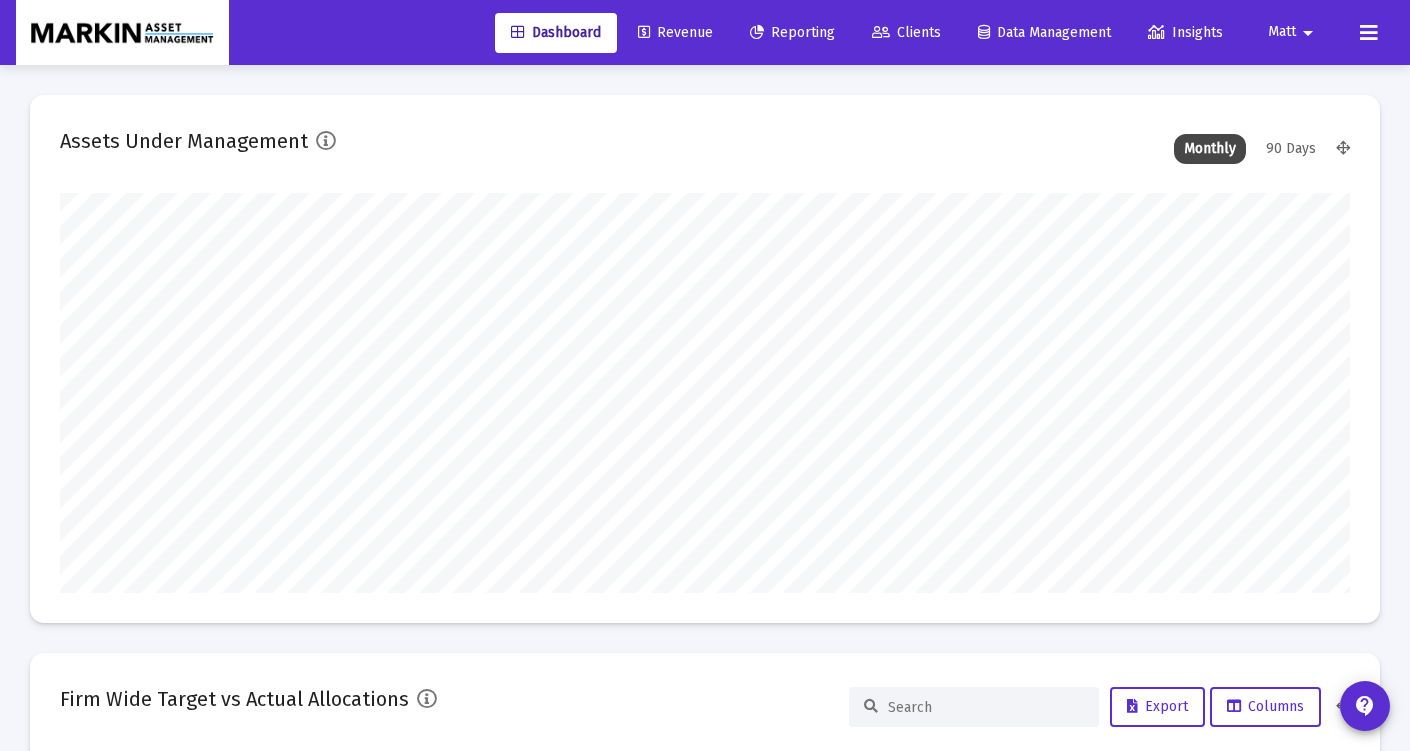 click on "Reporting" 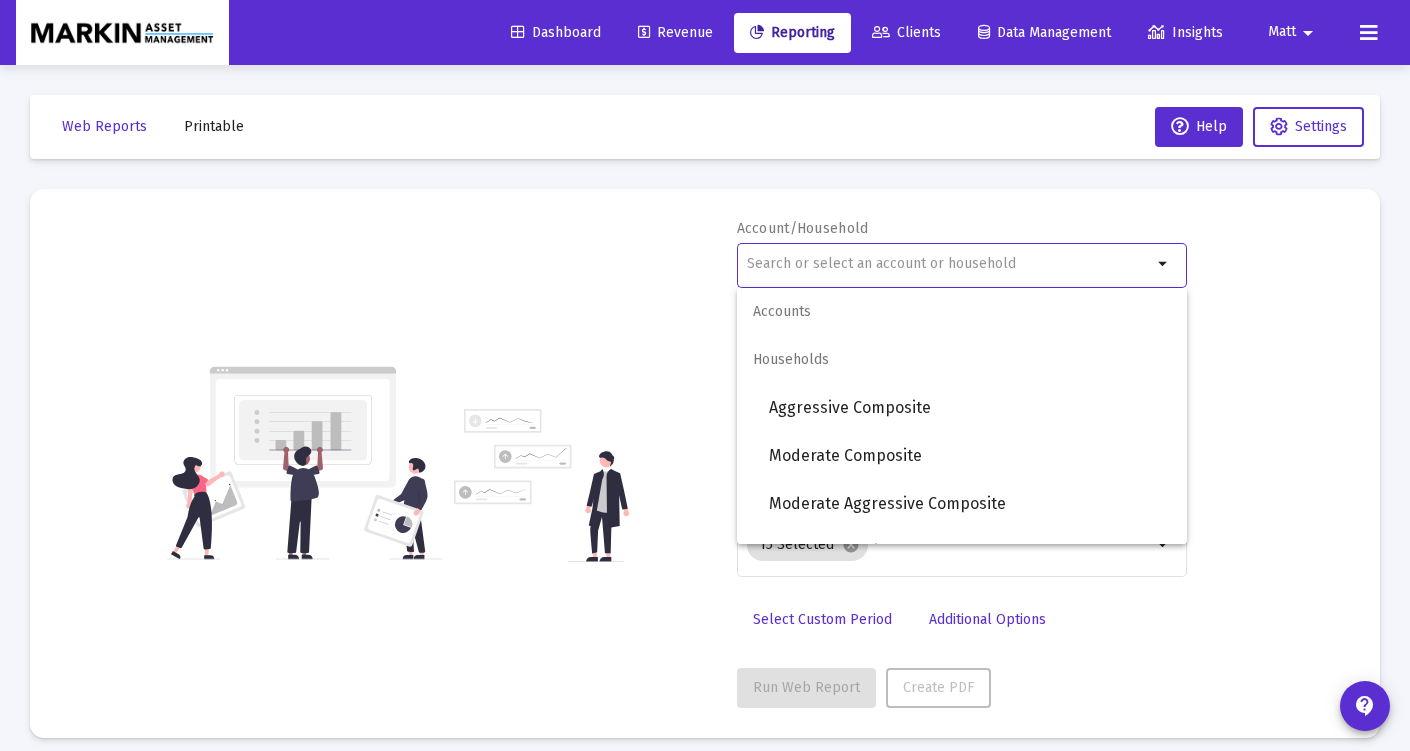 click at bounding box center [949, 264] 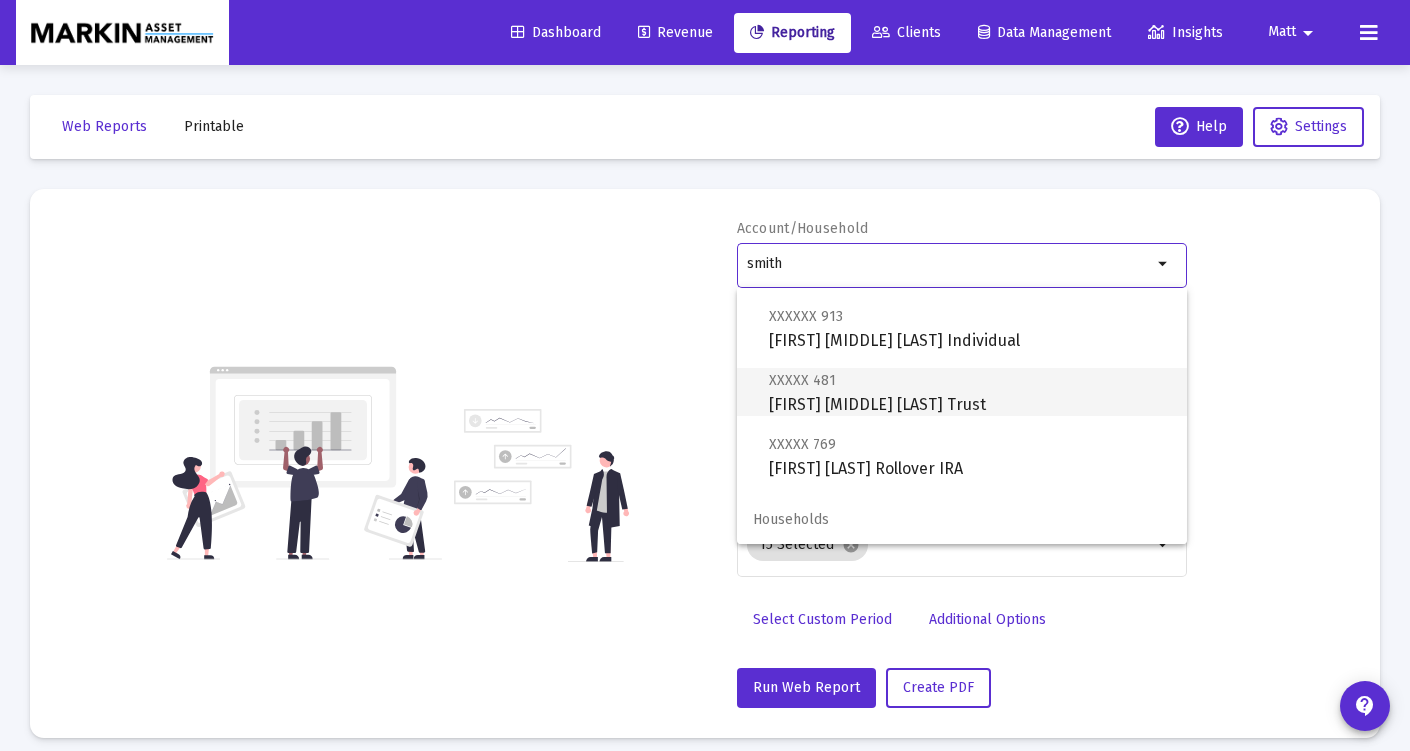scroll, scrollTop: 32, scrollLeft: 0, axis: vertical 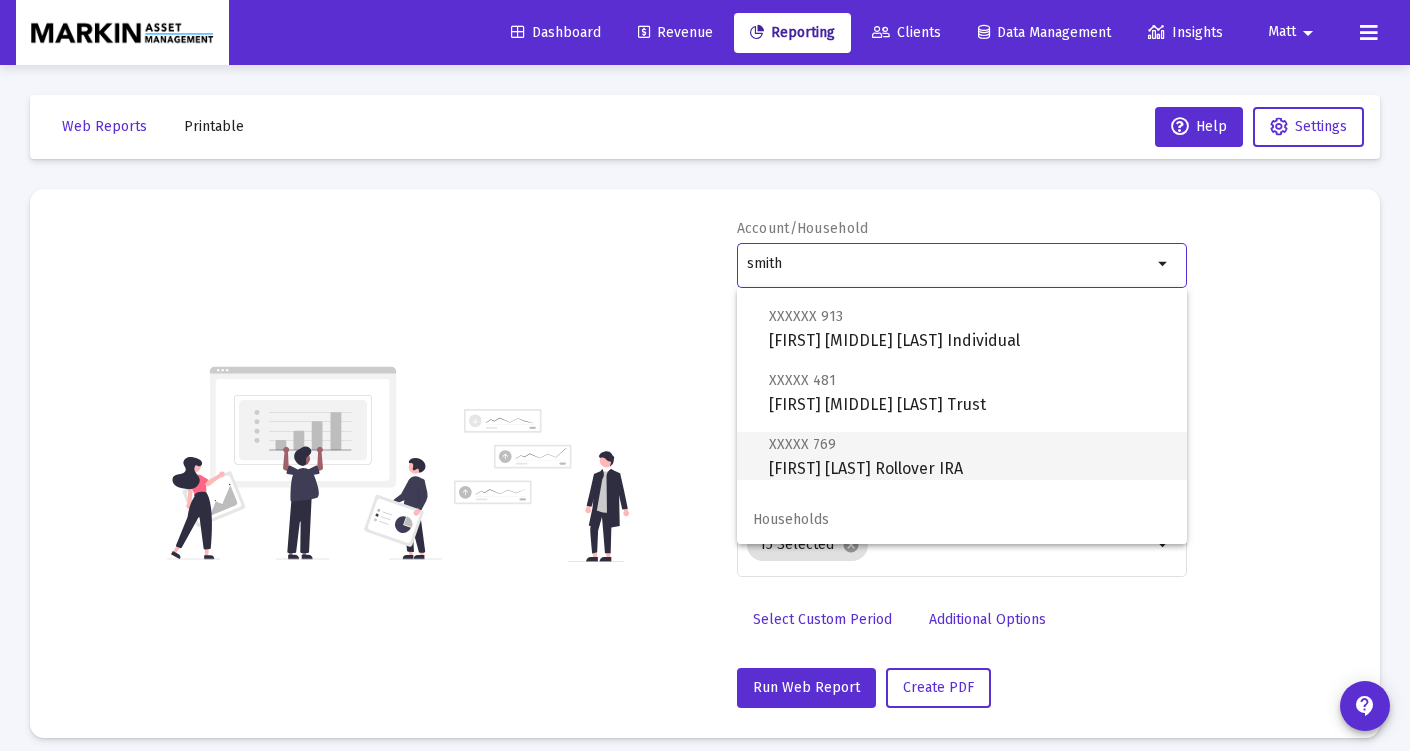 click on "XXXXX 769  [FIRST] [LAST] Rollover IRA" at bounding box center [970, 456] 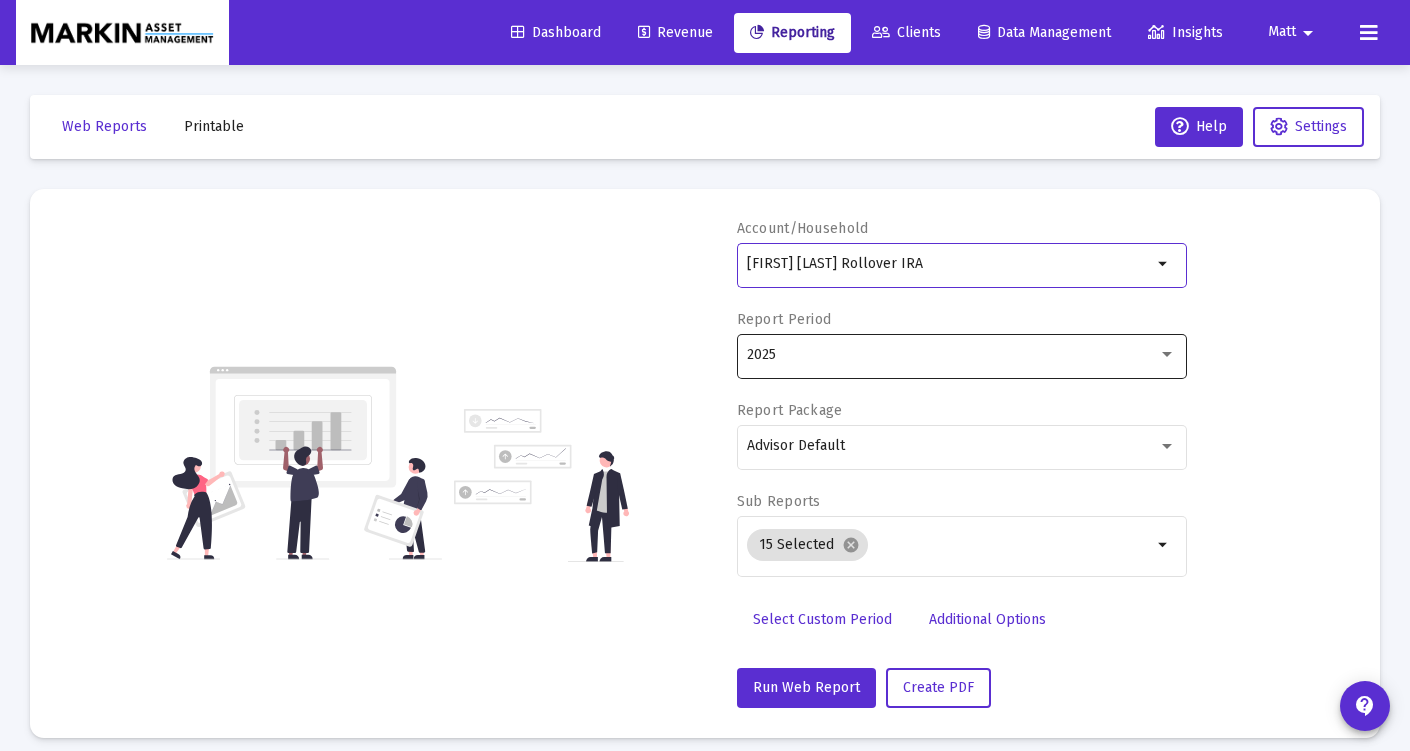 click on "2025" 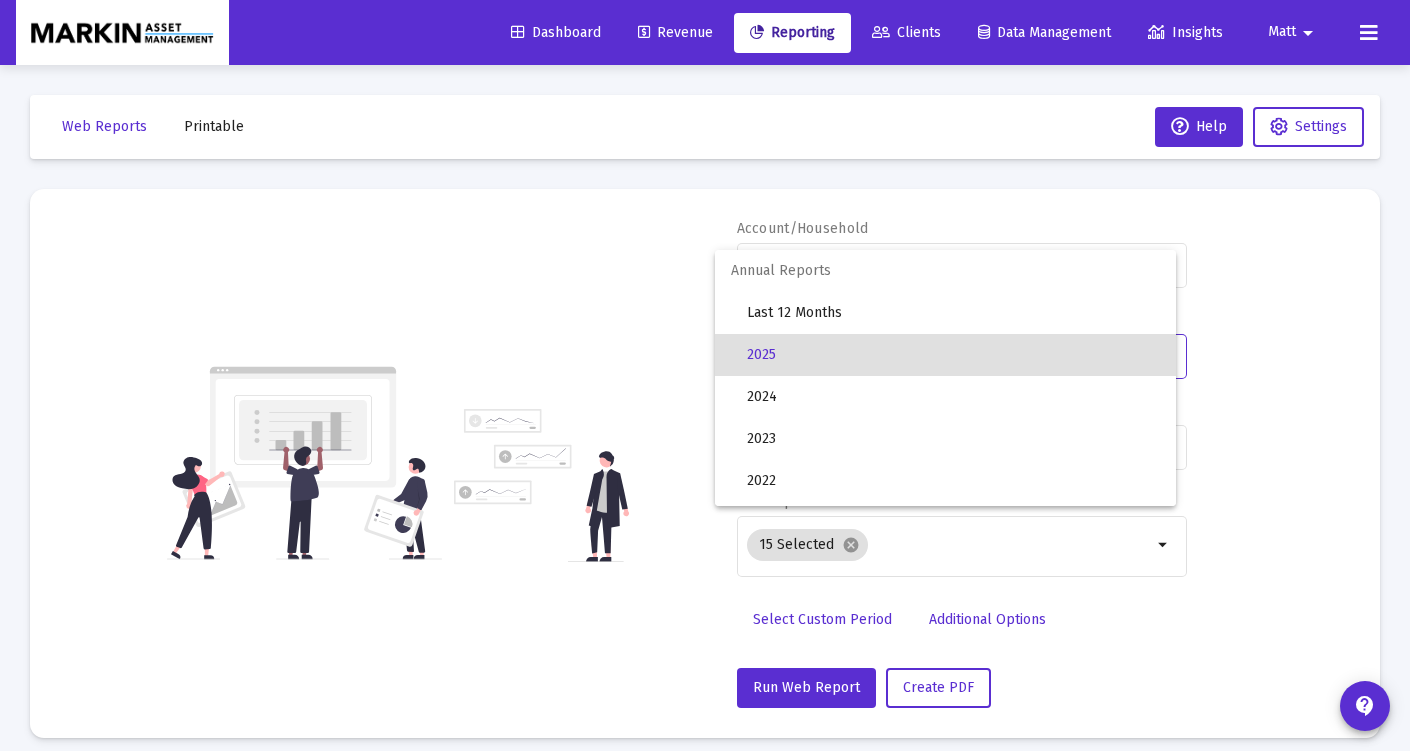 drag, startPoint x: 1241, startPoint y: 333, endPoint x: 1203, endPoint y: 384, distance: 63.600315 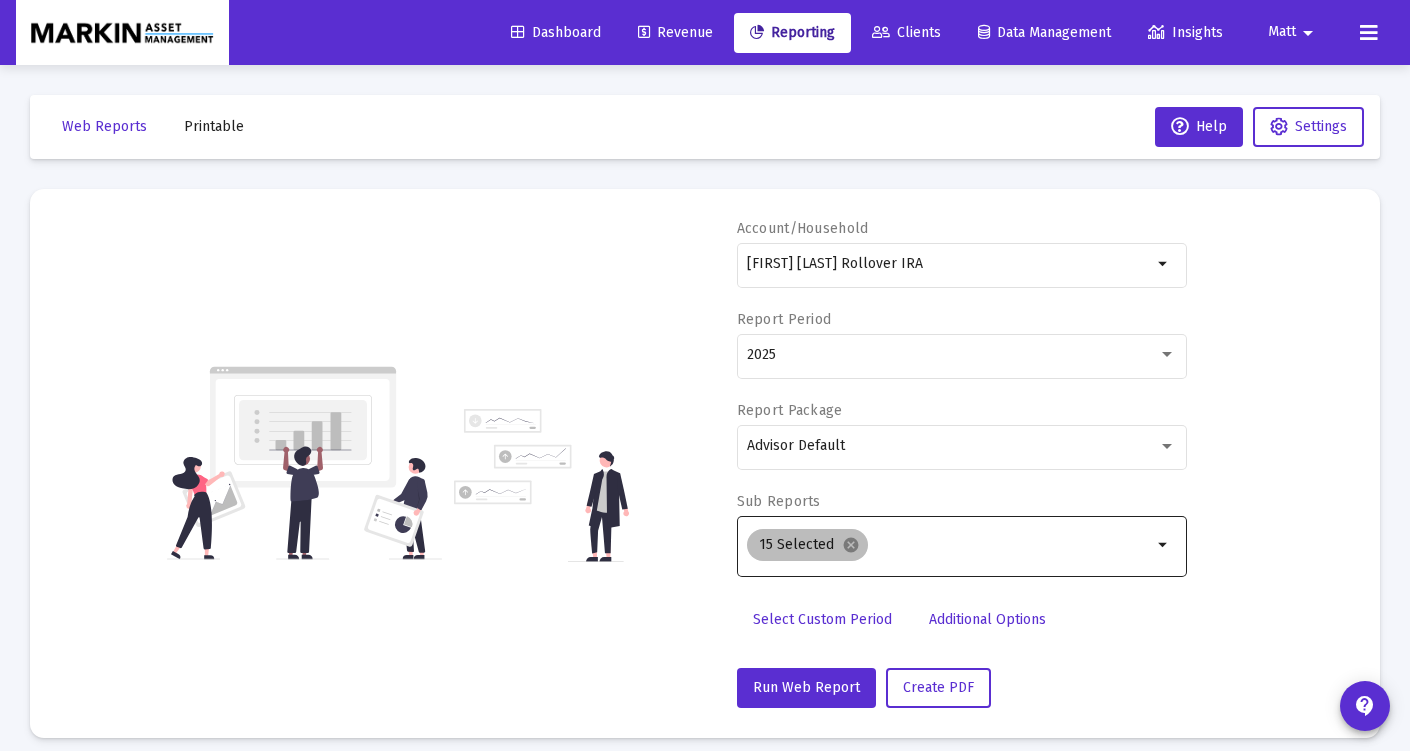 click on "cancel" at bounding box center (851, 545) 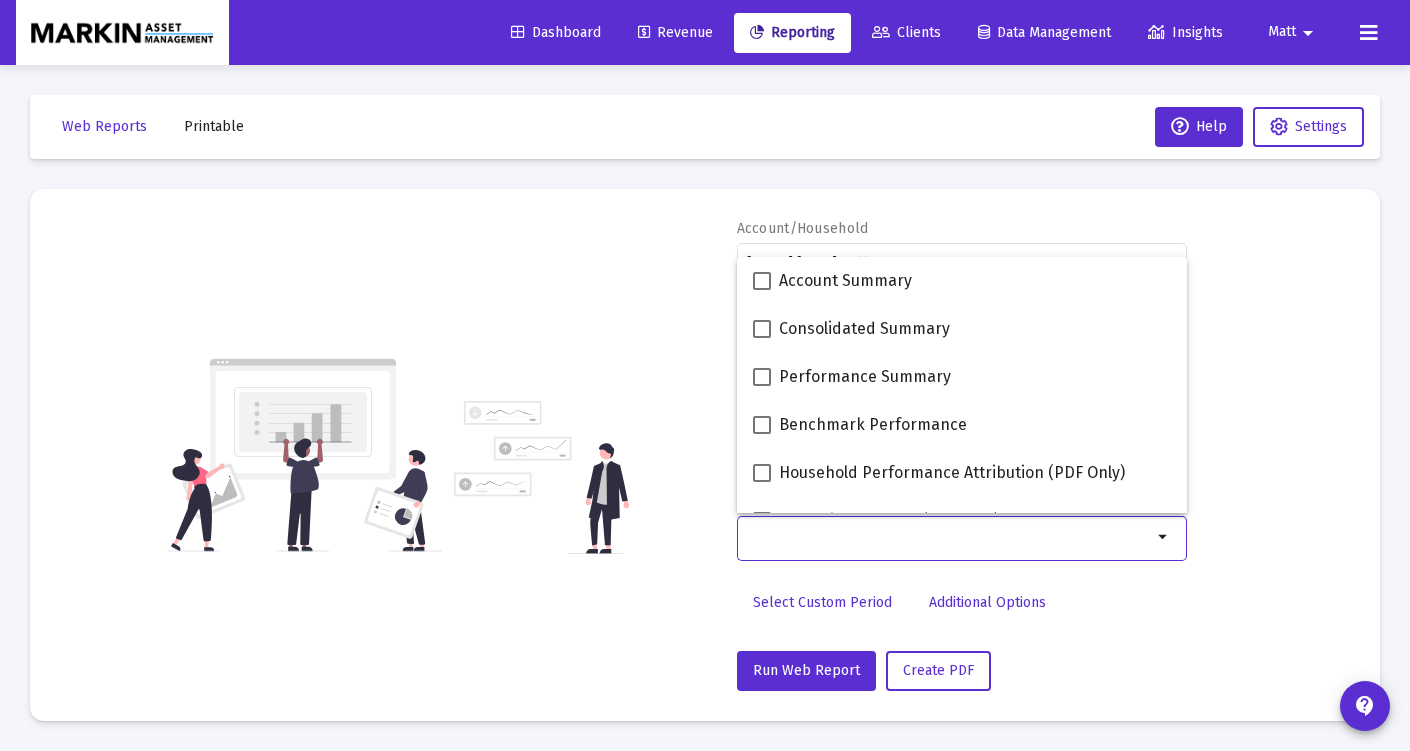 click on "Select Custom Period" 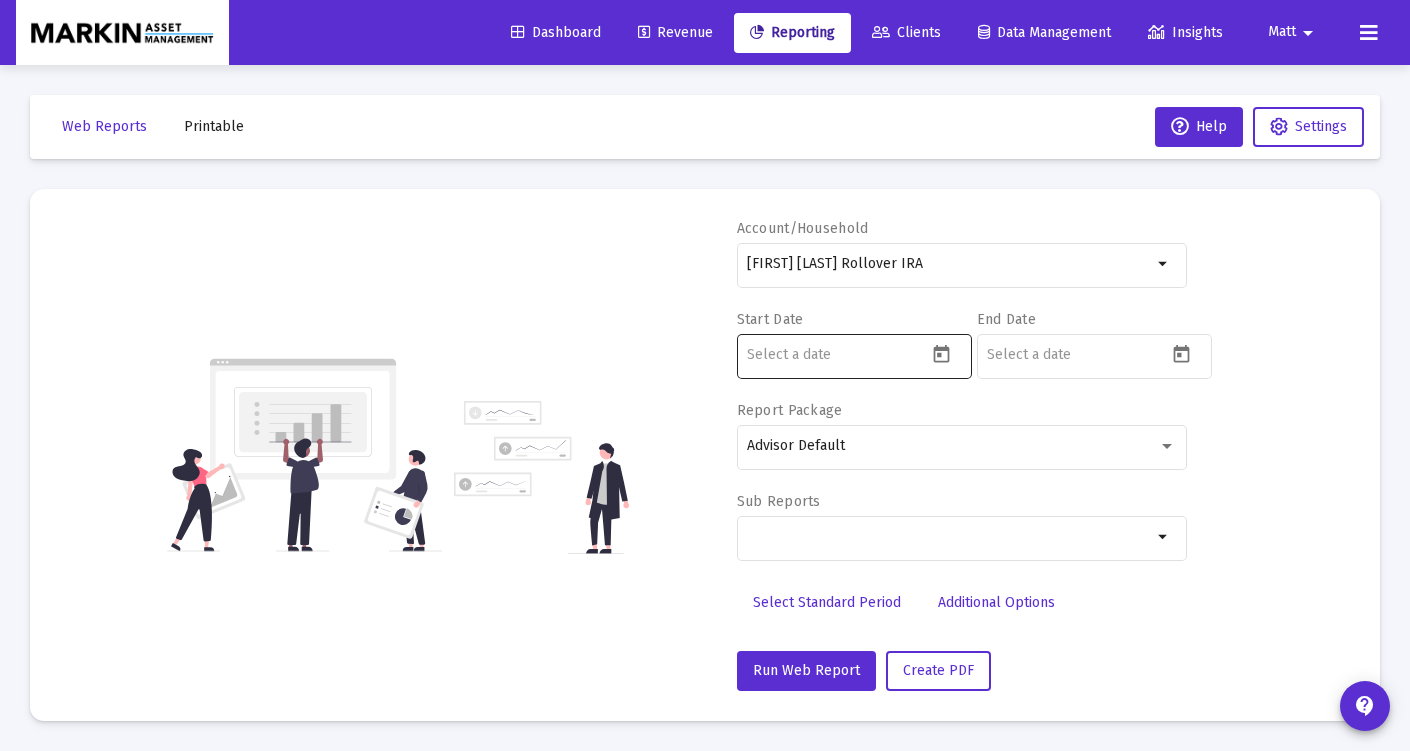 click 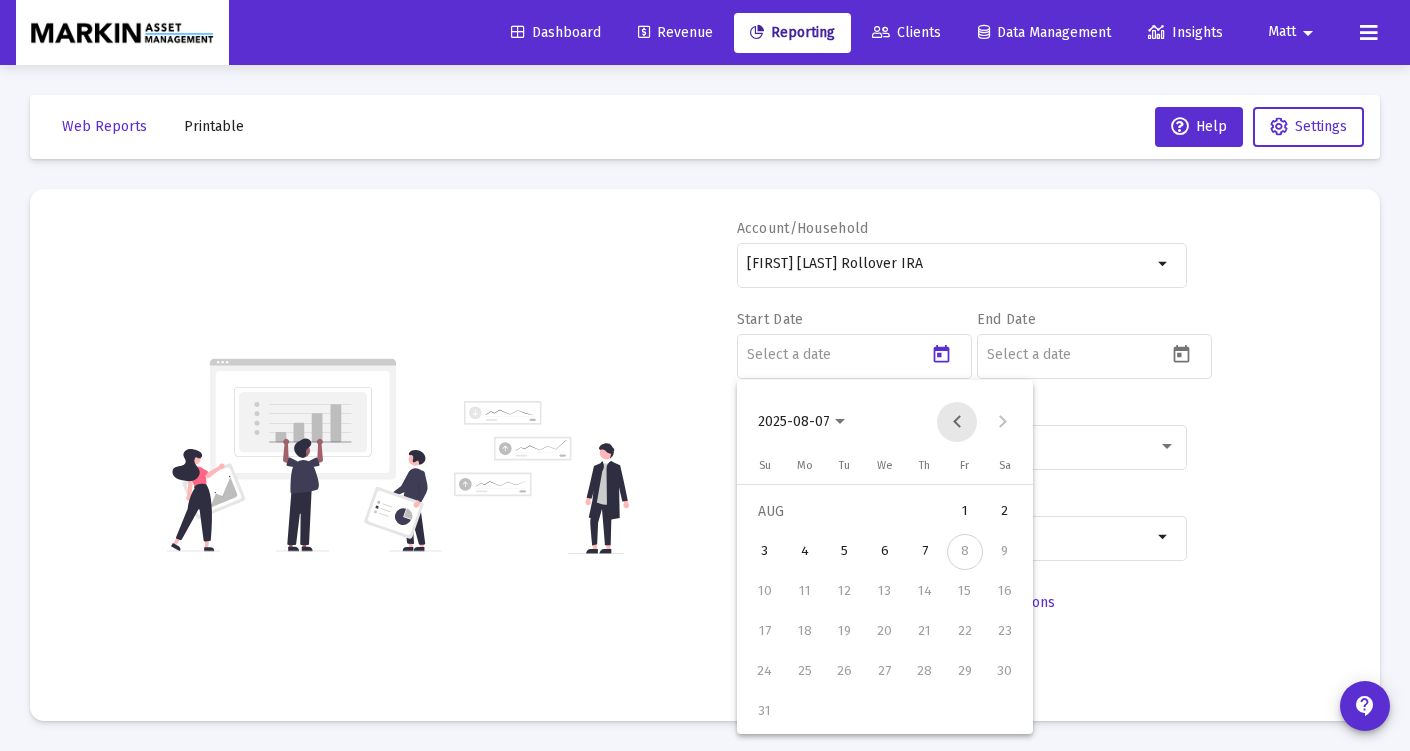 click at bounding box center (957, 422) 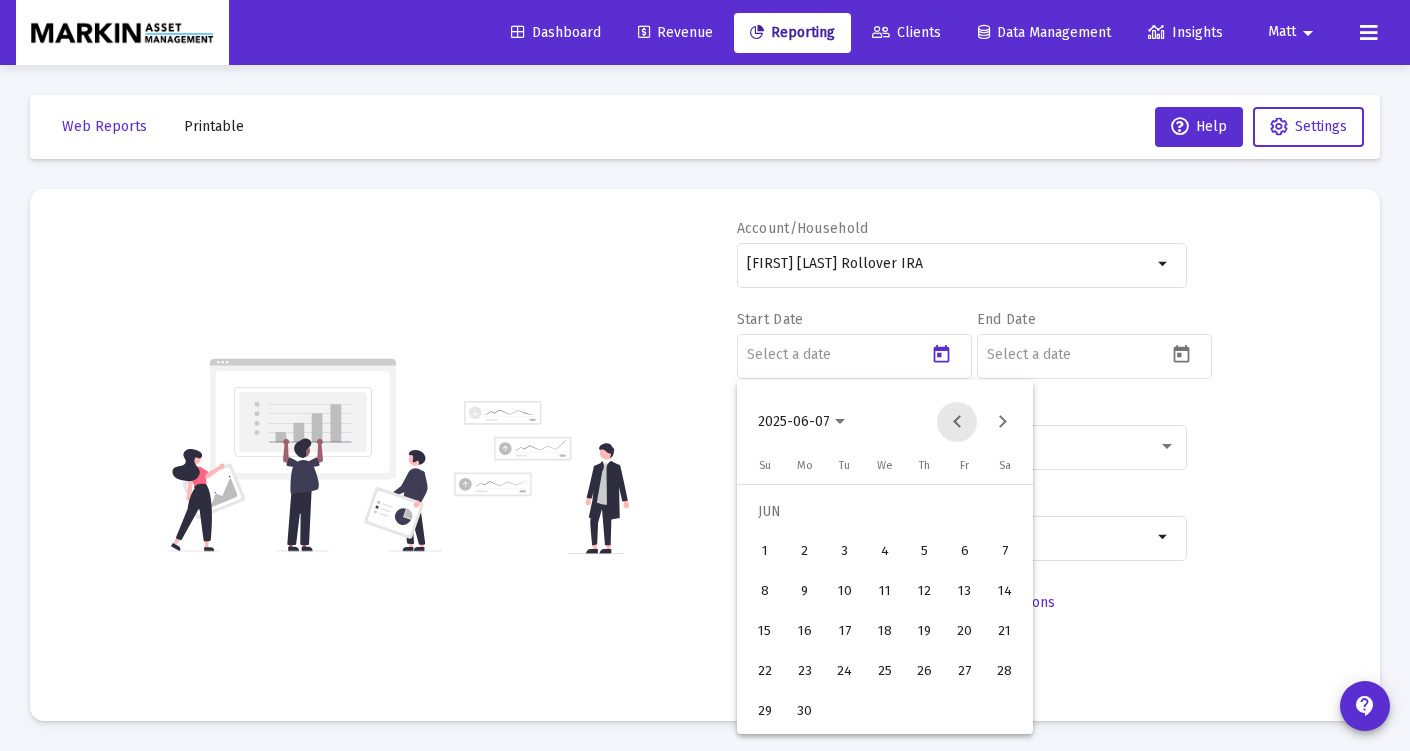 click at bounding box center (957, 422) 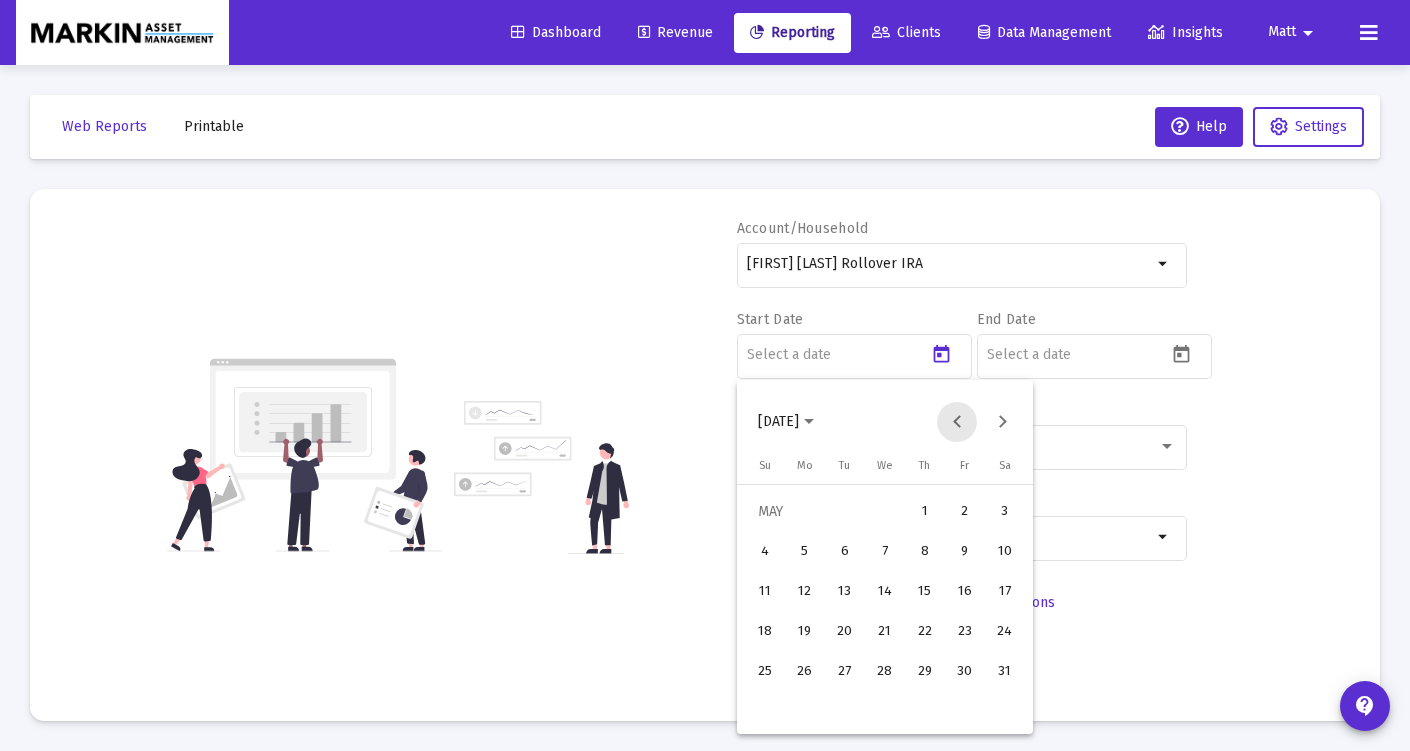 click at bounding box center (957, 422) 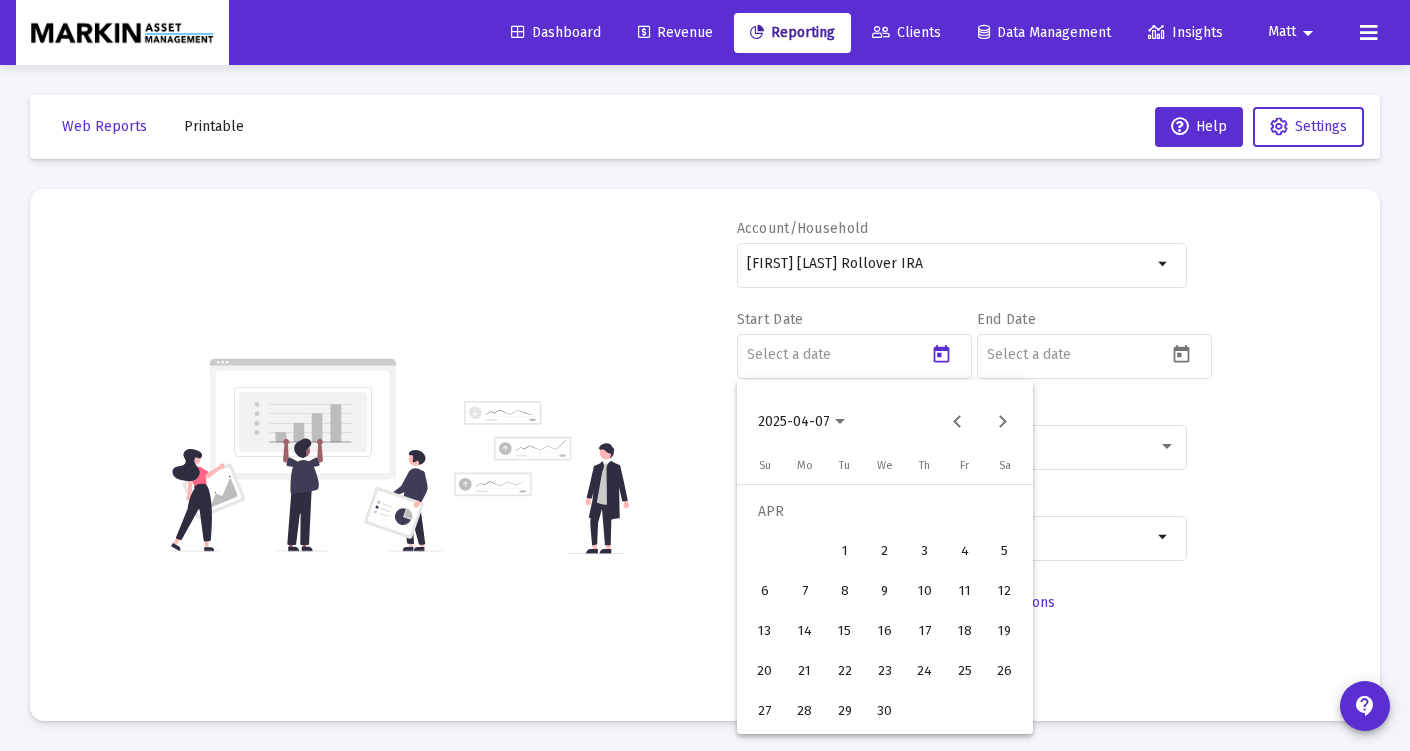 click on "1" at bounding box center (845, 552) 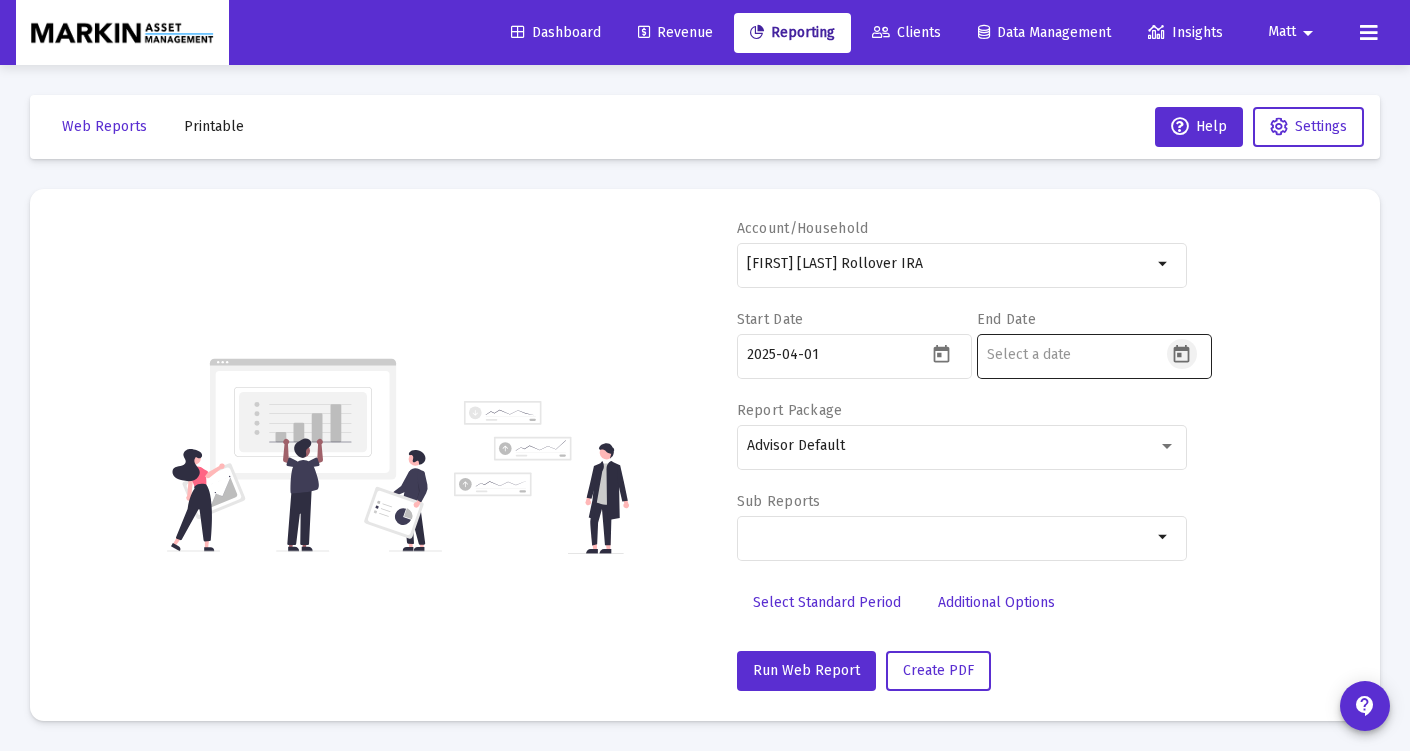 click 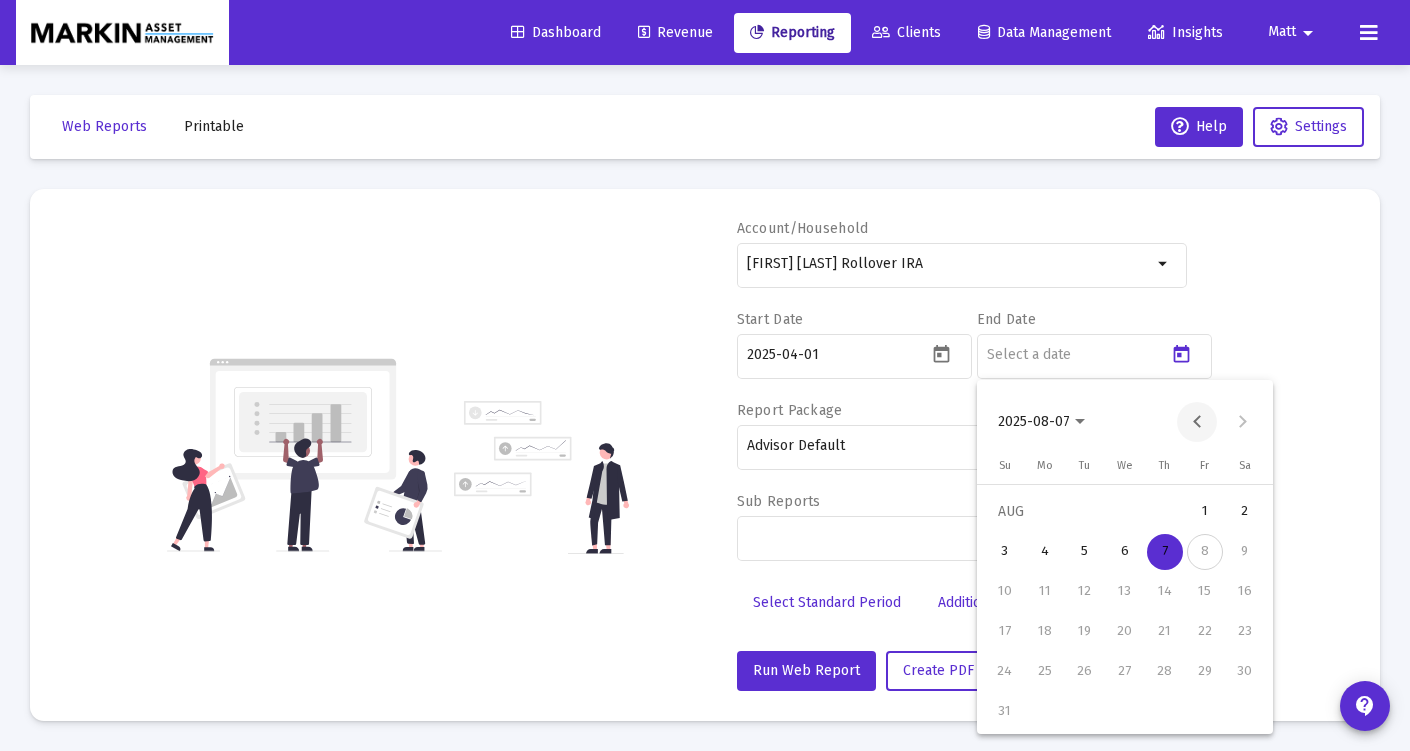 click at bounding box center (1197, 422) 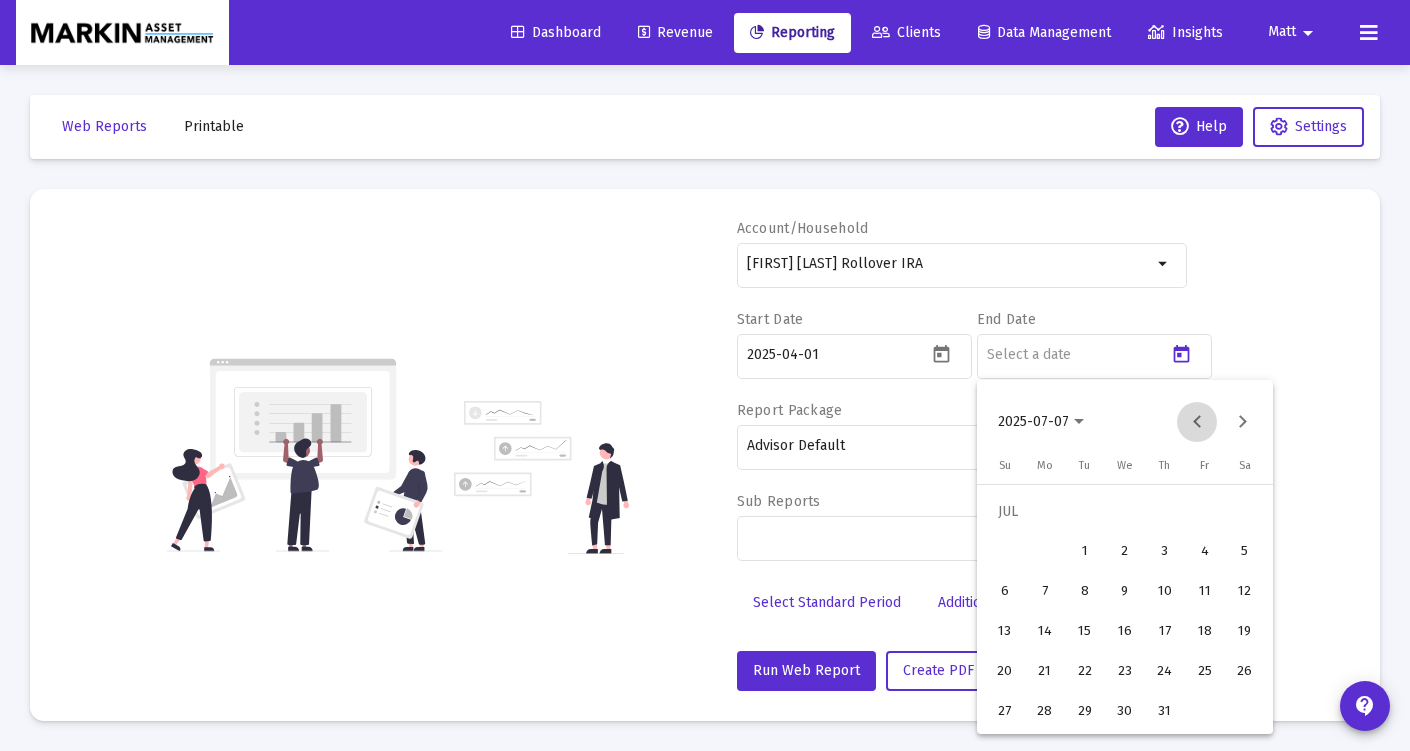 click at bounding box center [1197, 422] 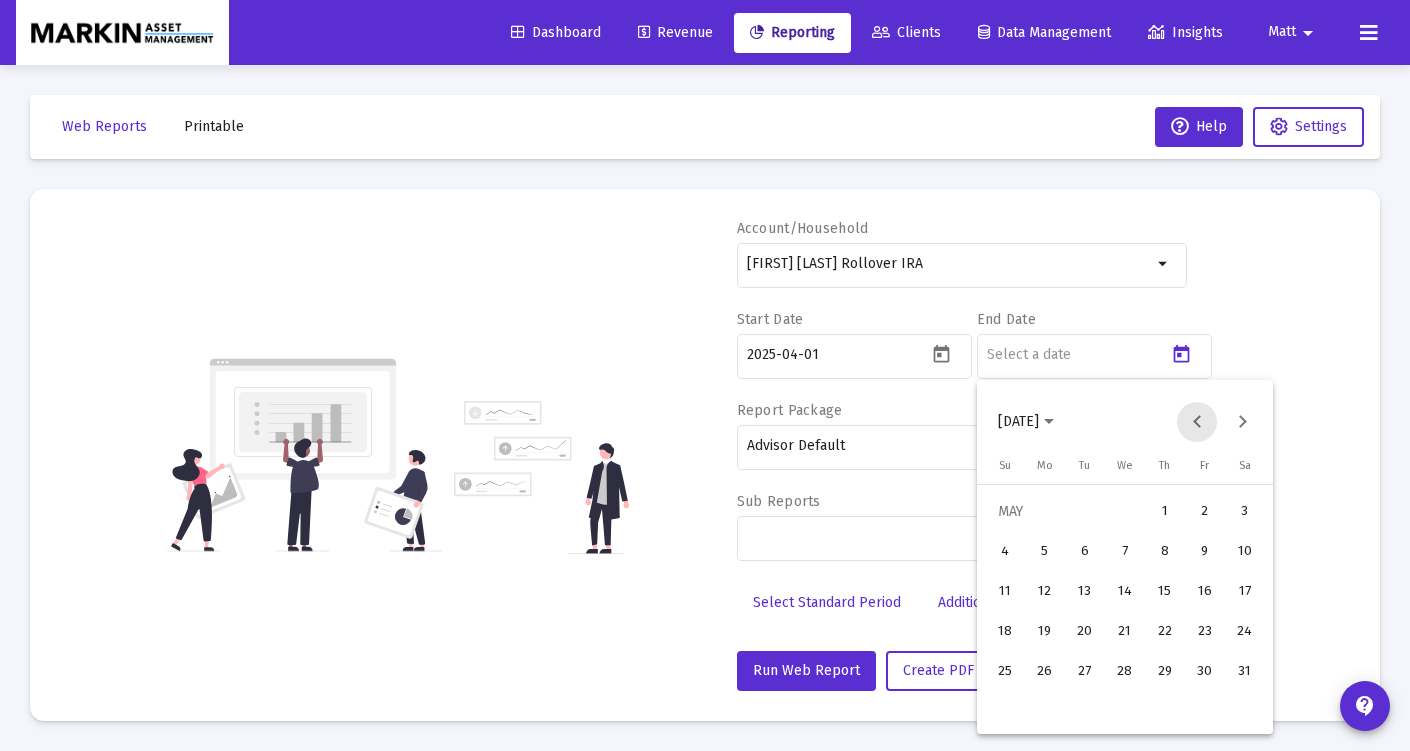 click at bounding box center (1197, 422) 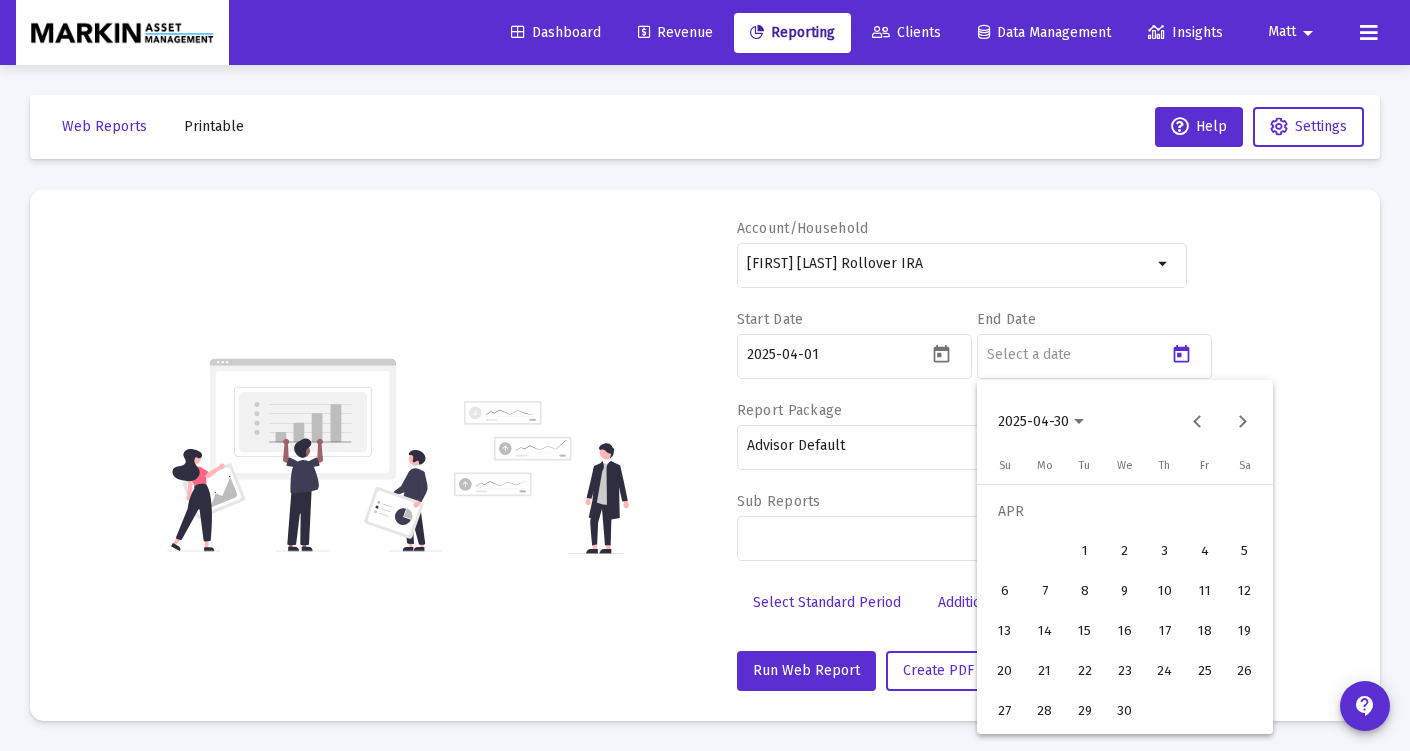 click on "30" at bounding box center (1125, 712) 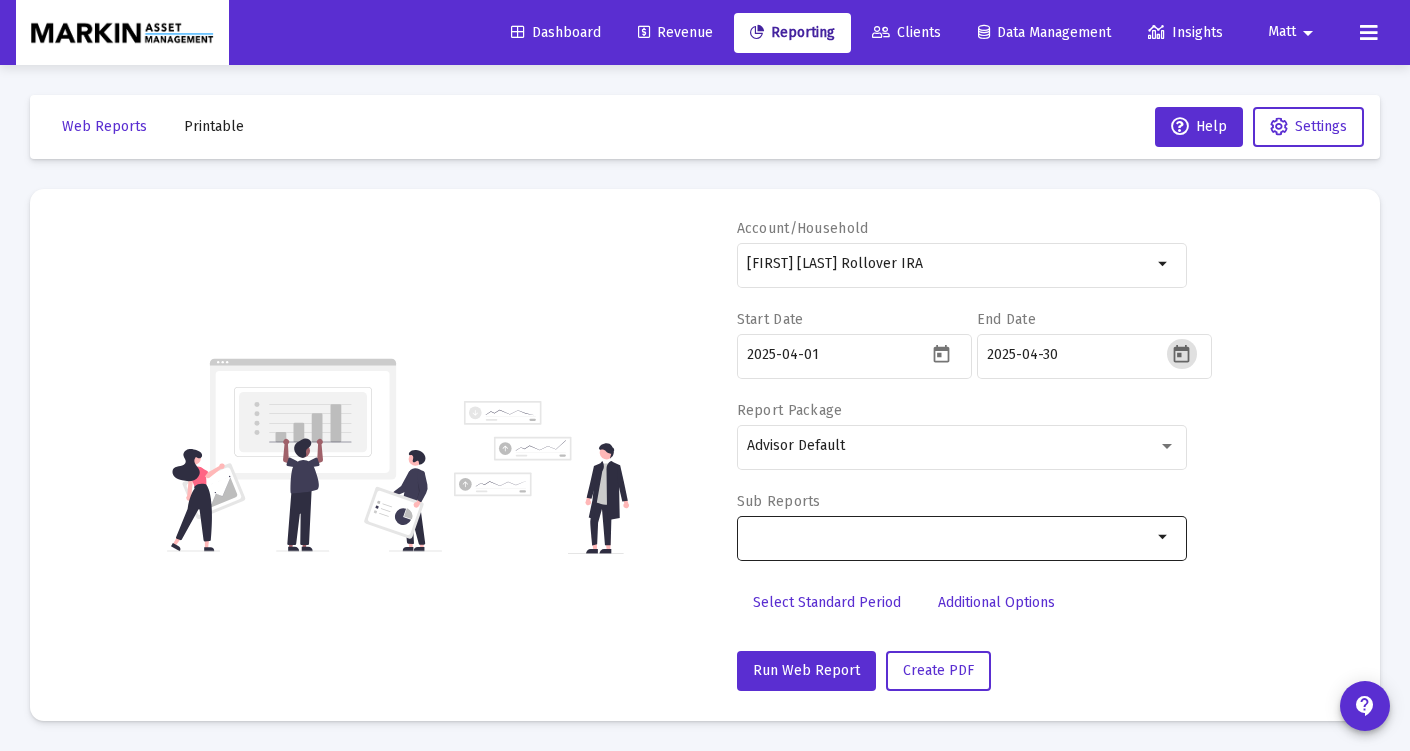 click at bounding box center [949, 537] 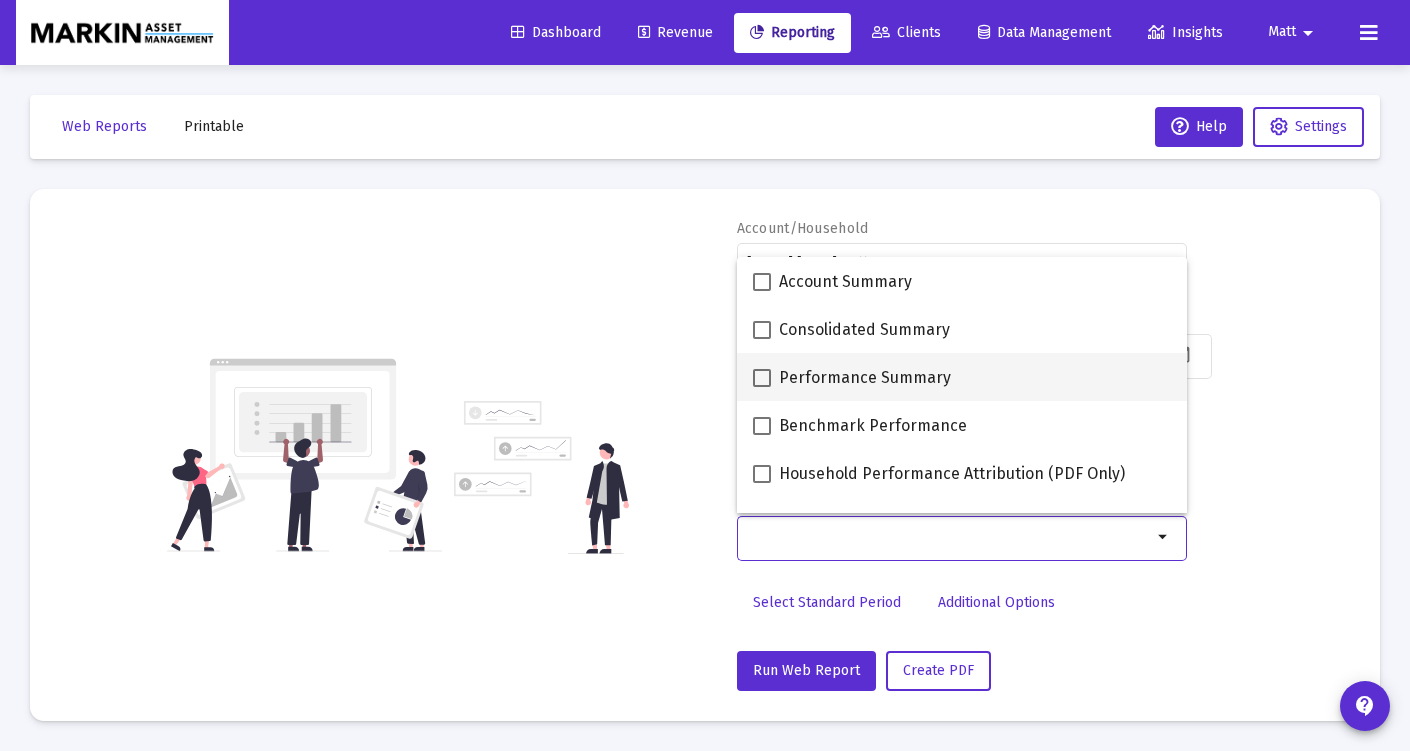 click at bounding box center [762, 378] 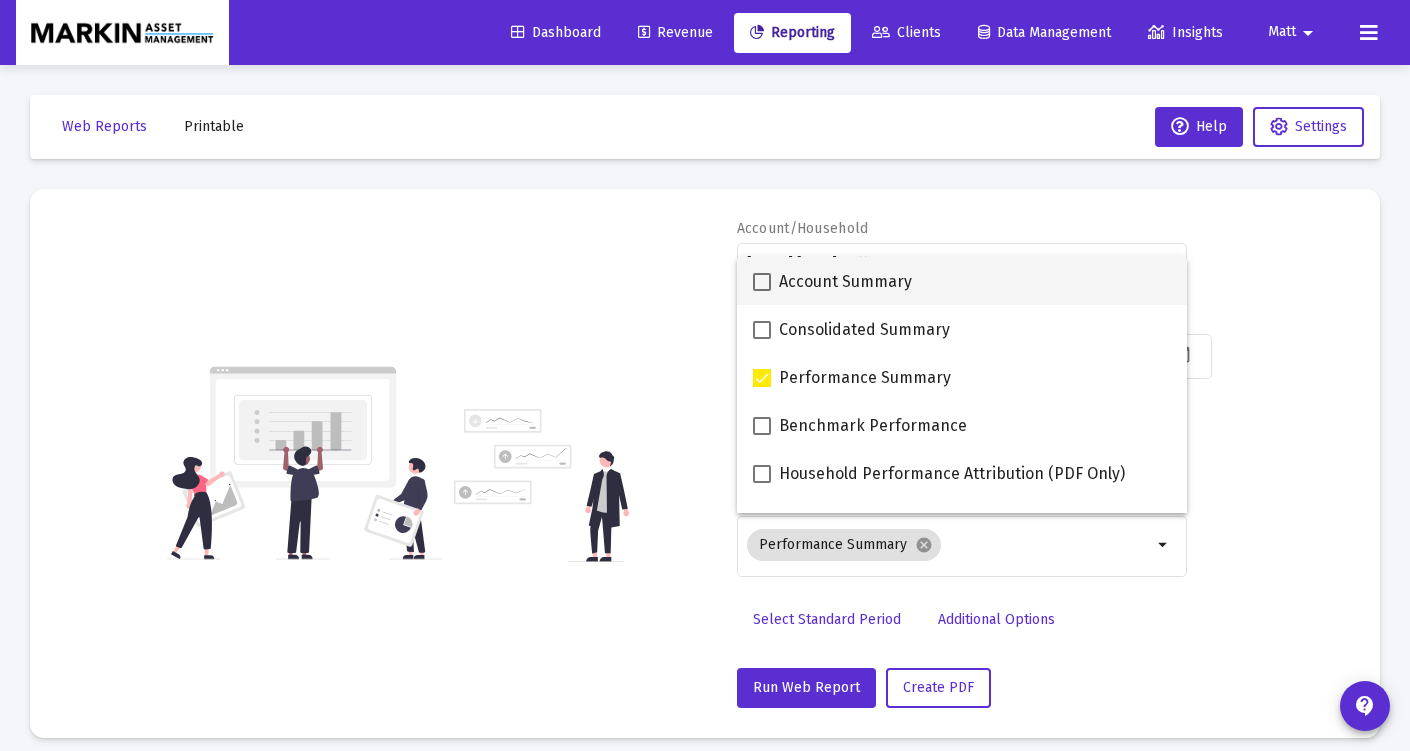 scroll, scrollTop: -1, scrollLeft: 0, axis: vertical 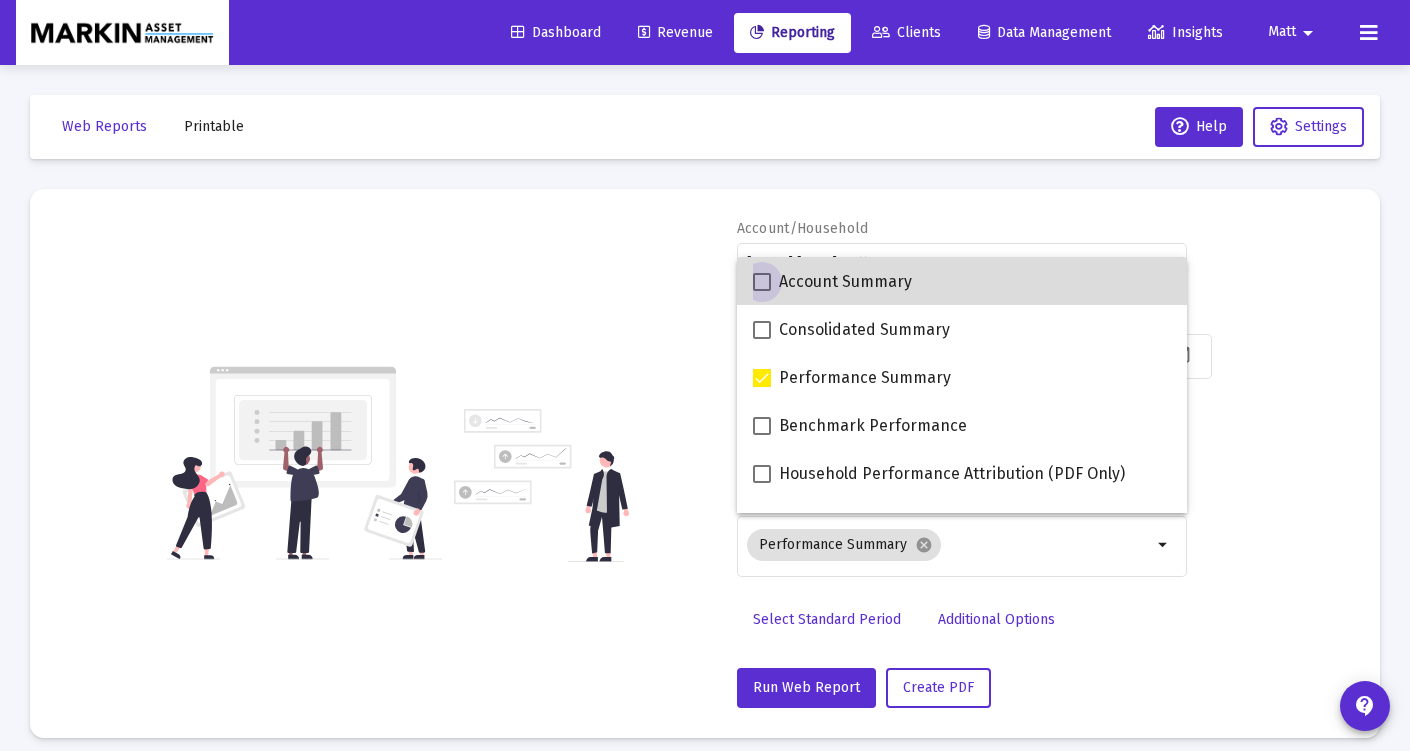 click at bounding box center [762, 282] 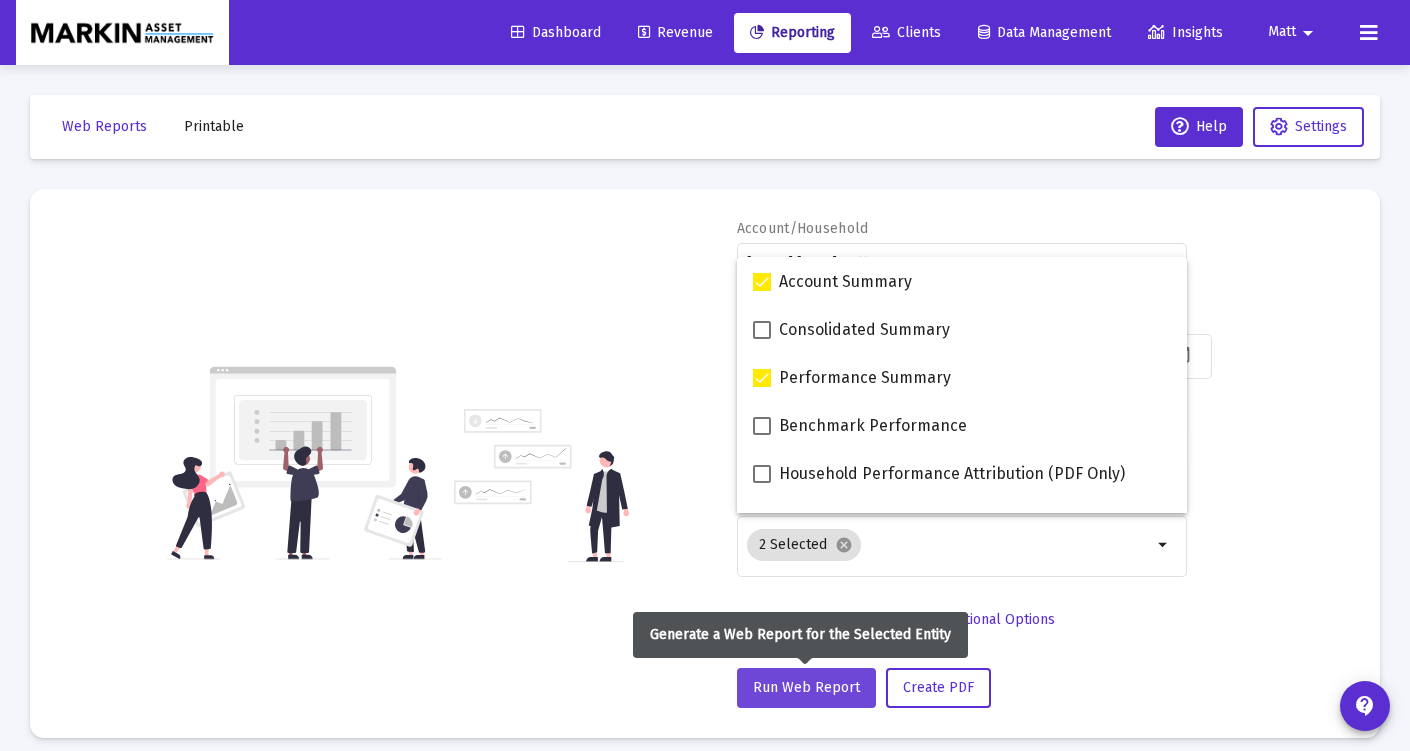 click on "Run Web Report" 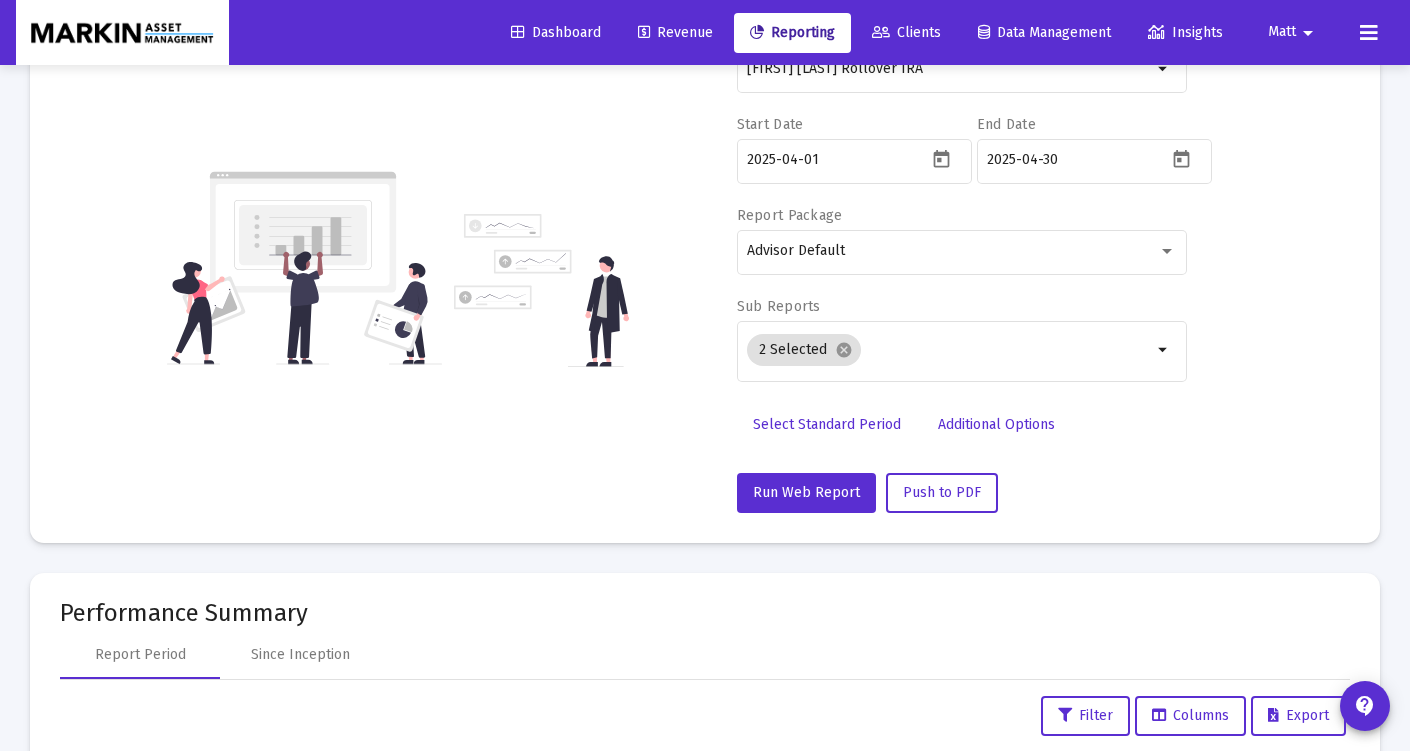 scroll, scrollTop: 115, scrollLeft: 0, axis: vertical 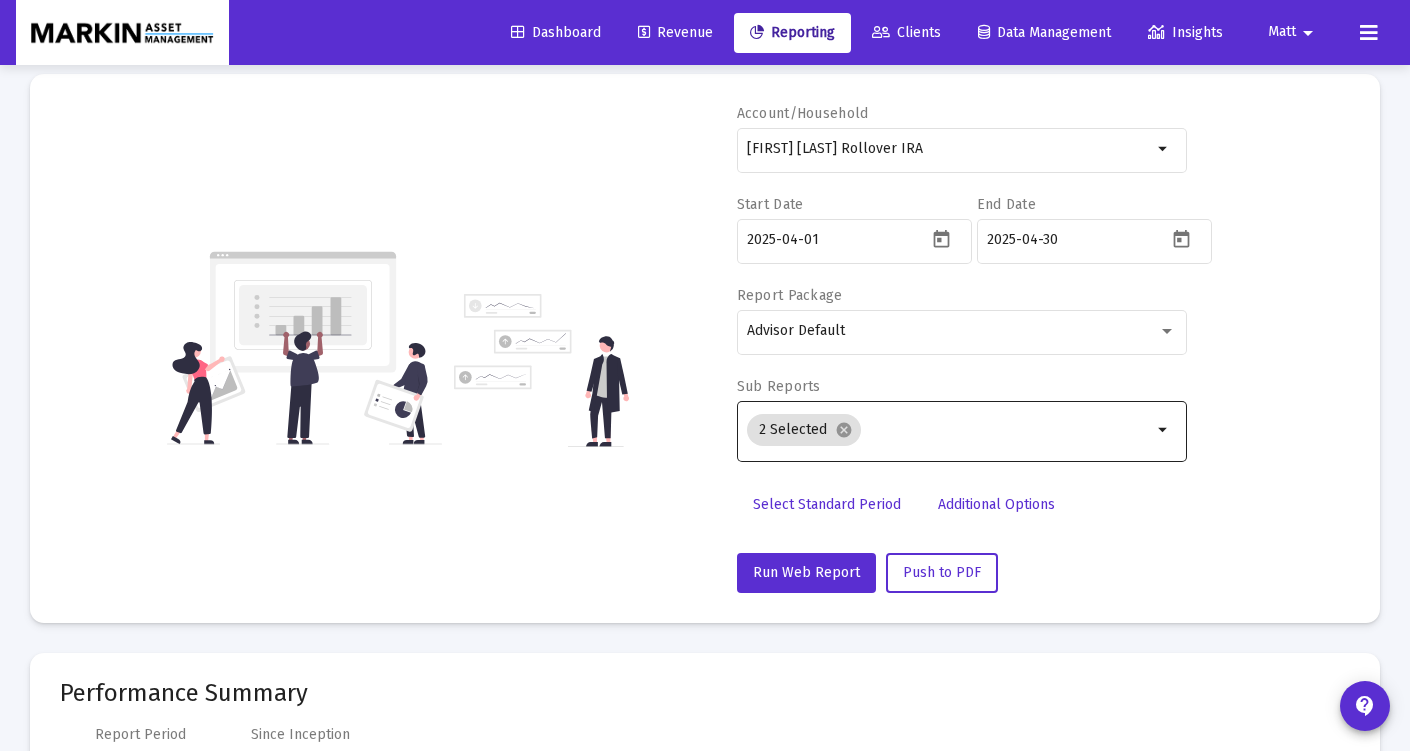 click on "arrow_drop_down" 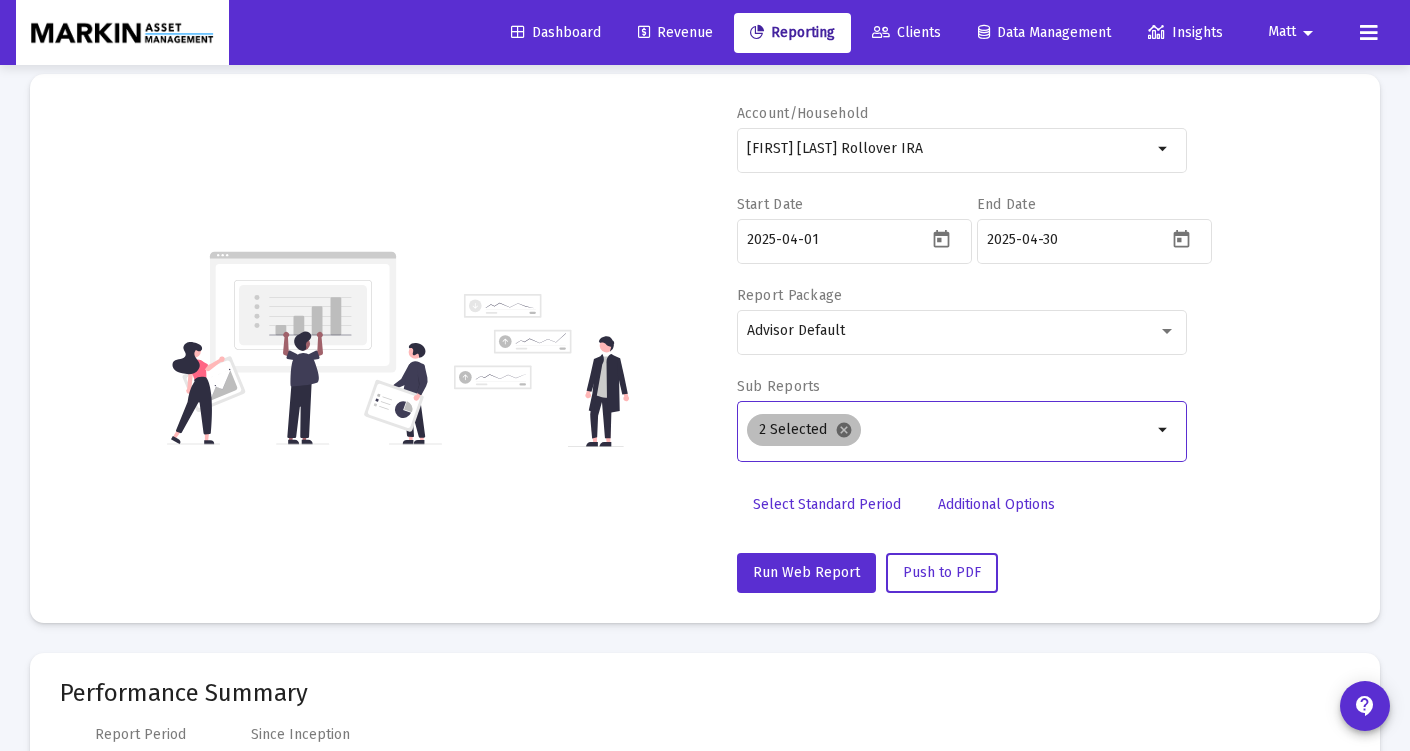 click on "cancel" at bounding box center (844, 430) 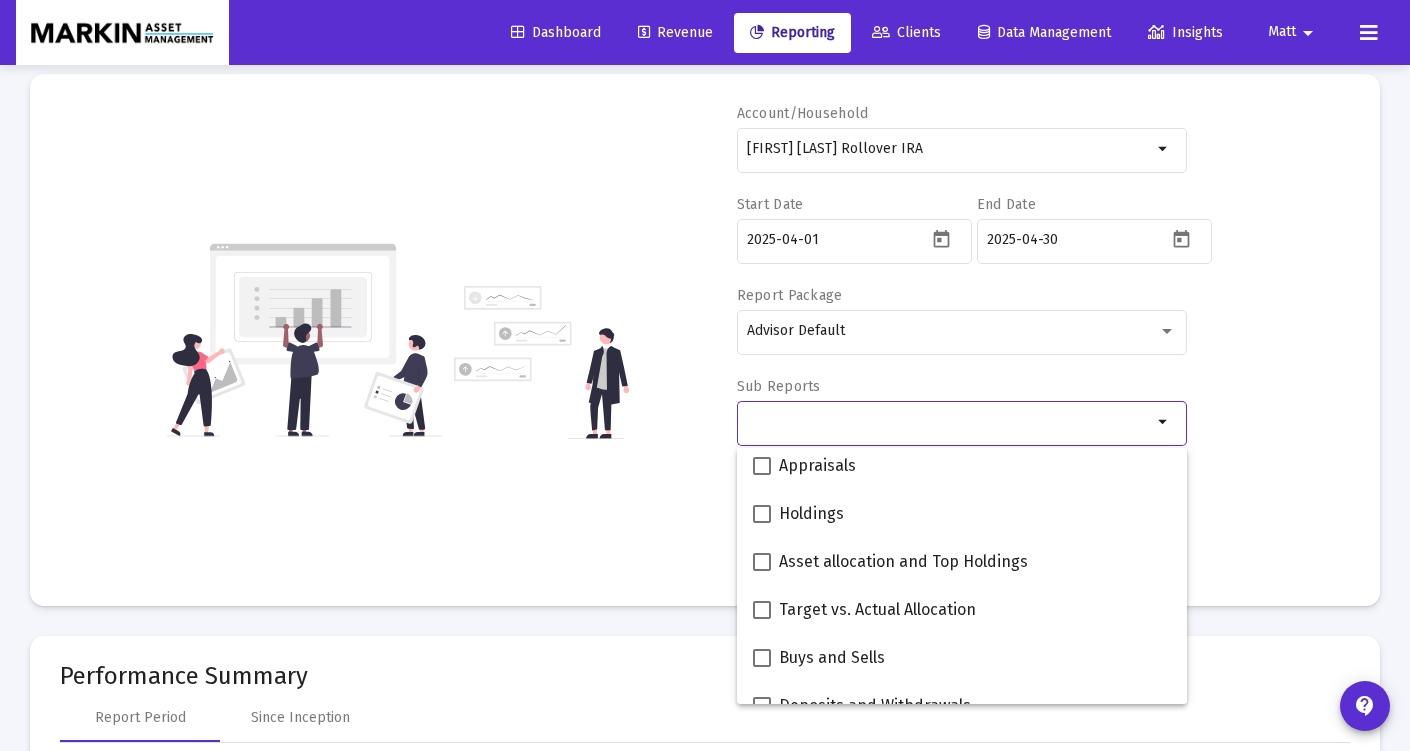 scroll, scrollTop: 800, scrollLeft: 0, axis: vertical 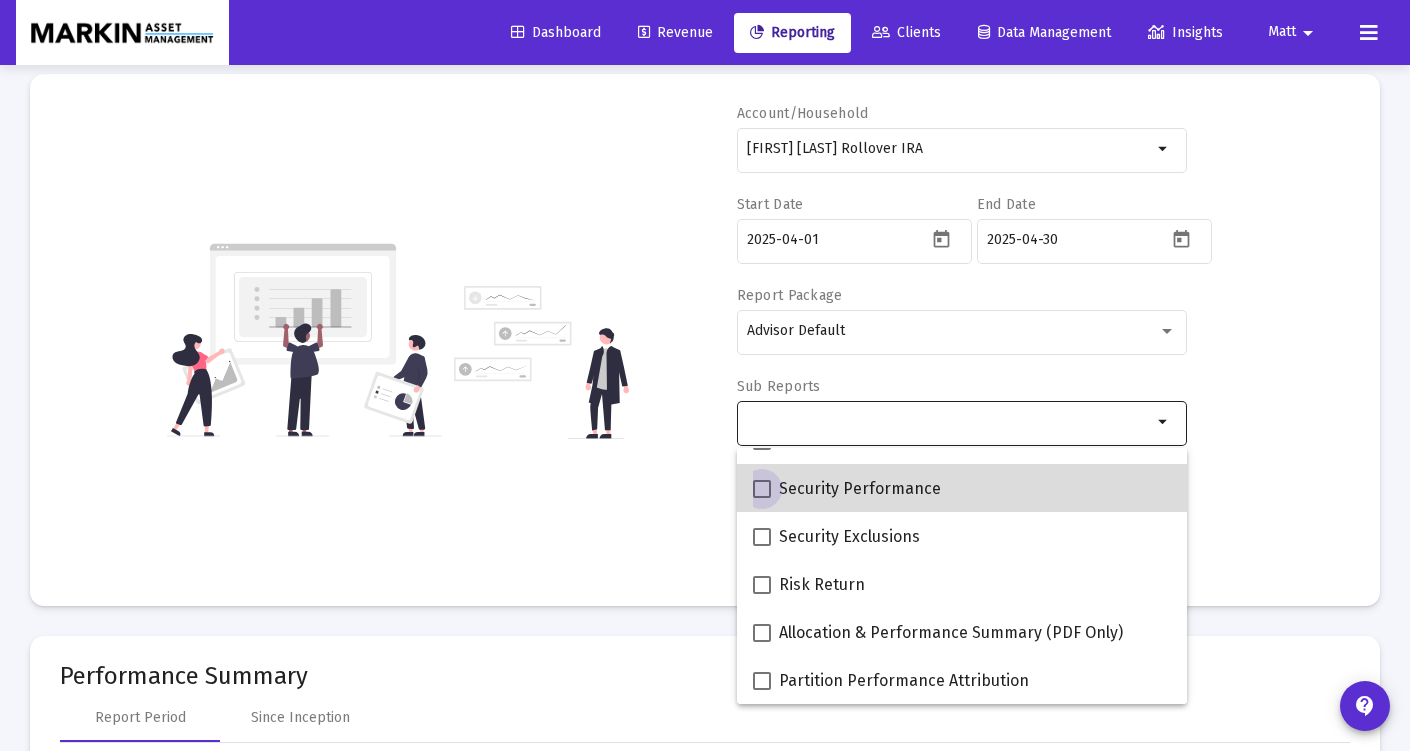 click at bounding box center [762, 489] 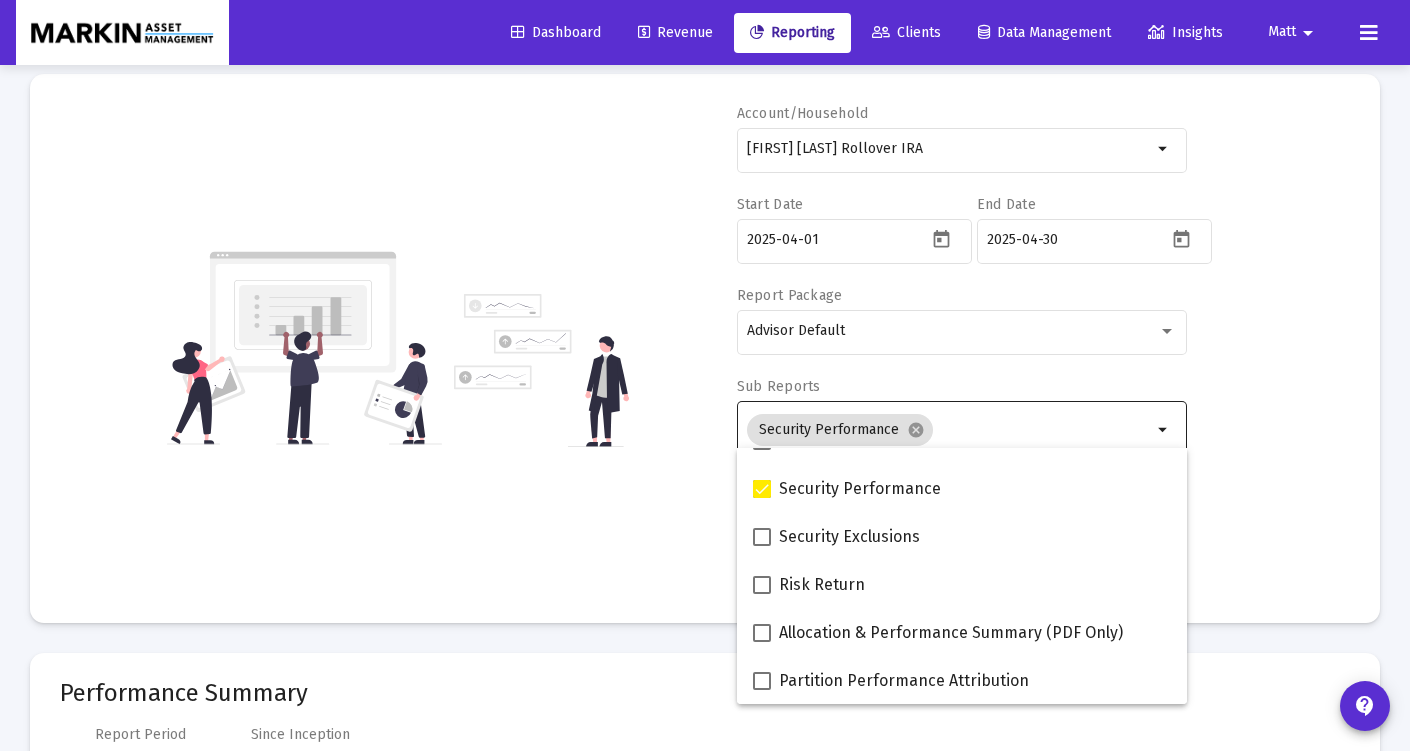 drag, startPoint x: 1327, startPoint y: 468, endPoint x: 1305, endPoint y: 471, distance: 22.203604 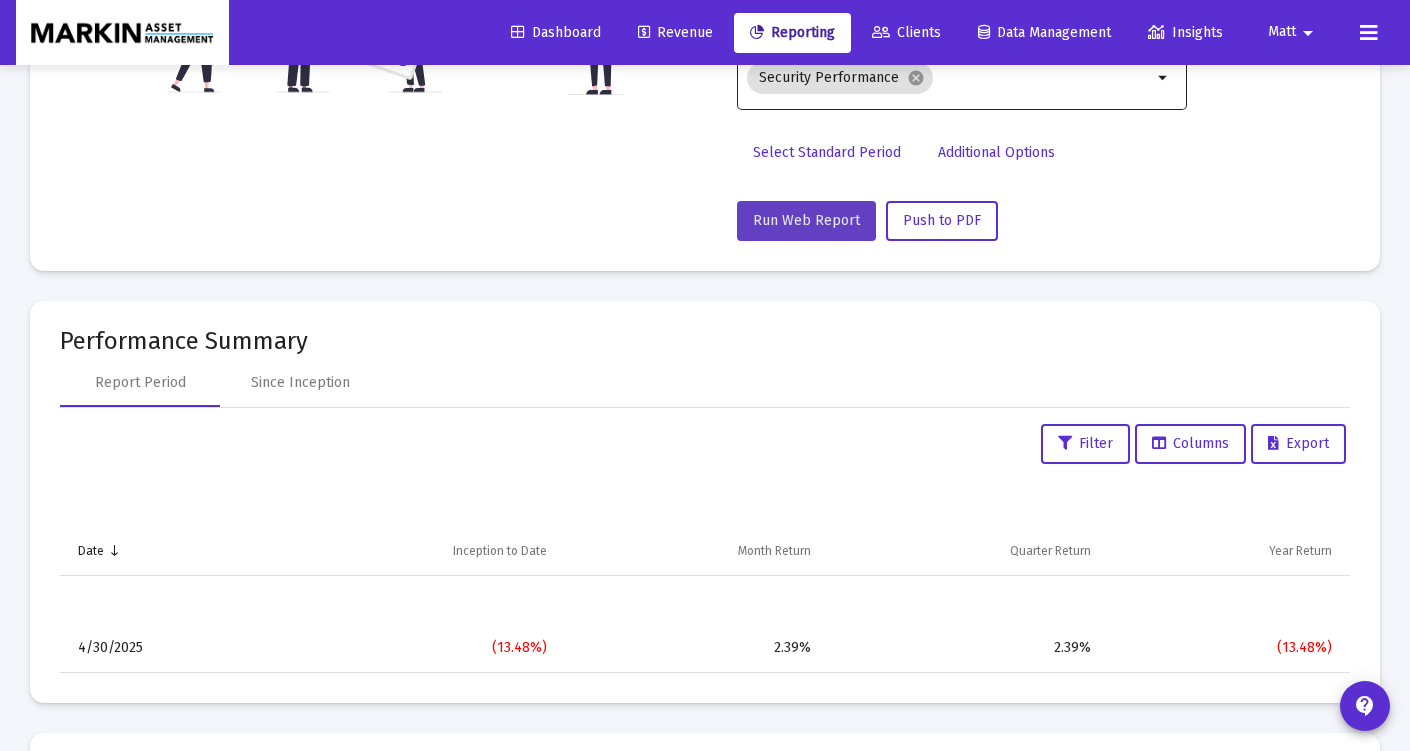 click on "Run Web Report" 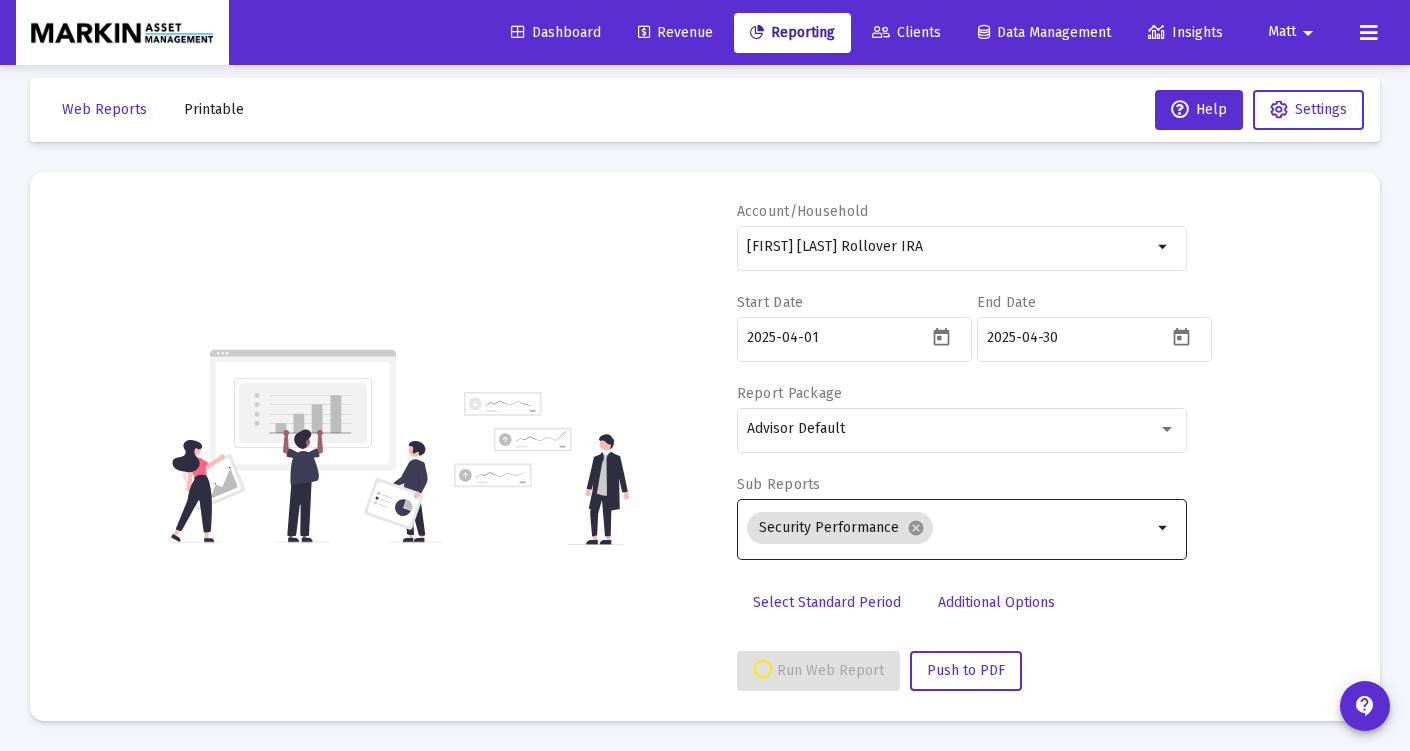 scroll, scrollTop: 17, scrollLeft: 0, axis: vertical 